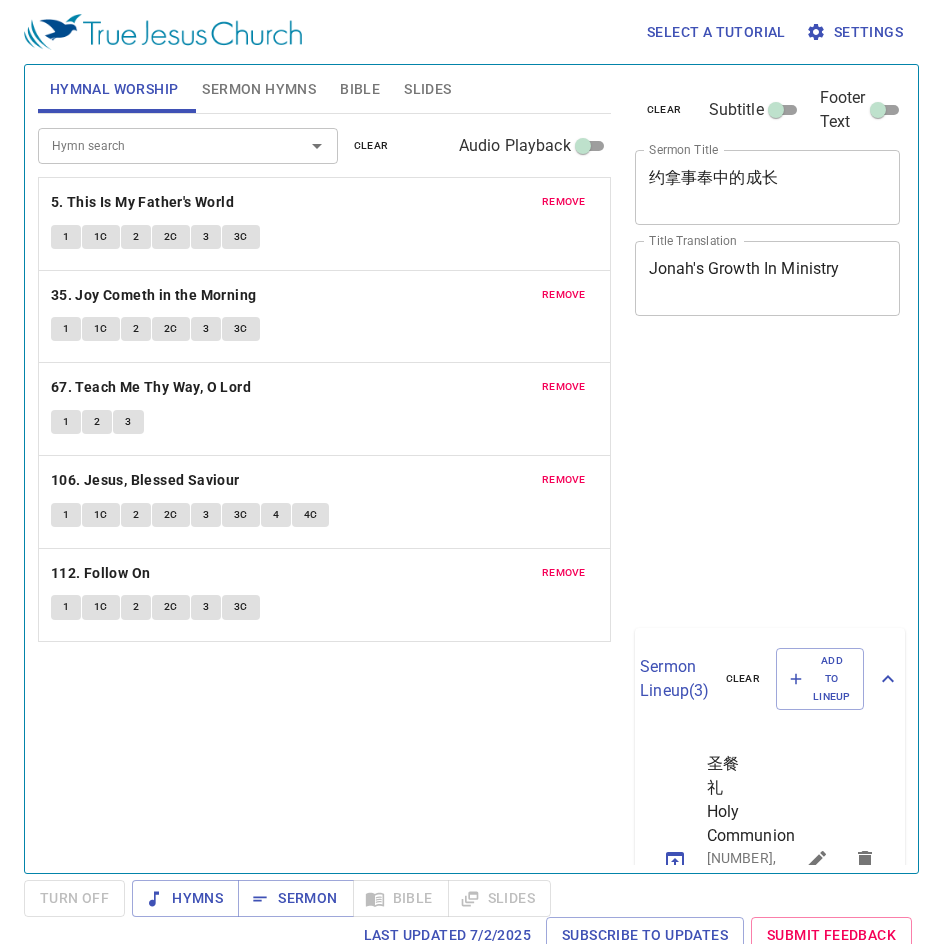 scroll, scrollTop: 0, scrollLeft: 0, axis: both 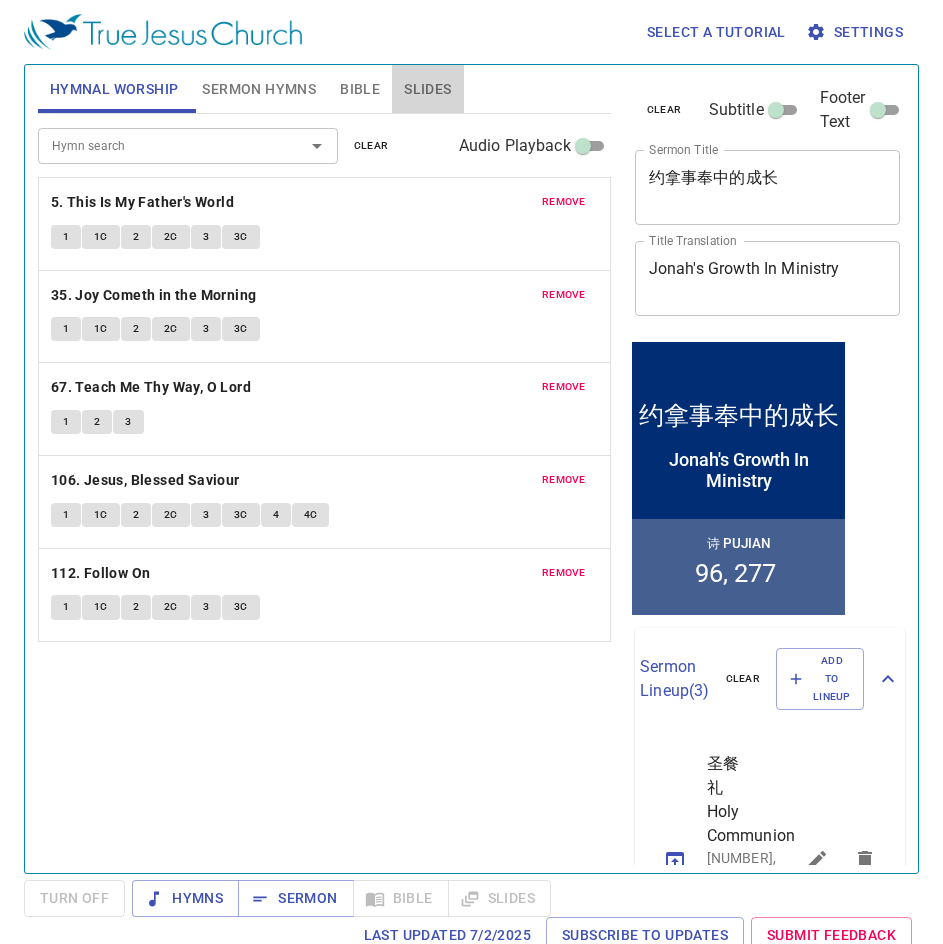click on "Slides" at bounding box center [427, 89] 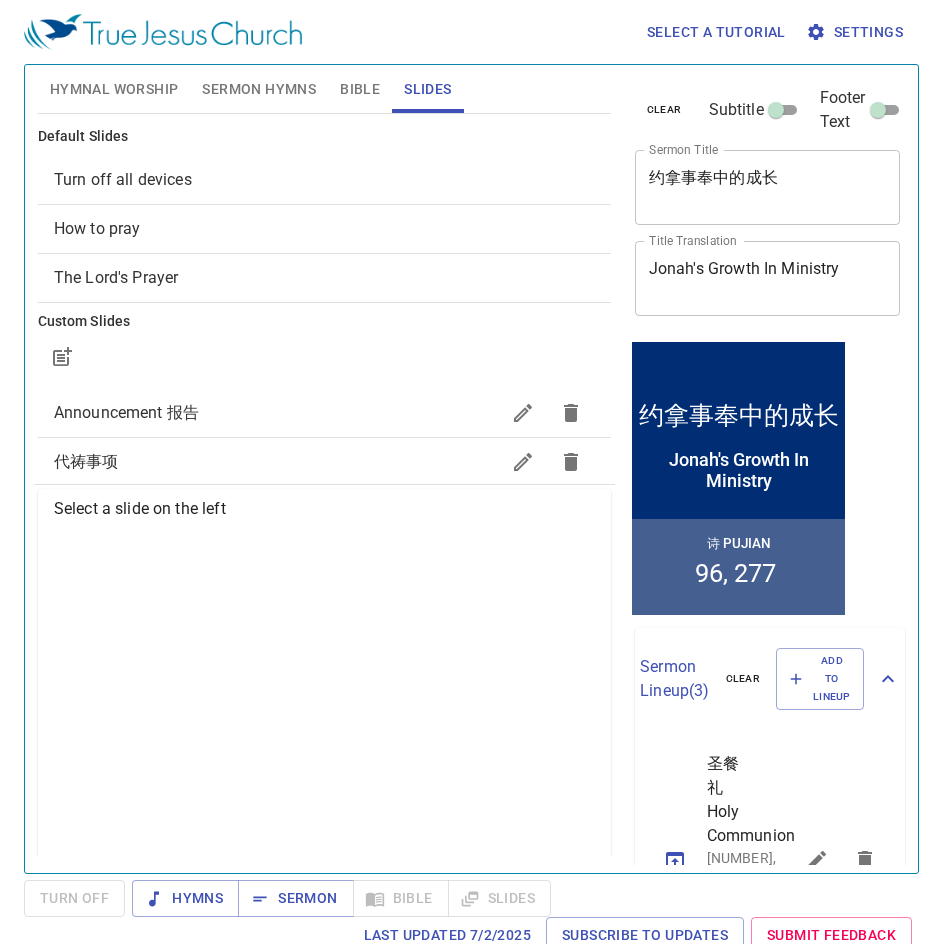 click on "How to pray" at bounding box center (324, 229) 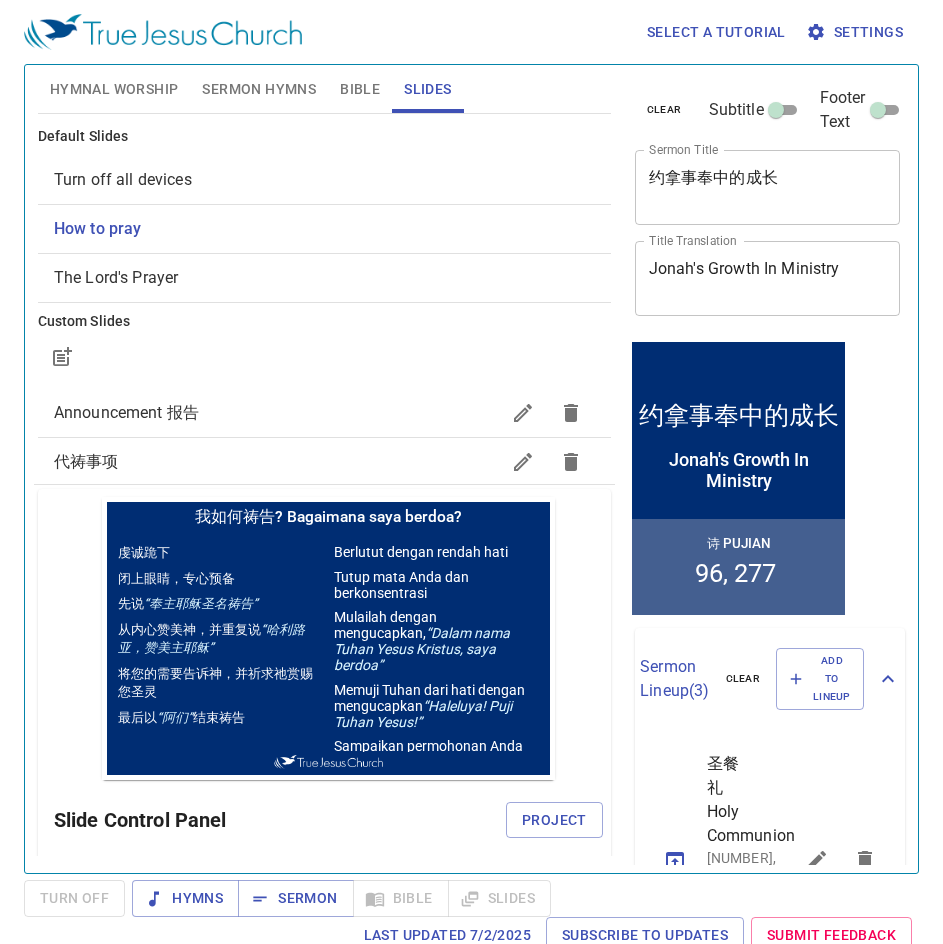 scroll, scrollTop: 0, scrollLeft: 0, axis: both 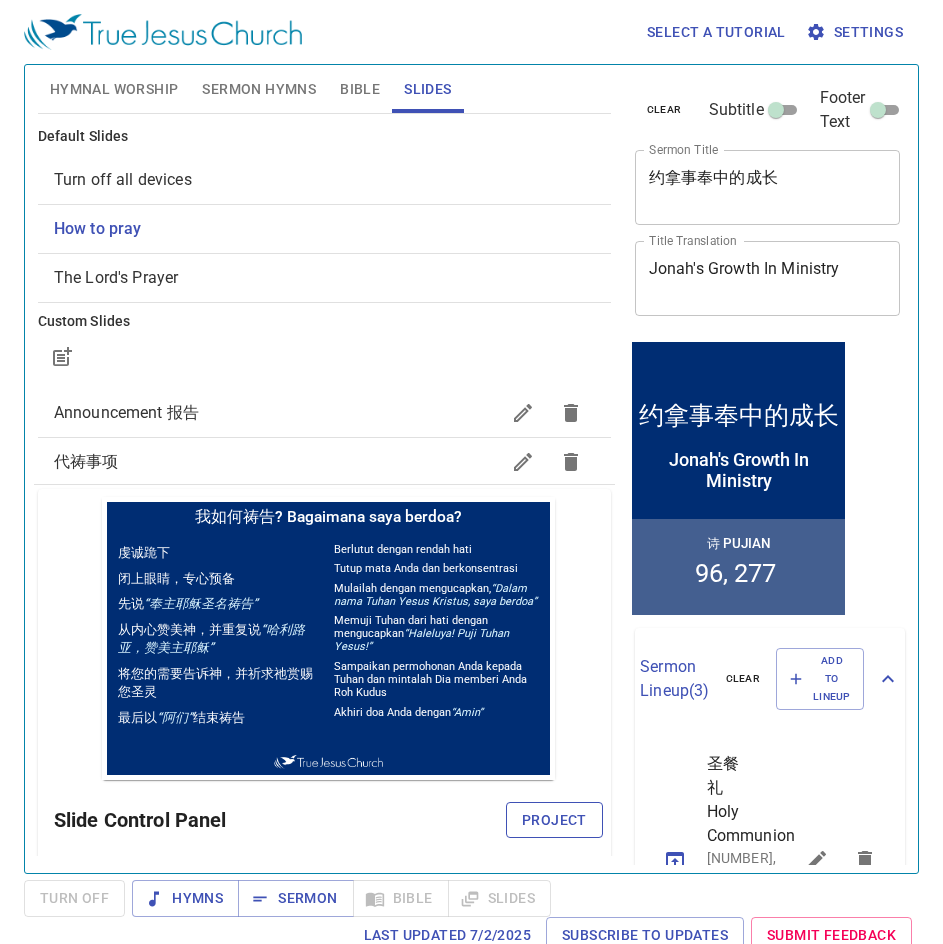 click on "Project" at bounding box center [554, 820] 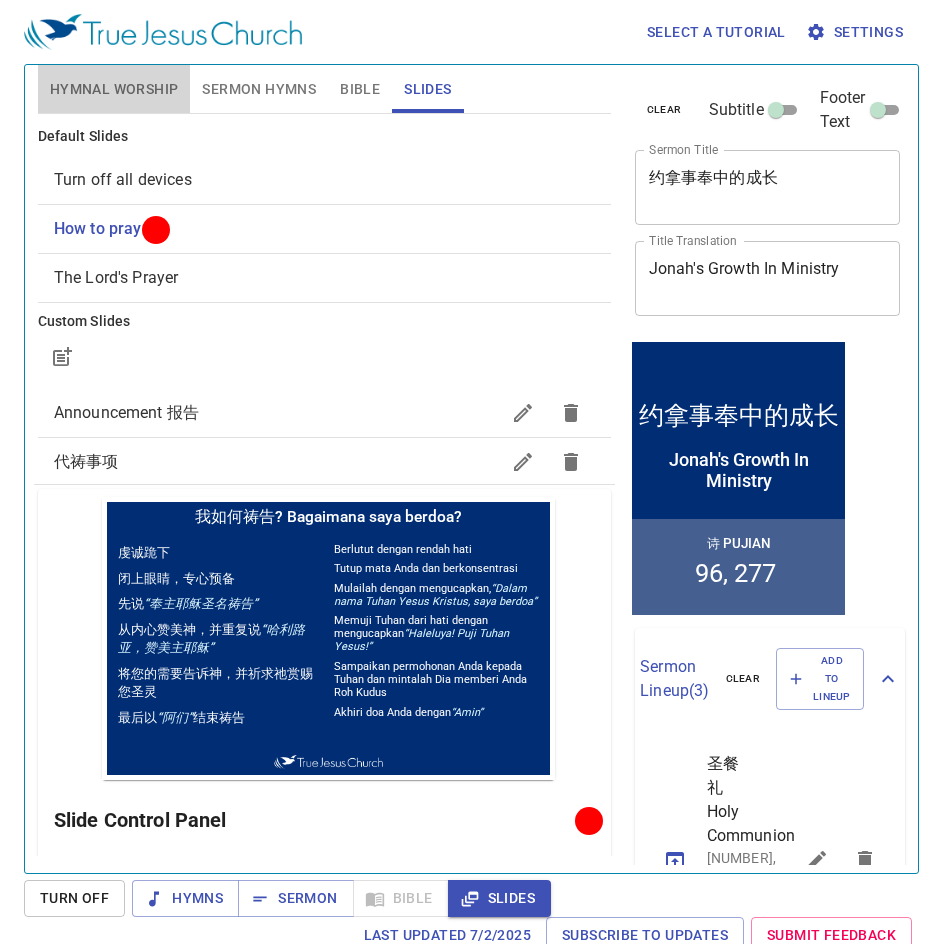 click on "Hymnal Worship" at bounding box center [114, 89] 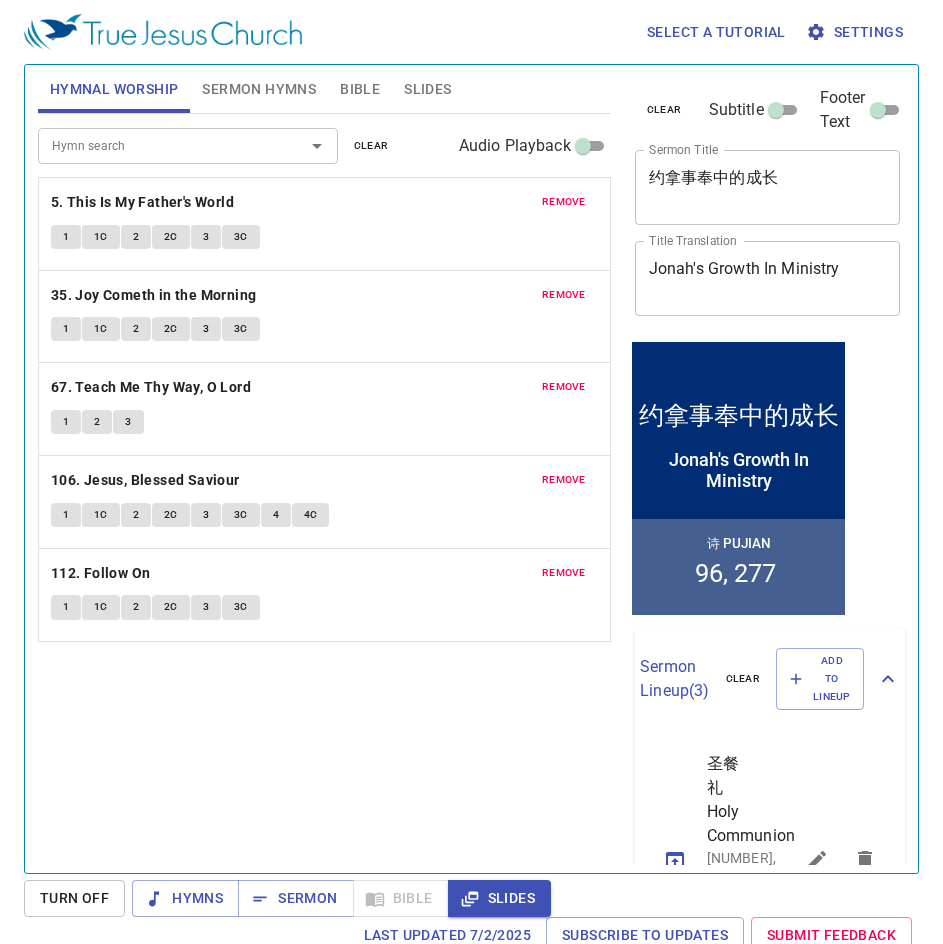 click on "remove" at bounding box center (564, 202) 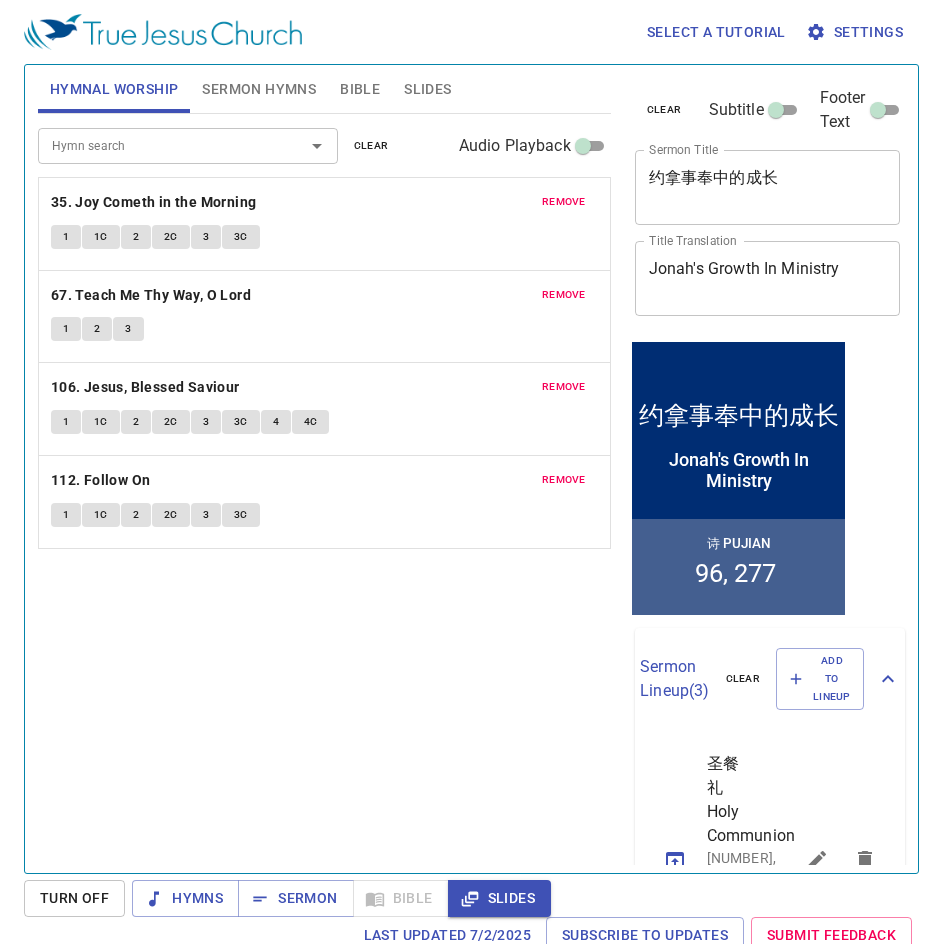 click on "remove" at bounding box center [564, 202] 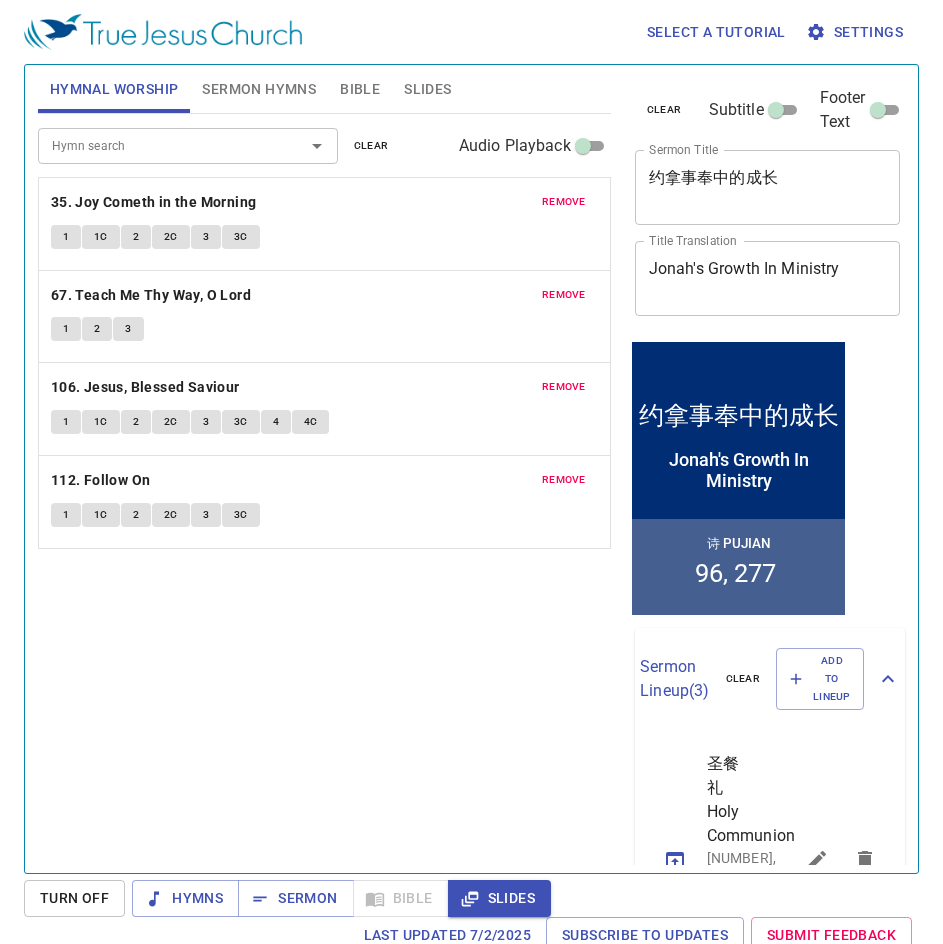 click on "remove" at bounding box center [564, 295] 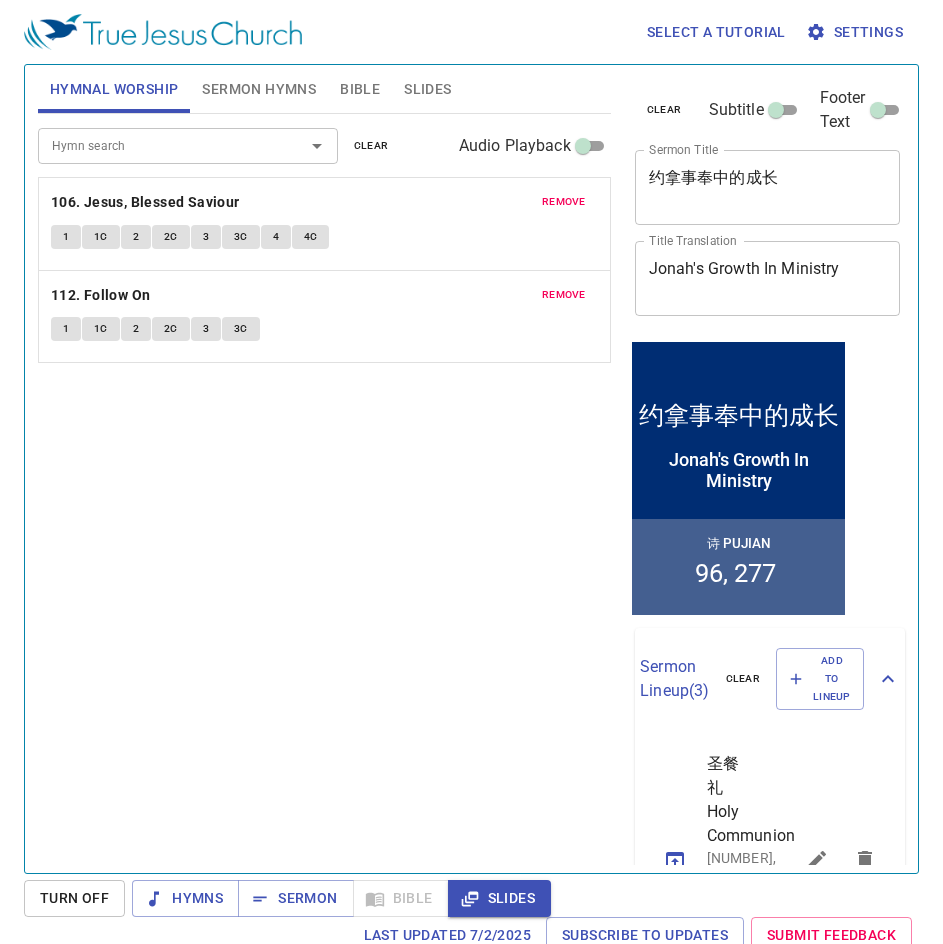 click on "remove" at bounding box center [564, 202] 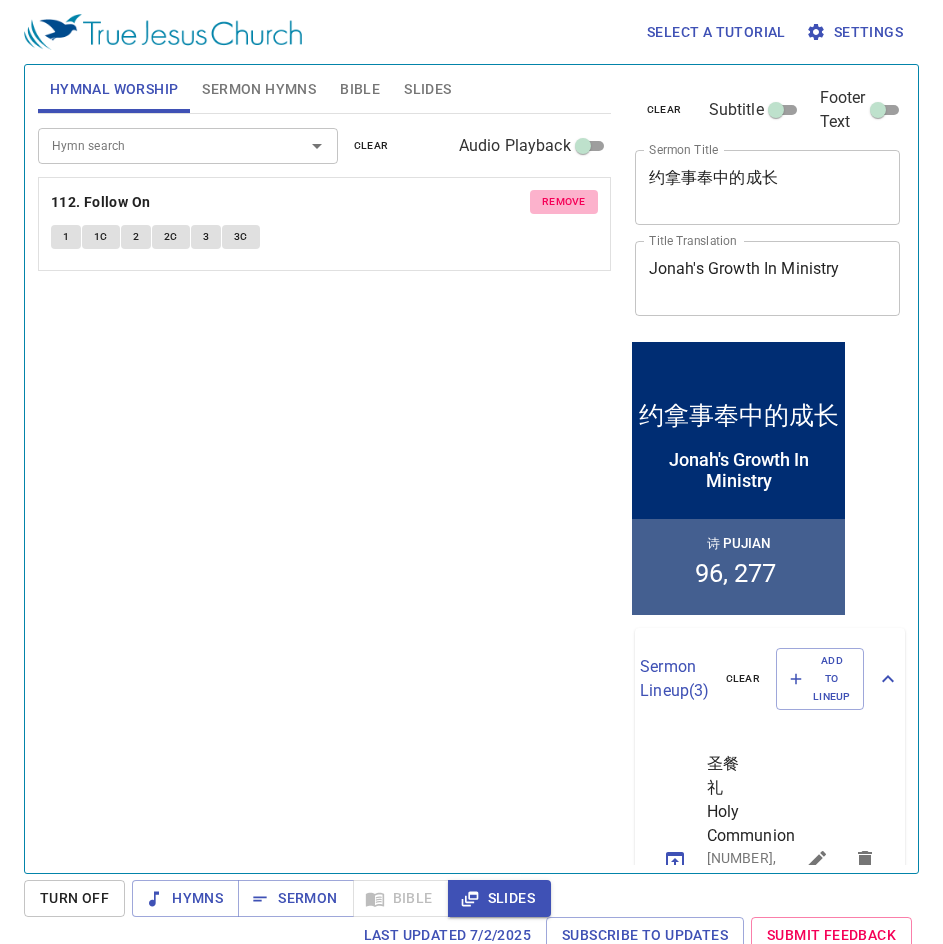 click on "remove" at bounding box center [564, 202] 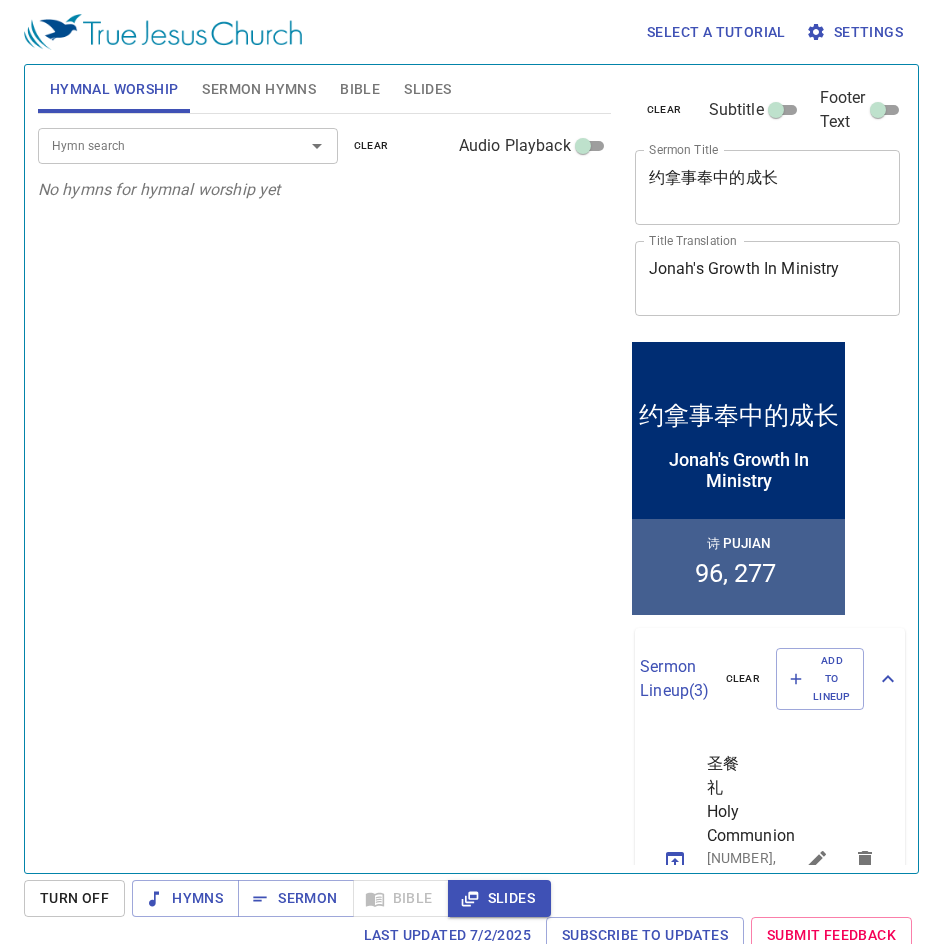click on "Hymn search" at bounding box center (158, 145) 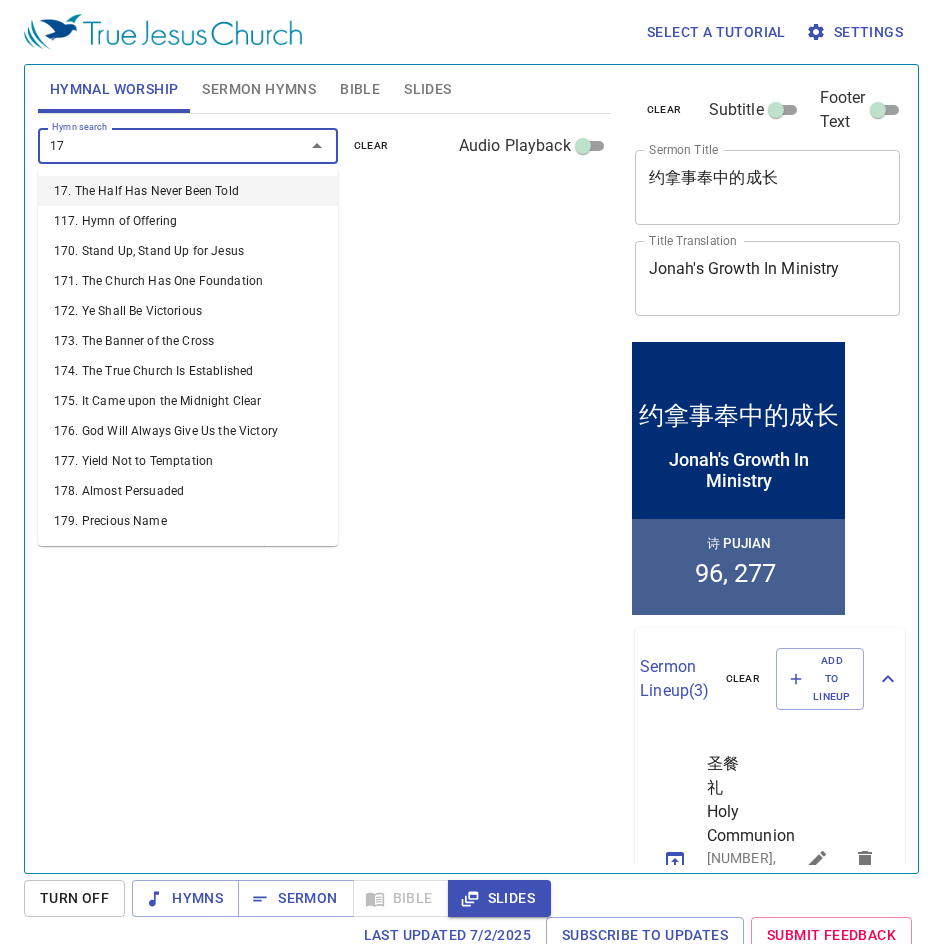 type on "172" 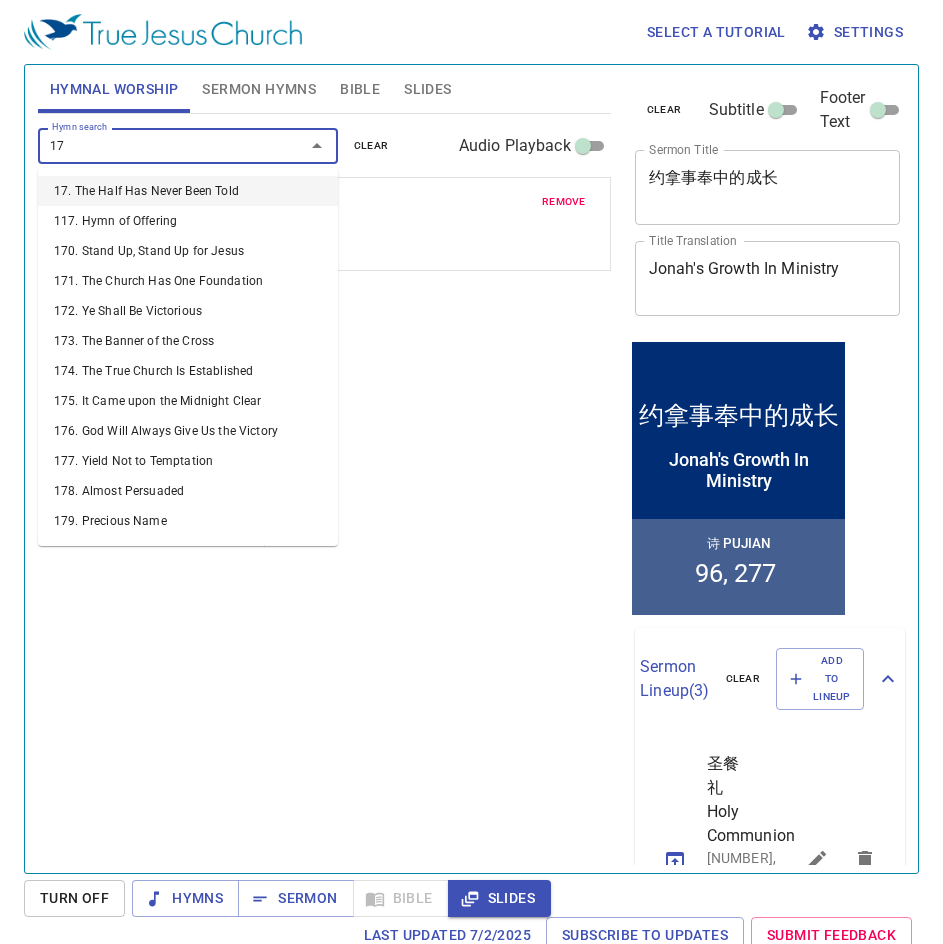 type on "173" 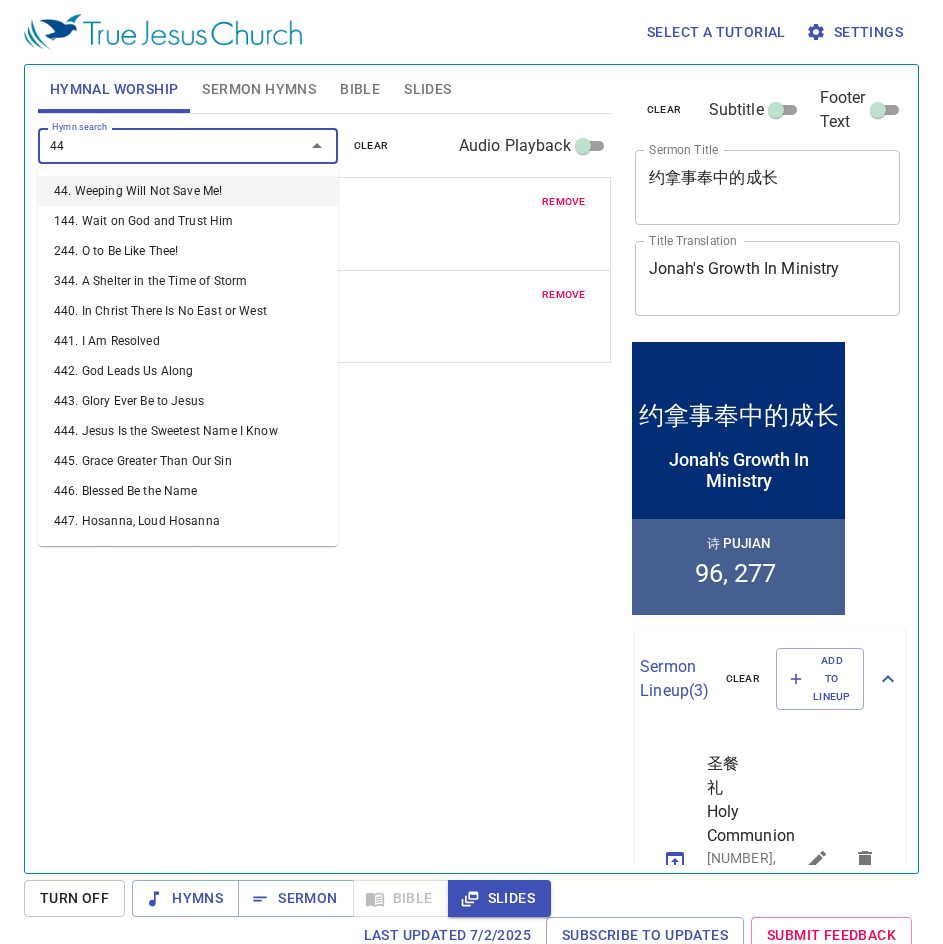 type on "441" 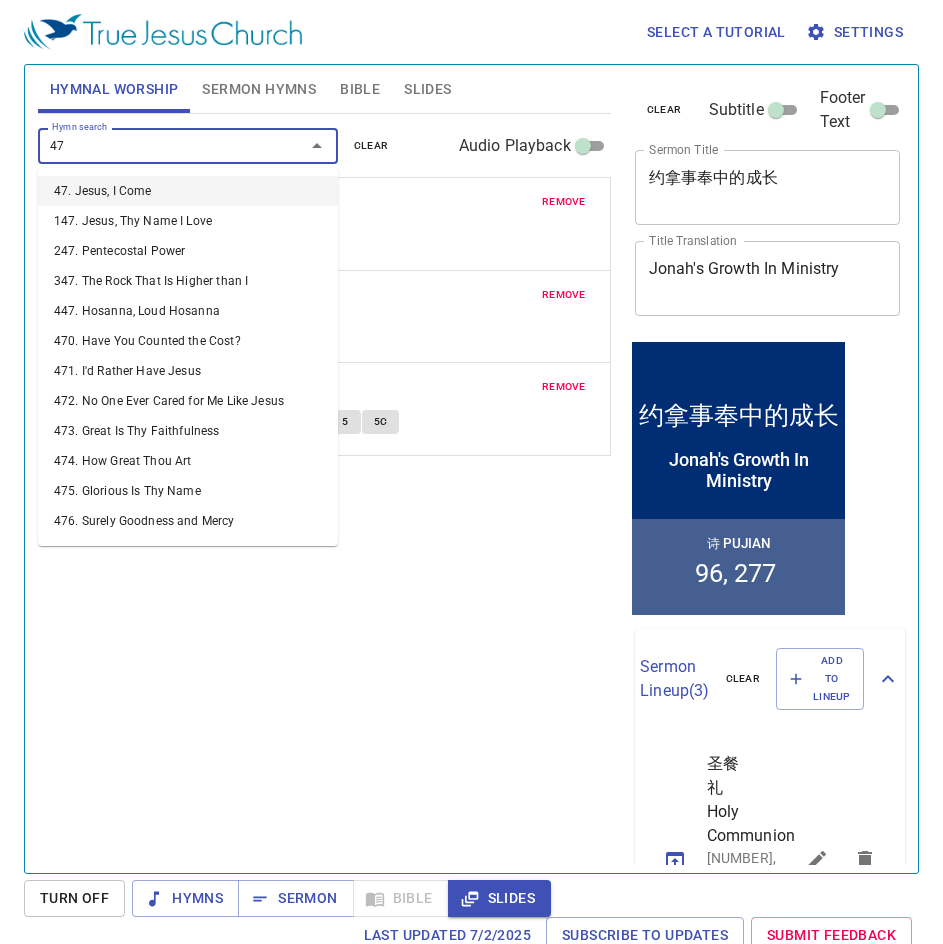 type on "478" 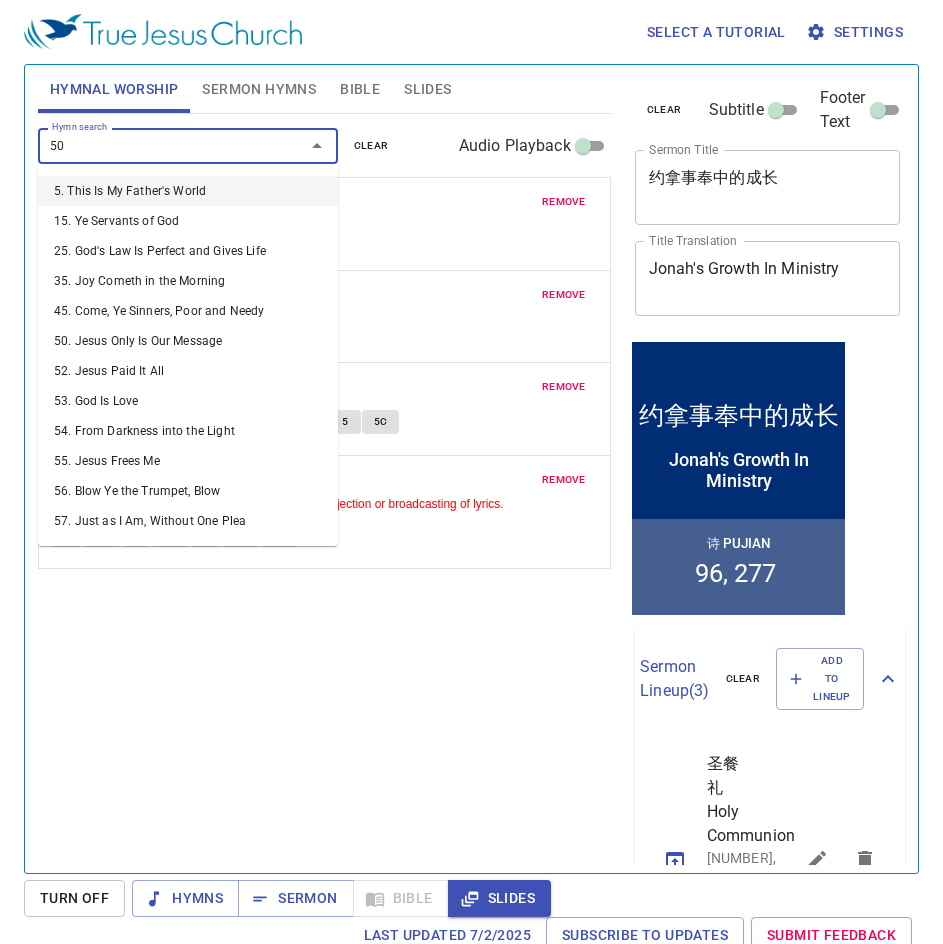 type on "500" 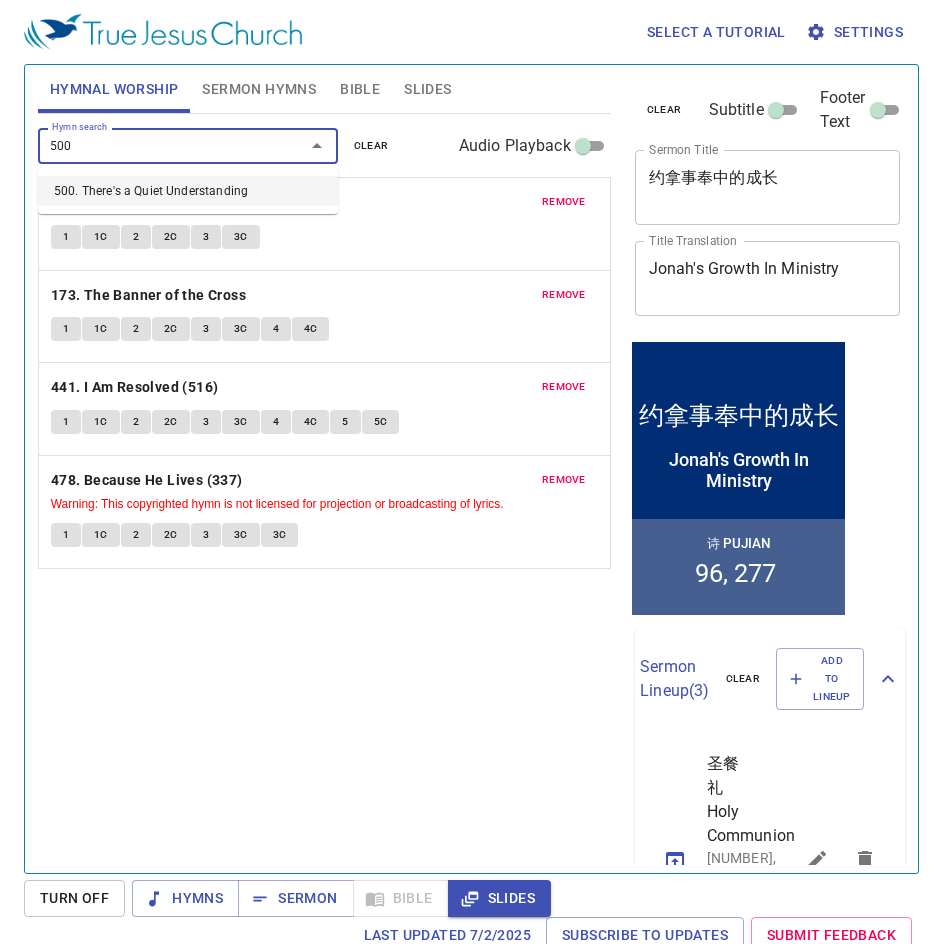 type 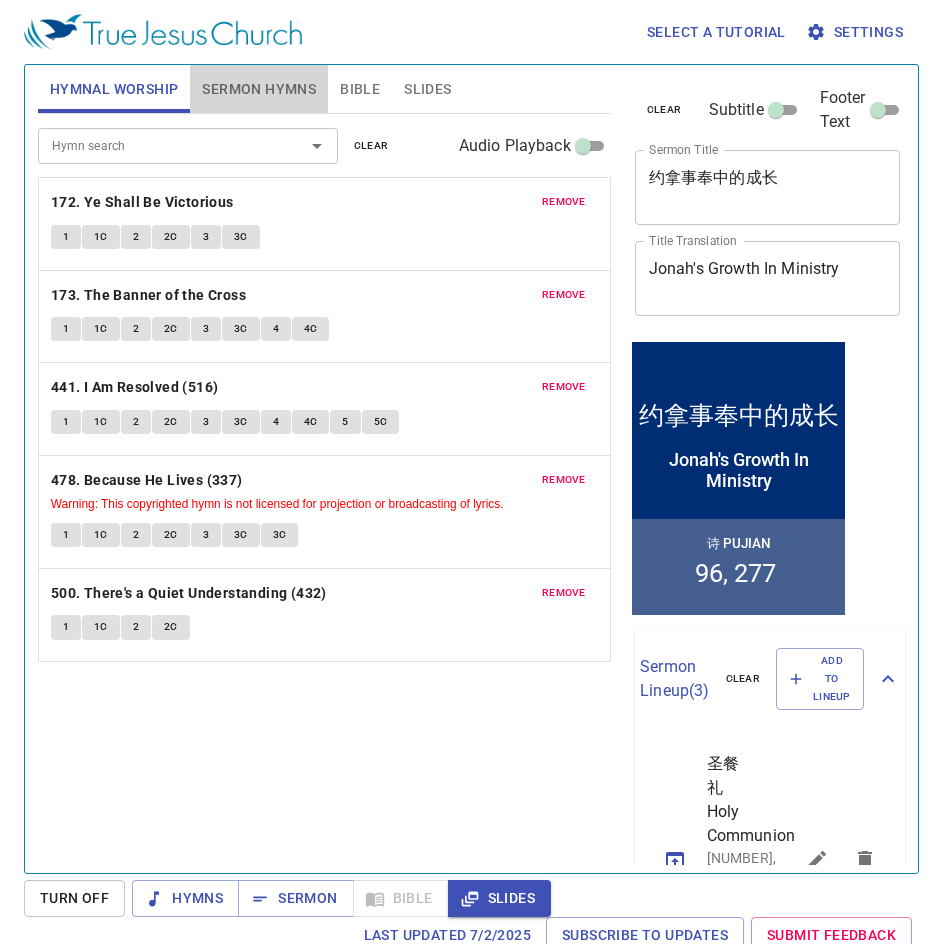 click on "Sermon Hymns" at bounding box center [259, 89] 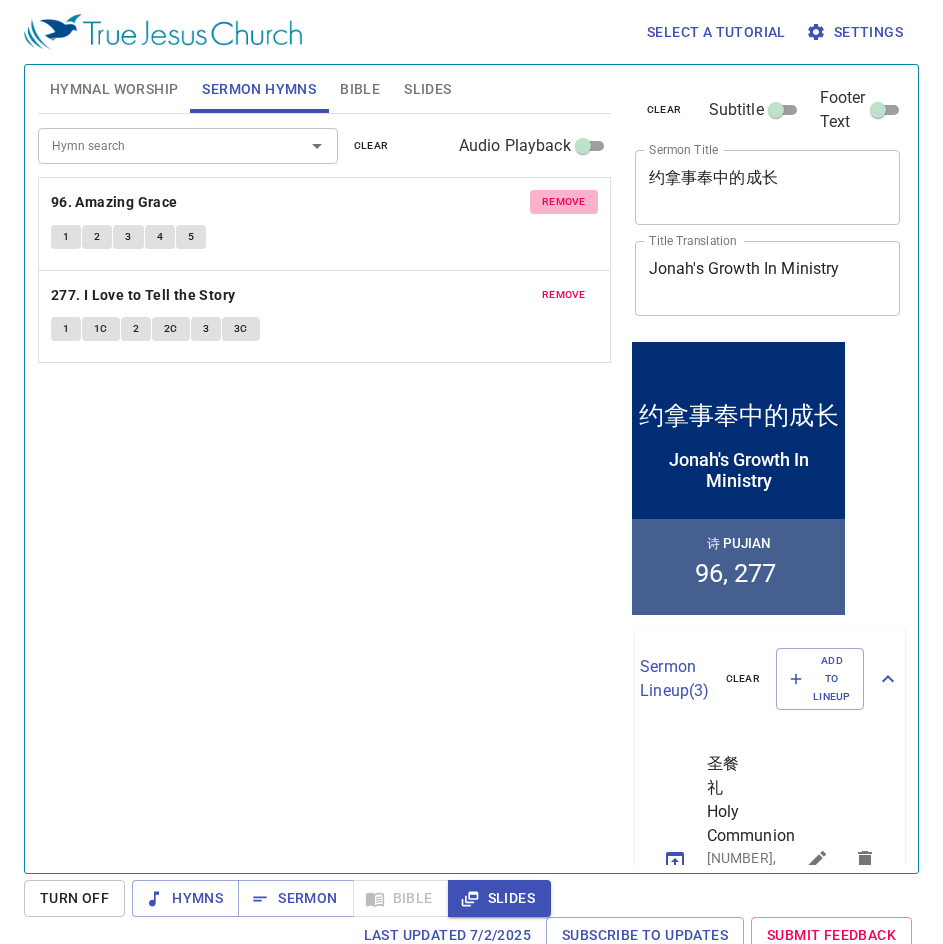 click on "remove" at bounding box center [564, 202] 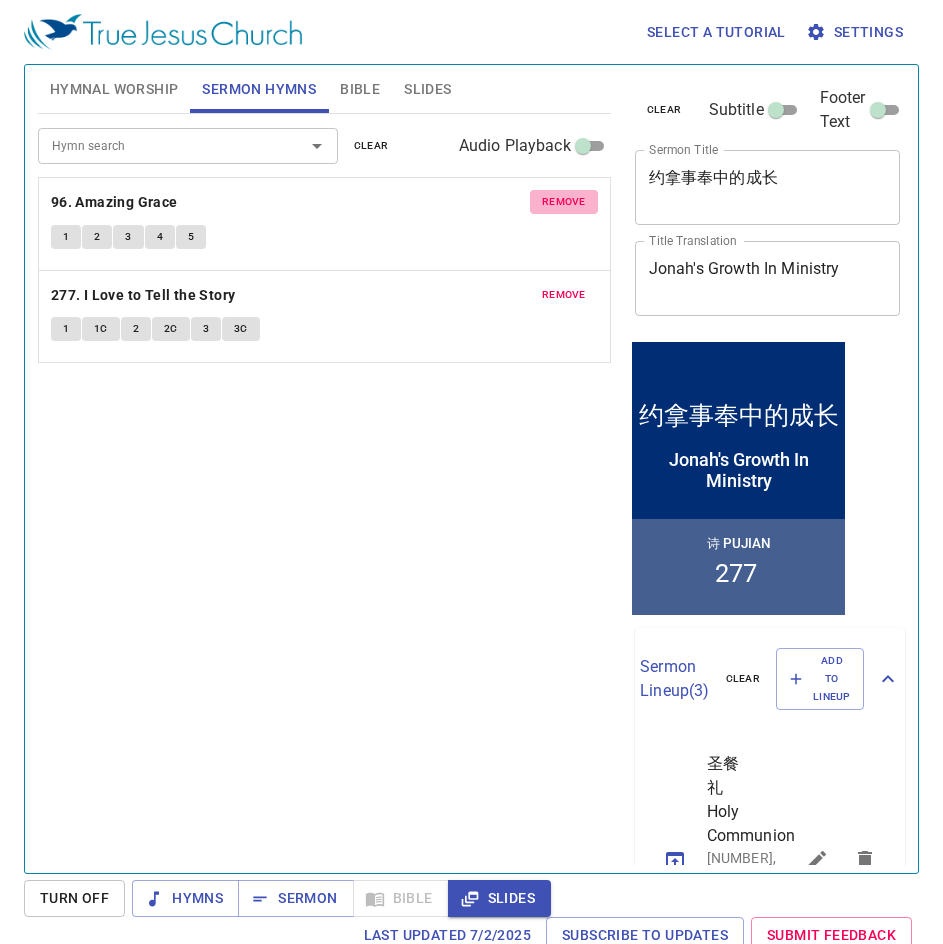 click on "remove 277. I Love to Tell the Story   1 1C 2 2C 3 3C" at bounding box center [324, 317] 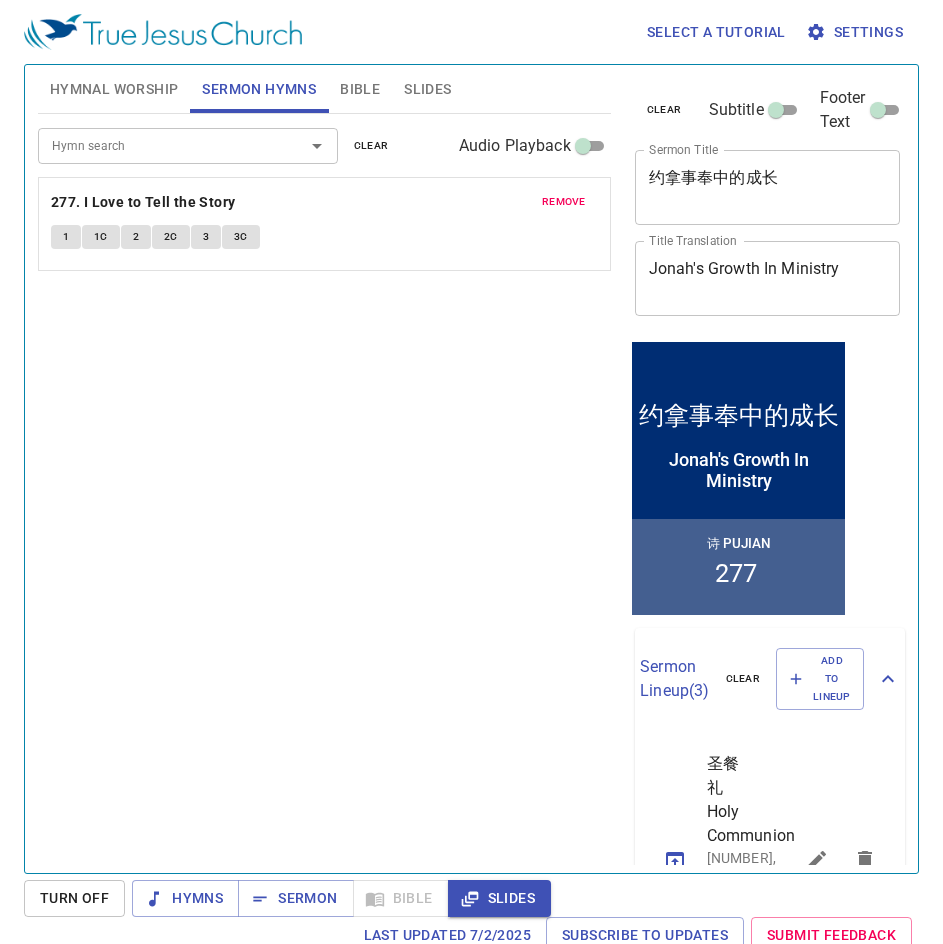 click on "remove 277. I Love to Tell the Story   1 1C 2 2C 3 3C" at bounding box center [324, 224] 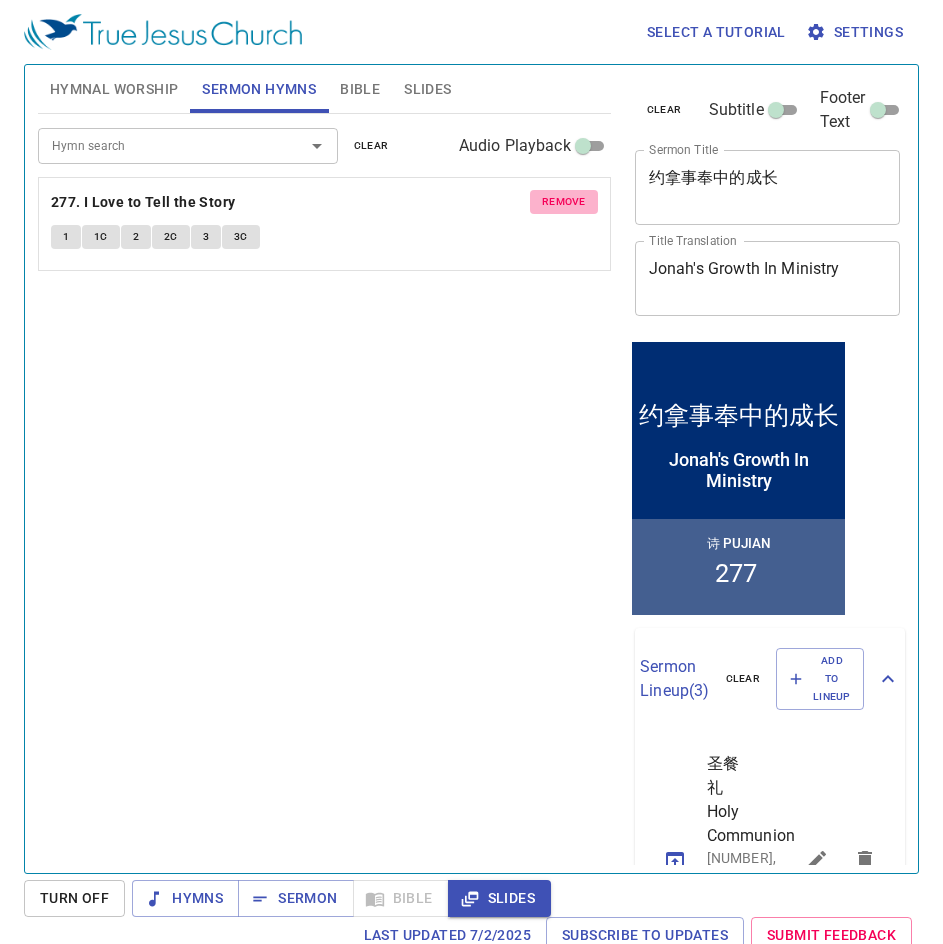 click on "remove" at bounding box center [564, 202] 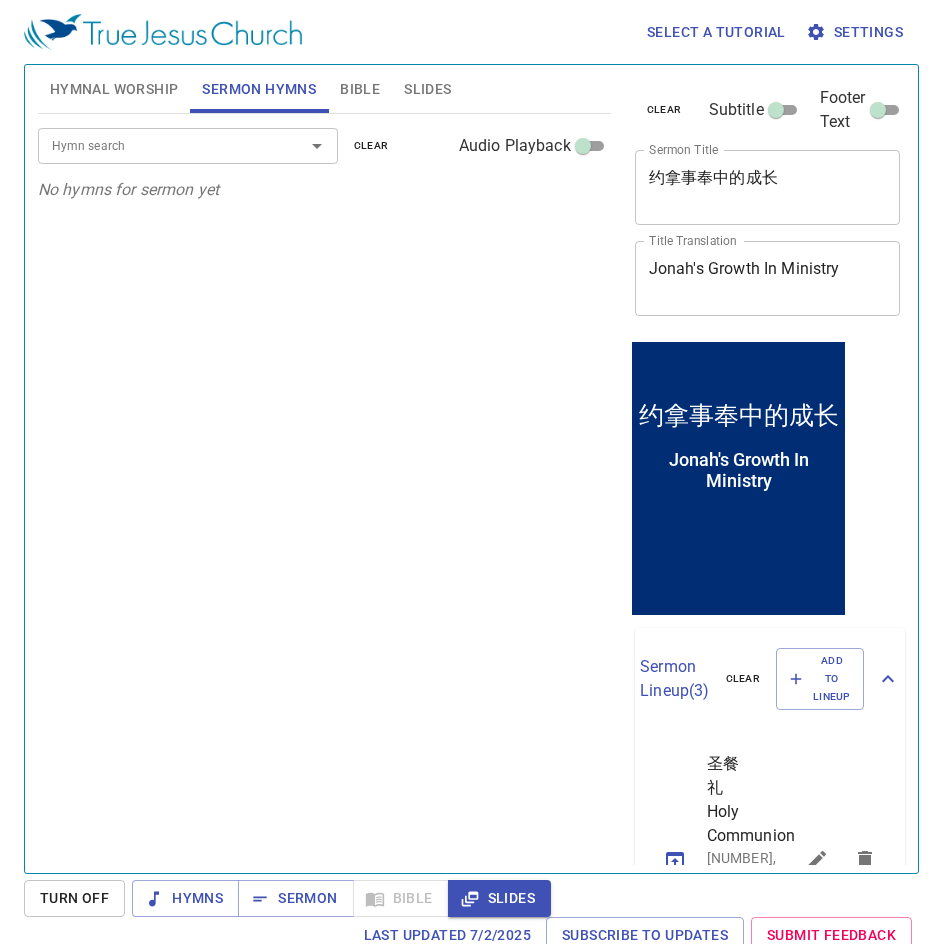 click on "Hymn search" at bounding box center (158, 145) 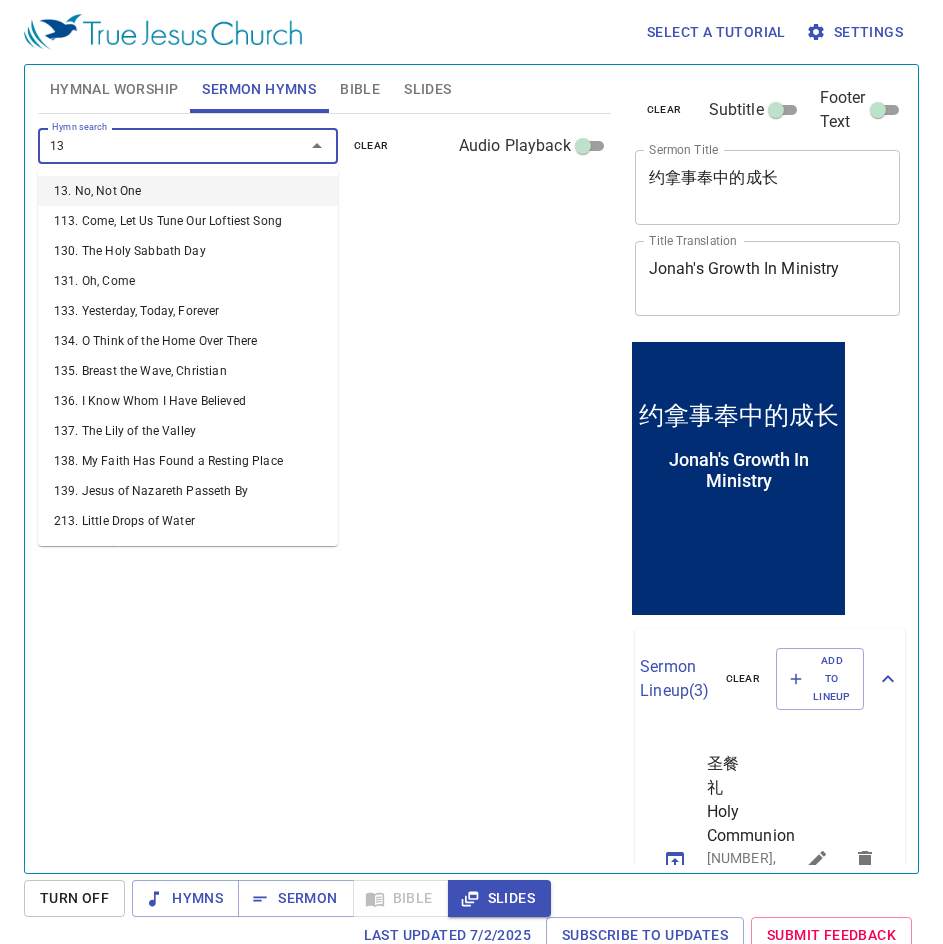 type on "130" 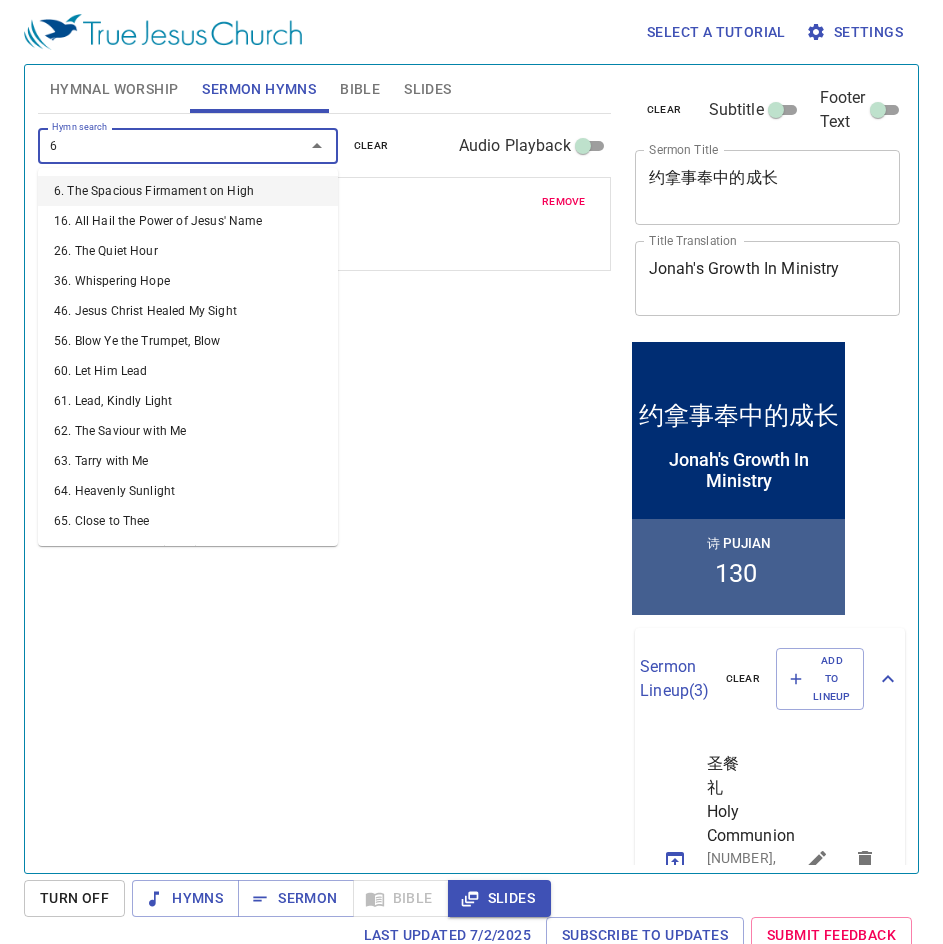 type on "69" 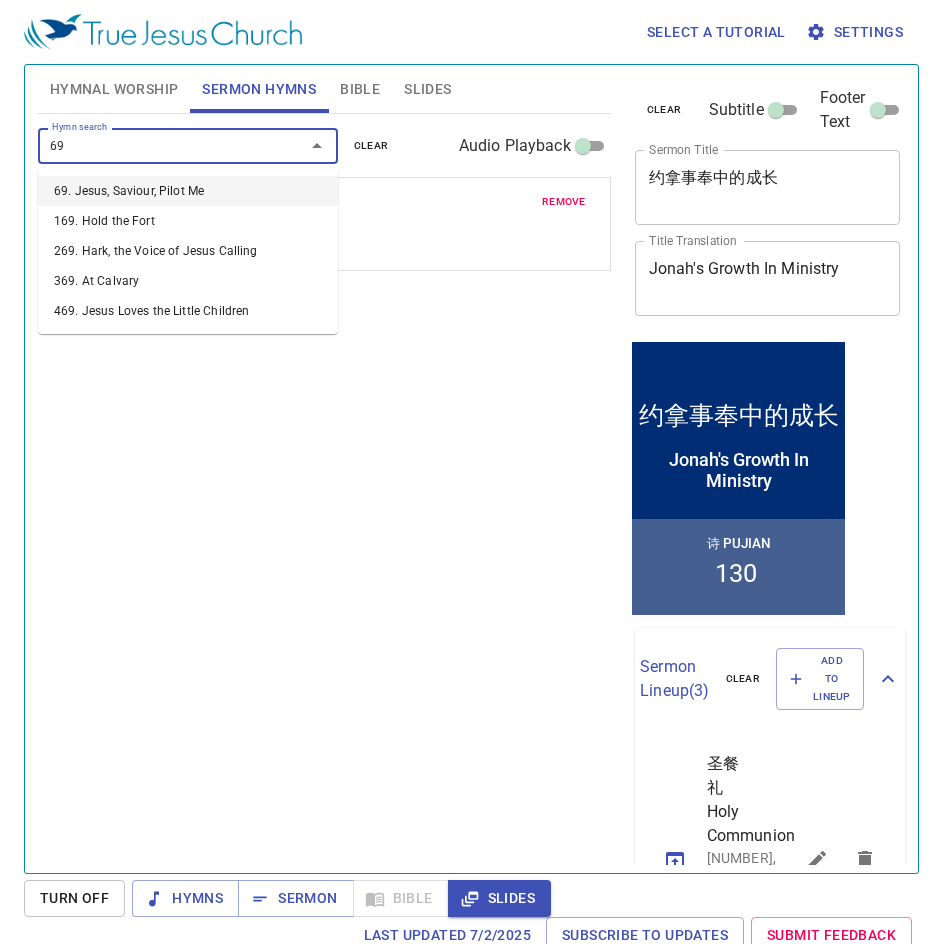 type 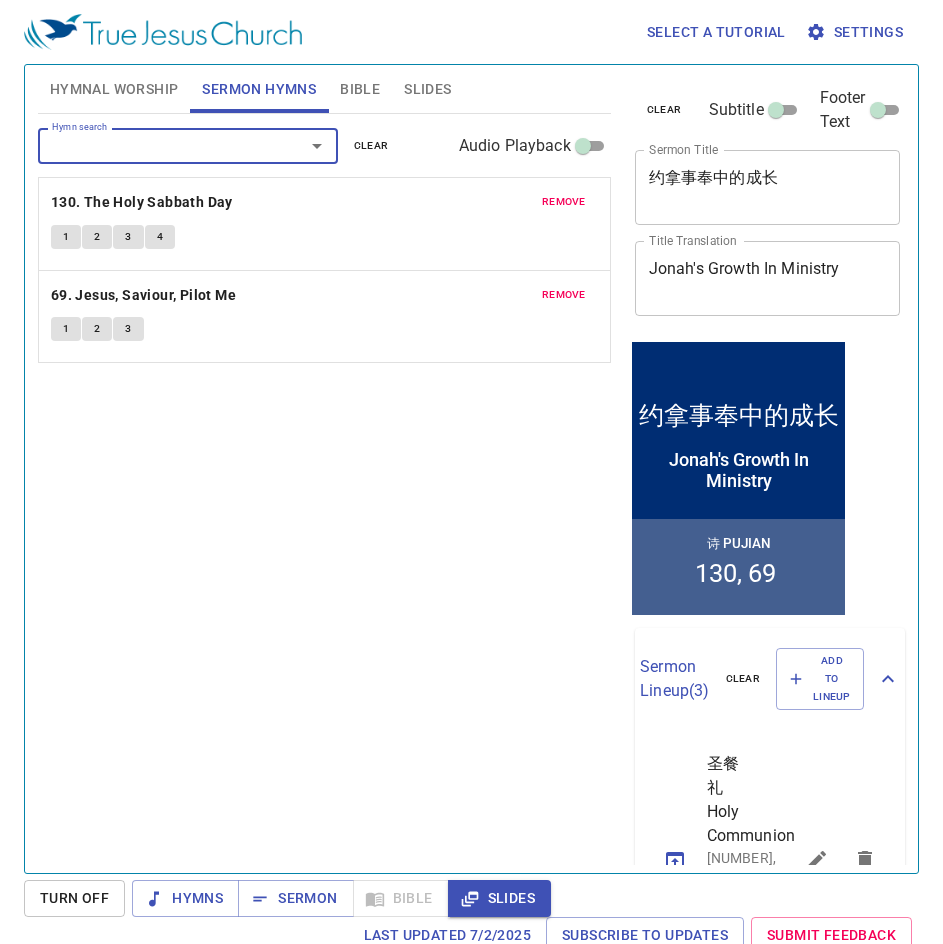 click on "Hymnal Worship" at bounding box center [114, 89] 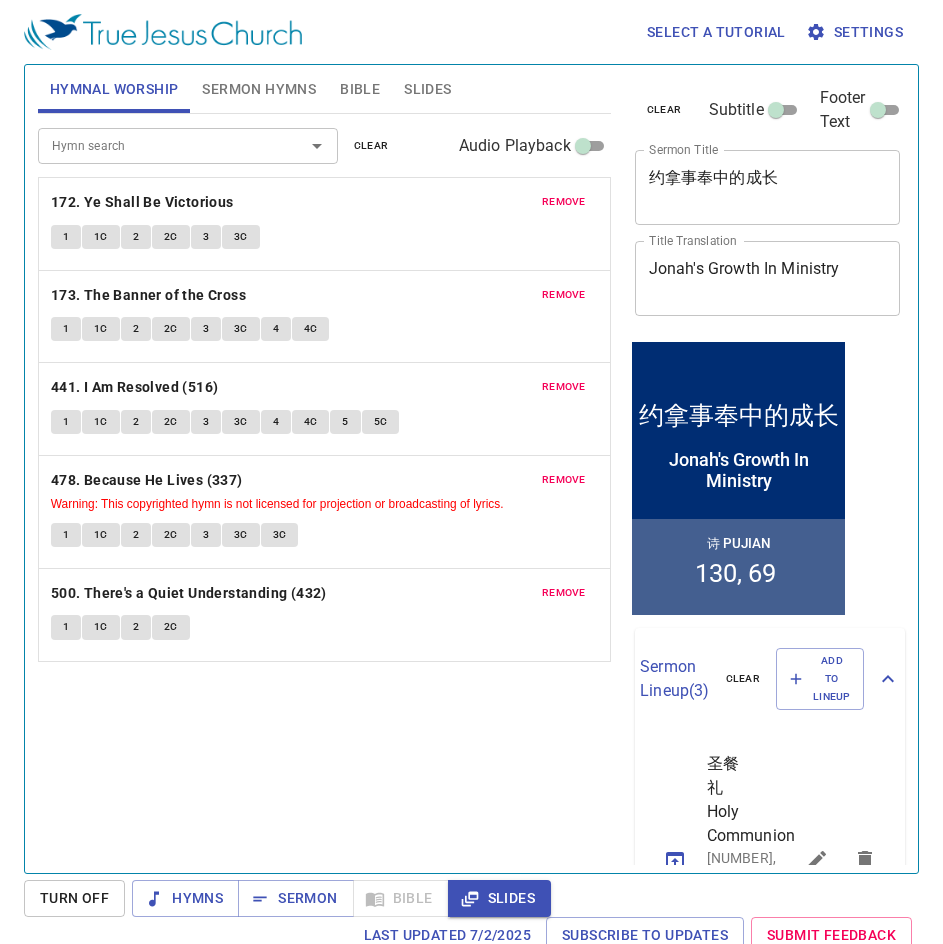 click on "remove" at bounding box center (564, 593) 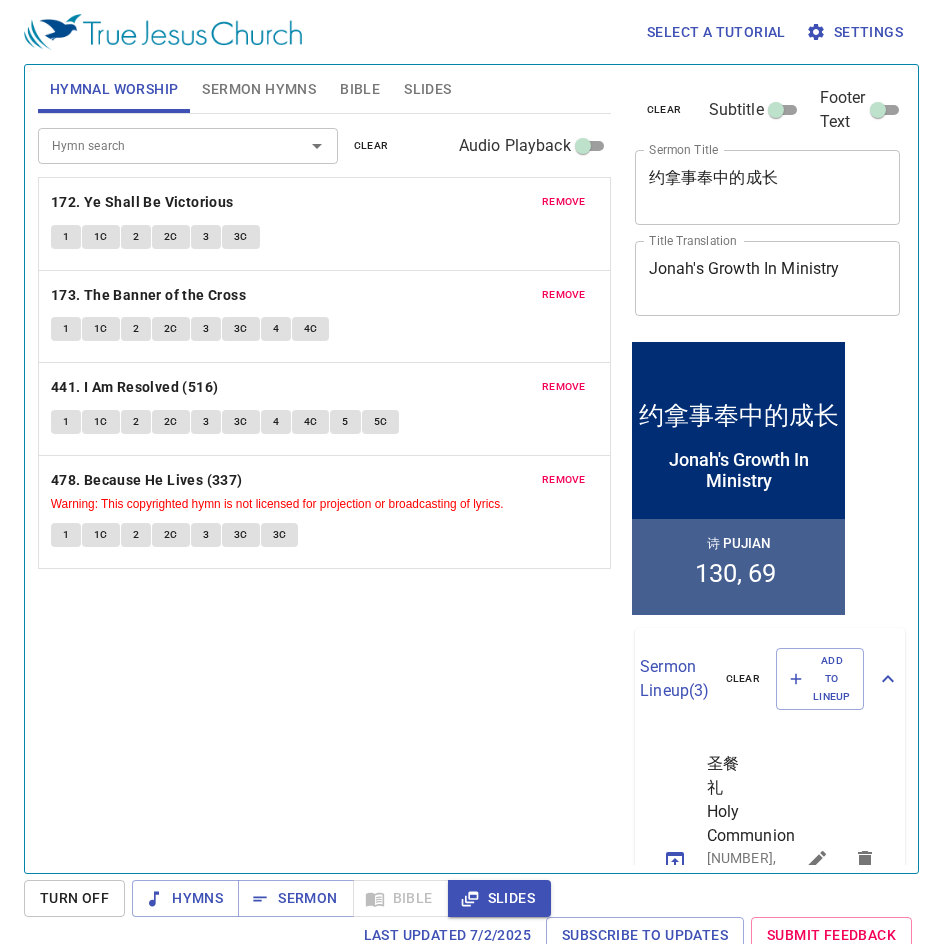click on "Hymn search" at bounding box center [158, 145] 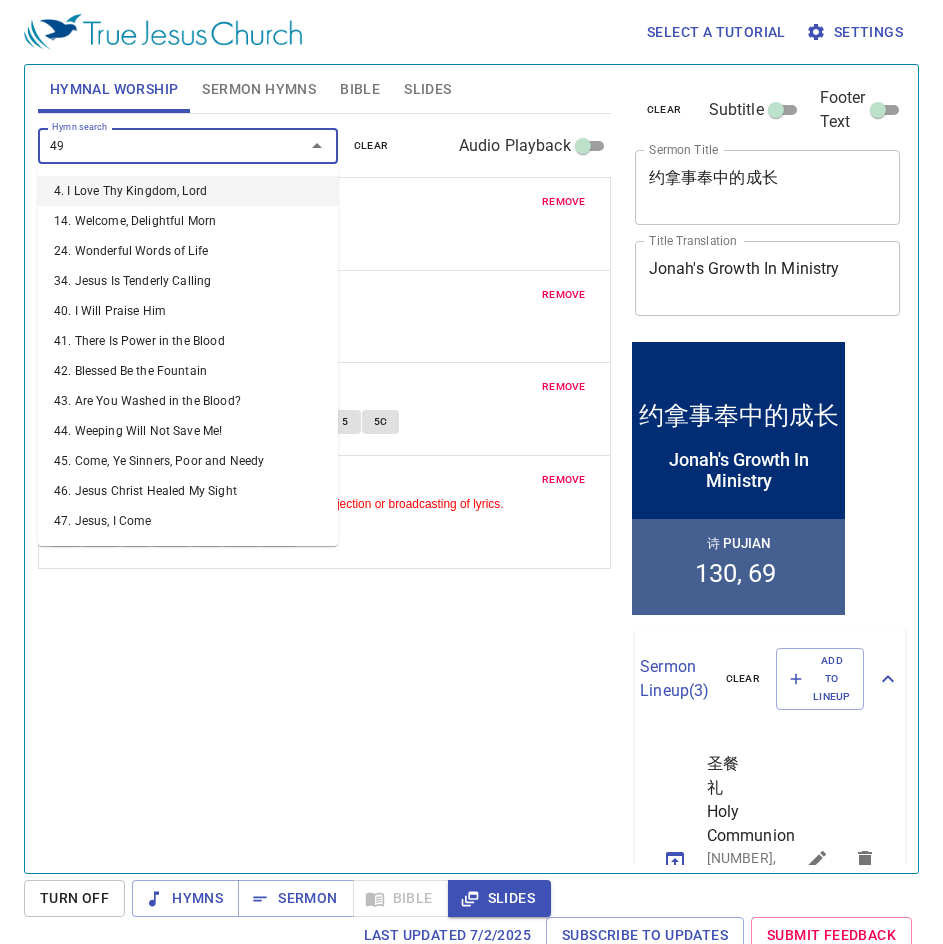 type on "499" 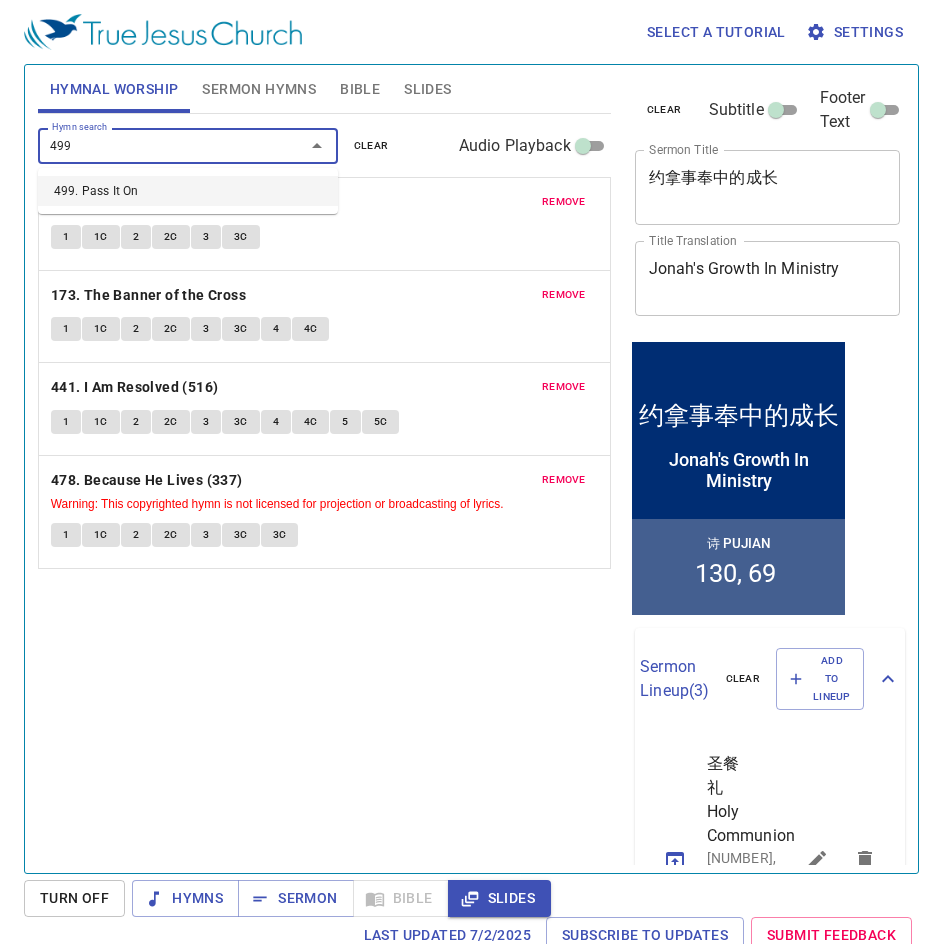 type 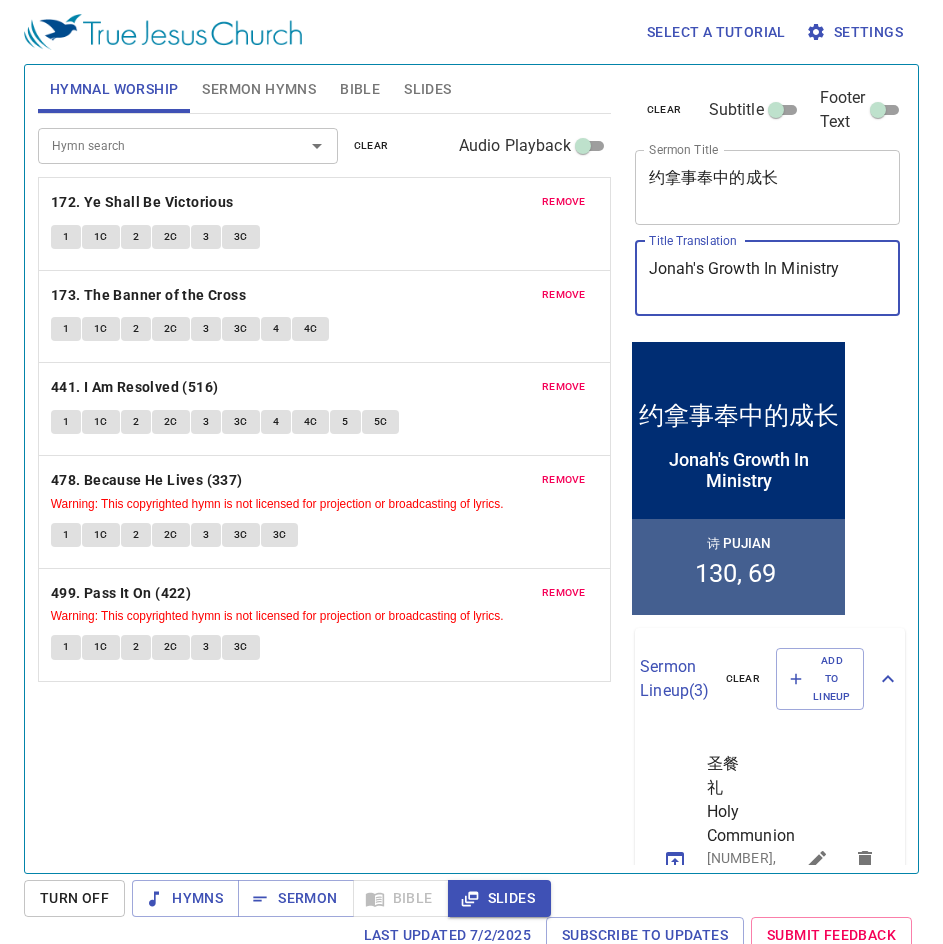 drag, startPoint x: 858, startPoint y: 270, endPoint x: 544, endPoint y: 256, distance: 314.31195 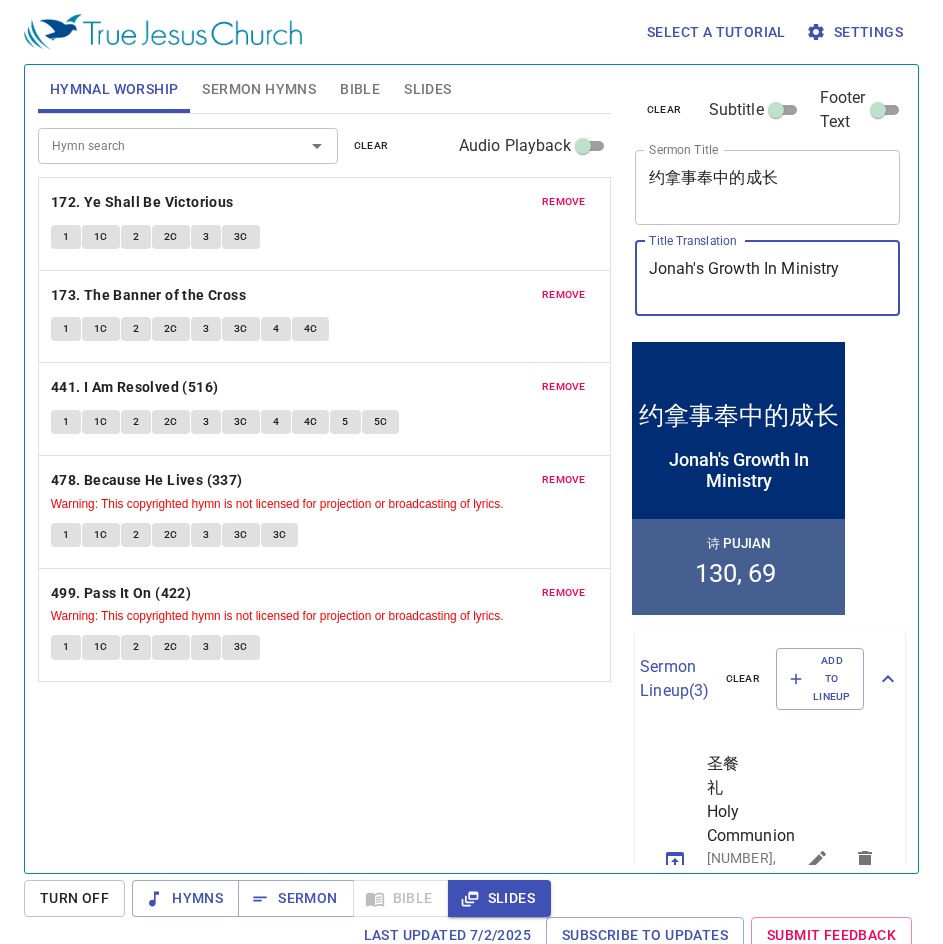 click on "Hymnal Worship Sermon Hymns Bible Slides Hymn search Hymn search   clear Audio Playback remove 172. Ye Shall Be Victorious   1 1C 2 2C 3 3C remove 173. The Banner of the Cross   1 1C 2 2C 3 3C 4 4C remove 441. I Am Resolved (516)   1 1C 2 2C 3 3C 4 4C 5 5C remove 478. Because He Lives (337)   Warning: This copyrighted hymn is not licensed for projection or broadcasting of lyrics. 1 1C 2 2C 3 3C 3C remove 499. Pass It On (422)   Warning: This copyrighted hymn is not licensed for projection or broadcasting of lyrics. 1 1C 2 2C 3 3C Hymn search Hymn search   clear Audio Playback remove 130. The Holy Sabbath Day   1 2 3 4 remove 69. Jesus, Saviour, Pilot Me   1 2 3 Genesis 1 Bible Reference (Ctrl + /) Bible Reference (Ctrl + /)   Verse History   Previous  (←, ↑)     Next  (→, ↓) Show 1 verse Show 2 verses Show 3 verses Show 4 verses Show 5 verses 1 ﻿起初 ，　神 创造 天 地 。   Pada mulanya  Allah  menciptakan  langit  dan bumi .  2 地 是 空虚 混沌 ，渊 面 黑暗 ；　神" at bounding box center (471, 461) 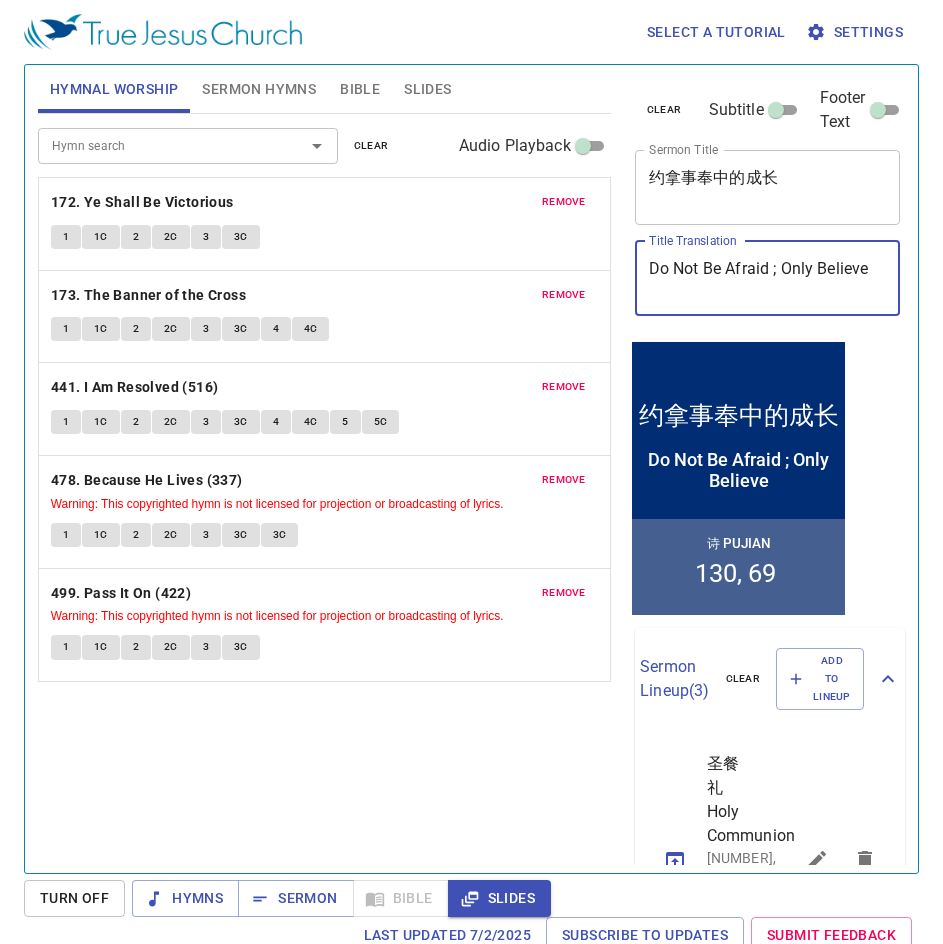 type on "Do Not Be Afraid ; Only Believe" 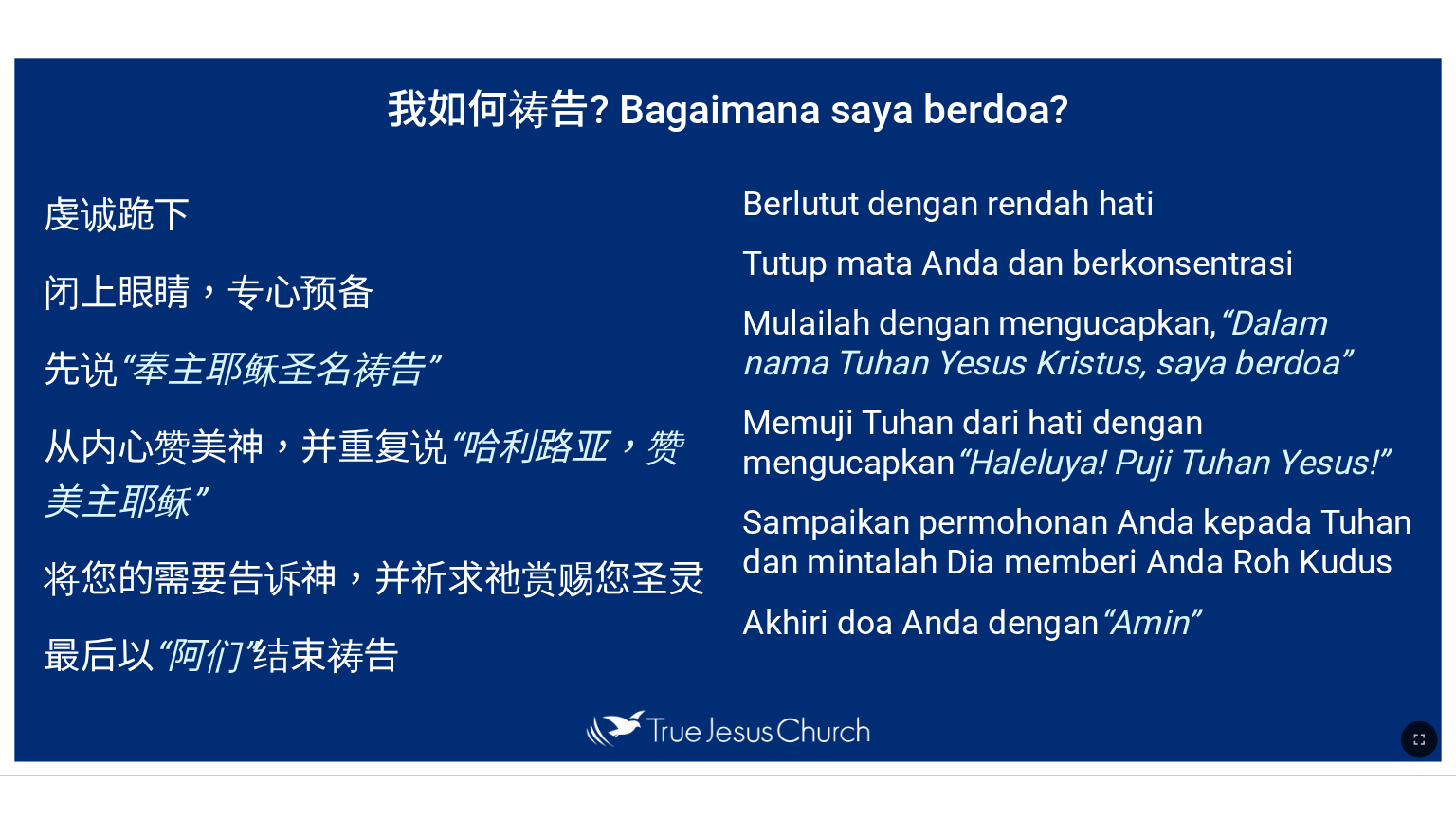 scroll, scrollTop: 0, scrollLeft: 0, axis: both 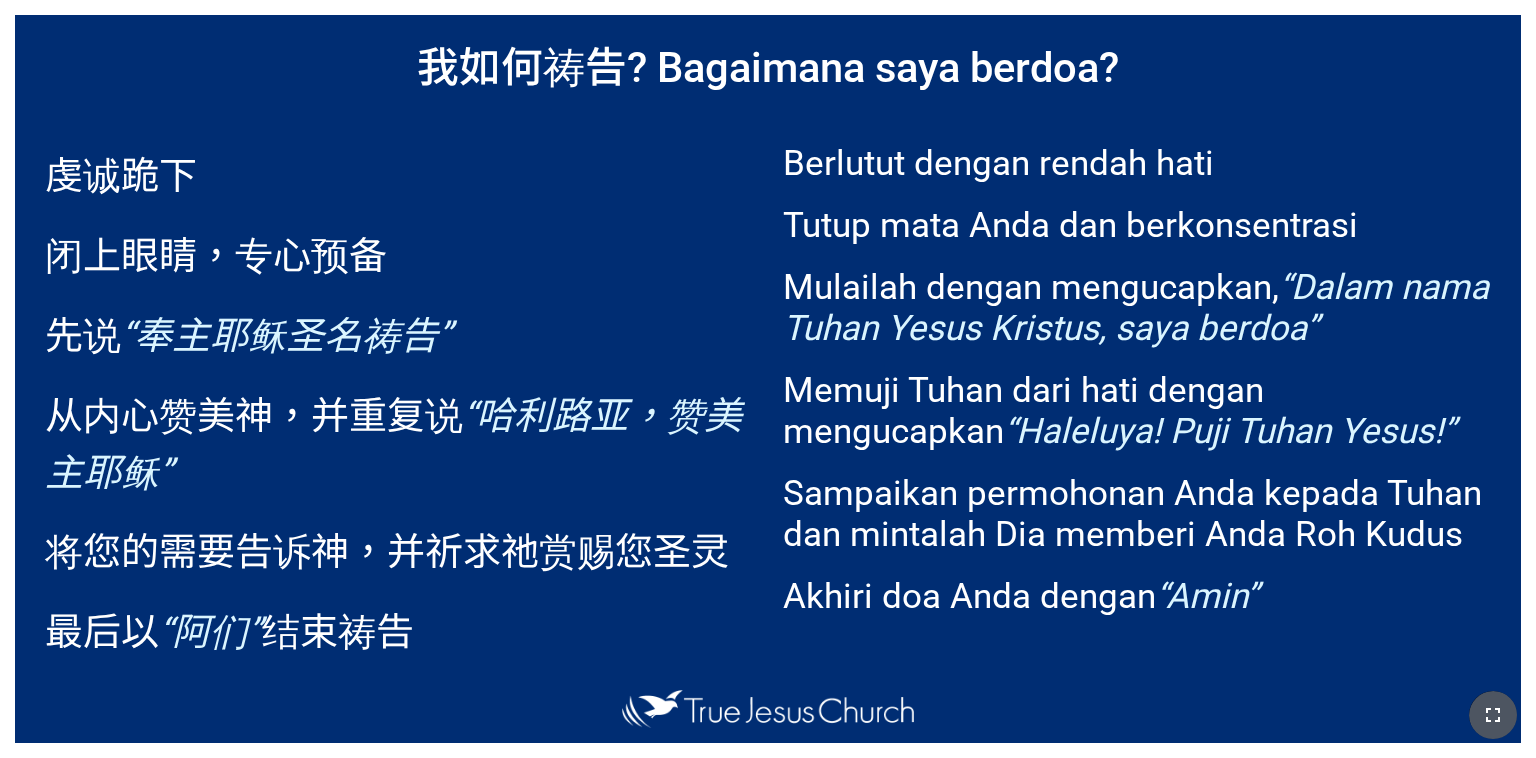 click 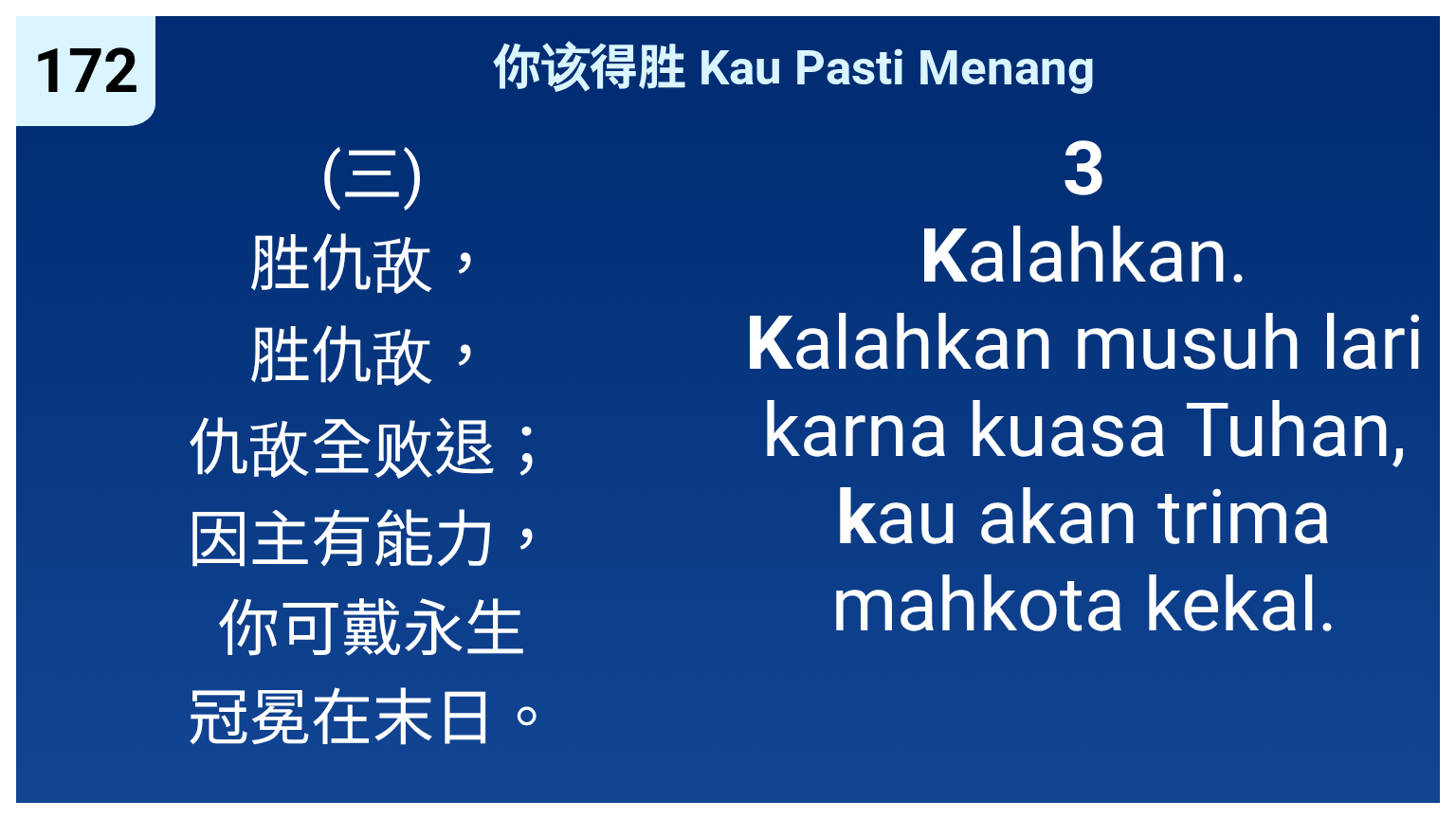drag, startPoint x: 1446, startPoint y: 228, endPoint x: 720, endPoint y: 585, distance: 809.0272 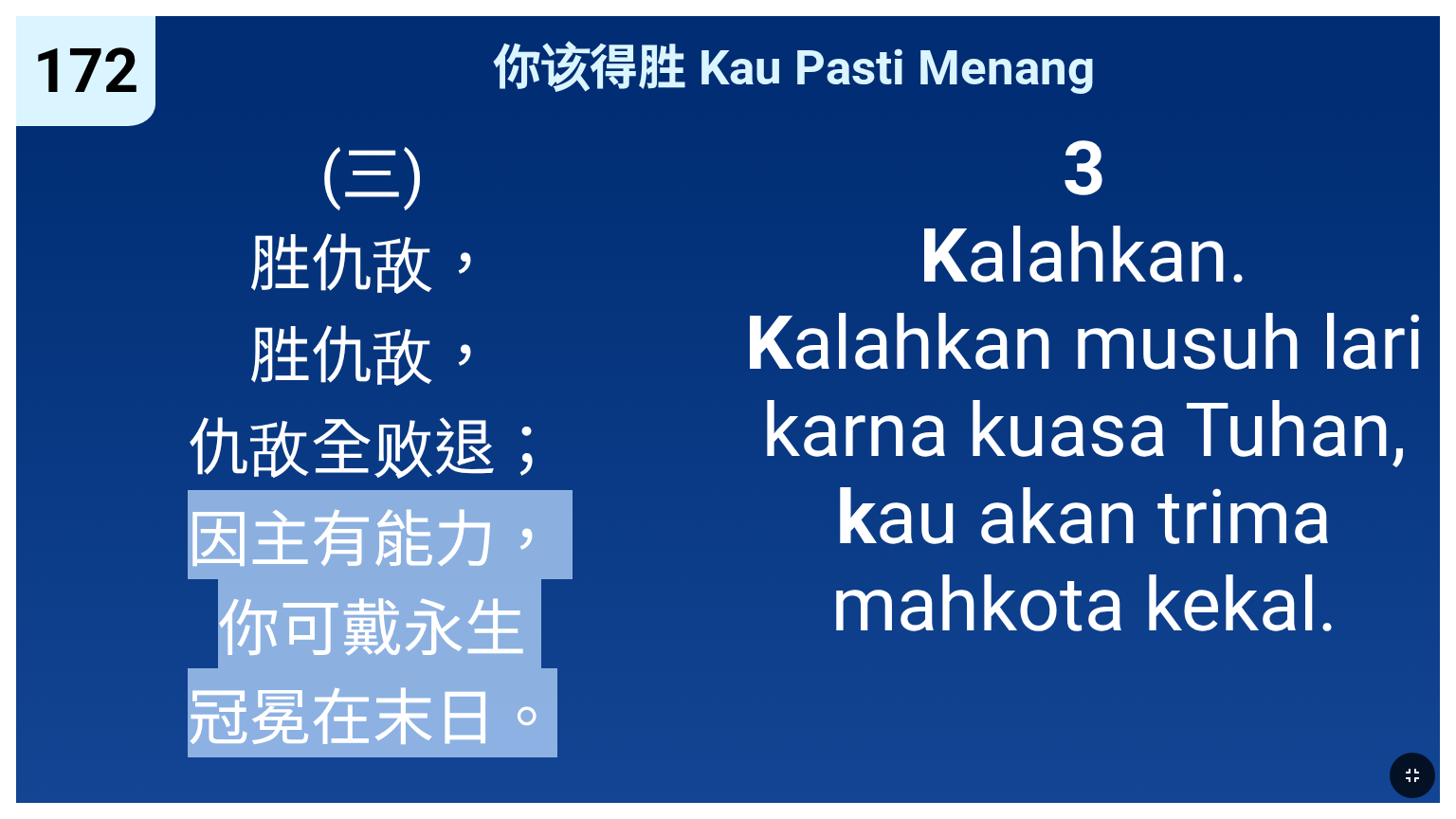 click on "3 K alahkan.  K alahkan musuh lari karna kuasa Tuhan,  k au akan trima mahkota kekal." at bounding box center (1083, 387) 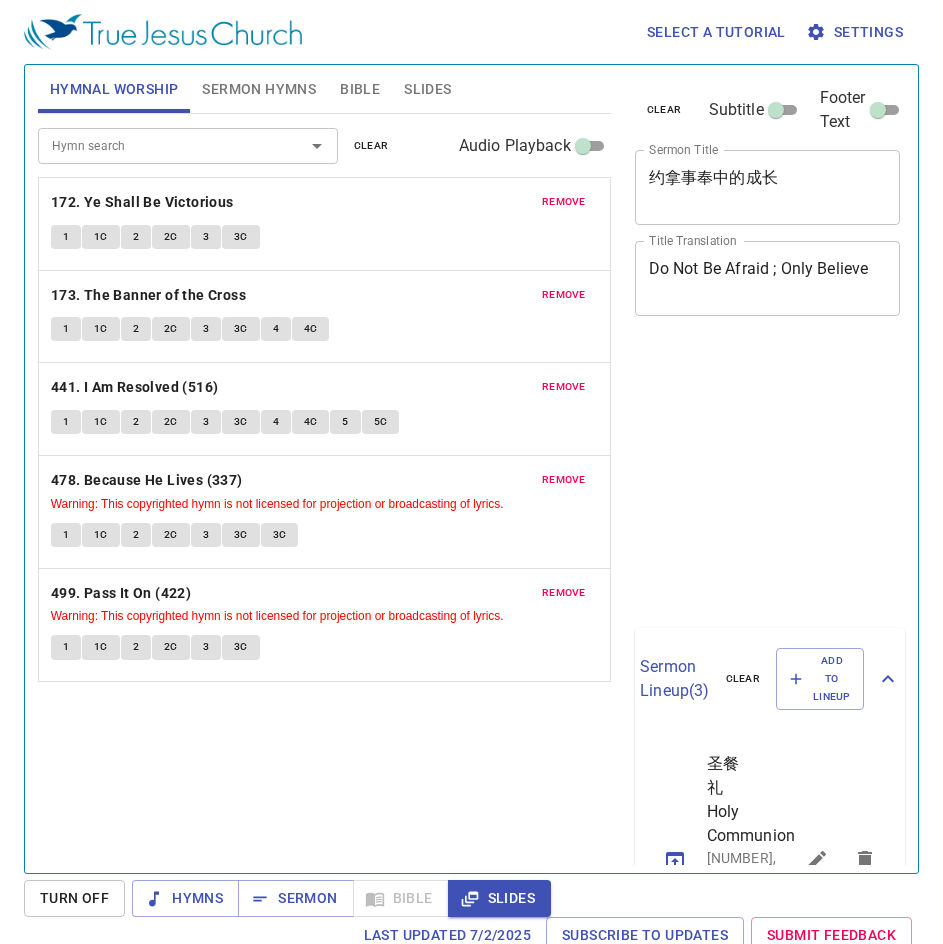 scroll, scrollTop: 0, scrollLeft: 0, axis: both 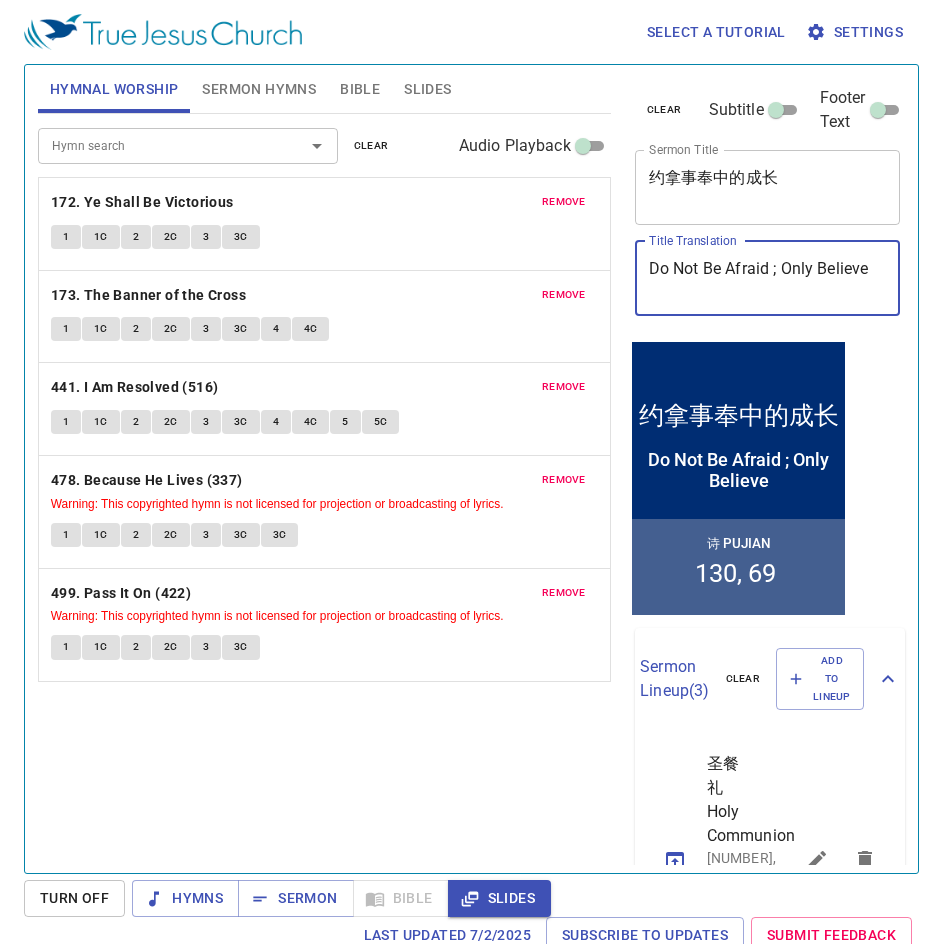click on "Do Not Be Afraid ; Only Believe" at bounding box center [768, 278] 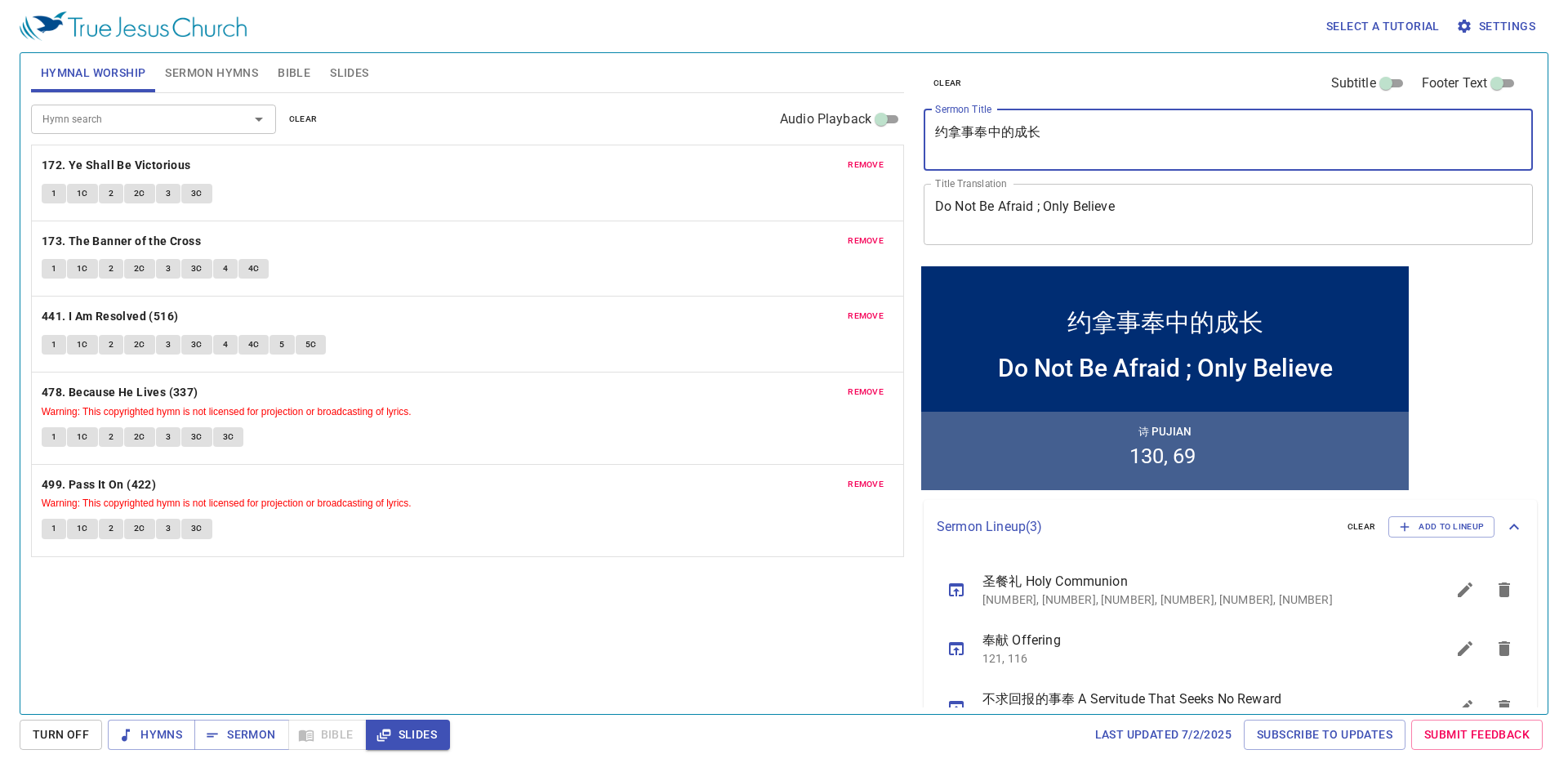drag, startPoint x: 1070, startPoint y: 132, endPoint x: 916, endPoint y: 132, distance: 154 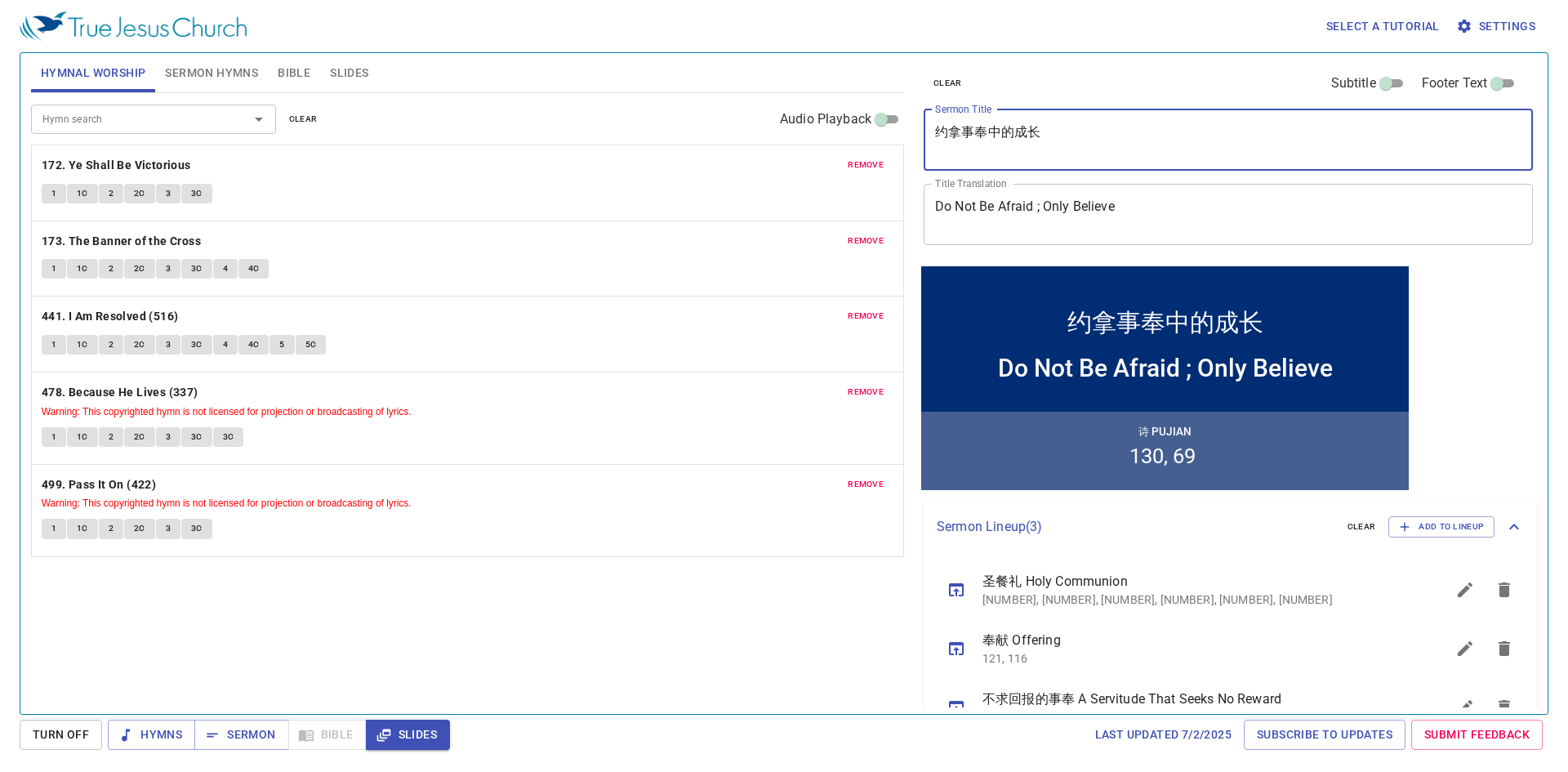 click on "clear Subtitle Footer Text Sermon Title 约拿事奉中的成长 x Sermon Title Title Translation Do Not Be Afraid ; Only Believe x Title Translation Subtitle x Subtitle Subtitle Translation x Subtitle Translation Footer Text Footer Text Sermon Lineup  ( 3 ) clear Add to Lineup 圣餐礼 Holy Communion 296A, 296B, 362, 297, 294, 292 奉献 Offering 121, 116 不求回报的事奉  A Servitude That Seeks No Reward 129, 296A, 37, 118, 116" at bounding box center [1227, 377] 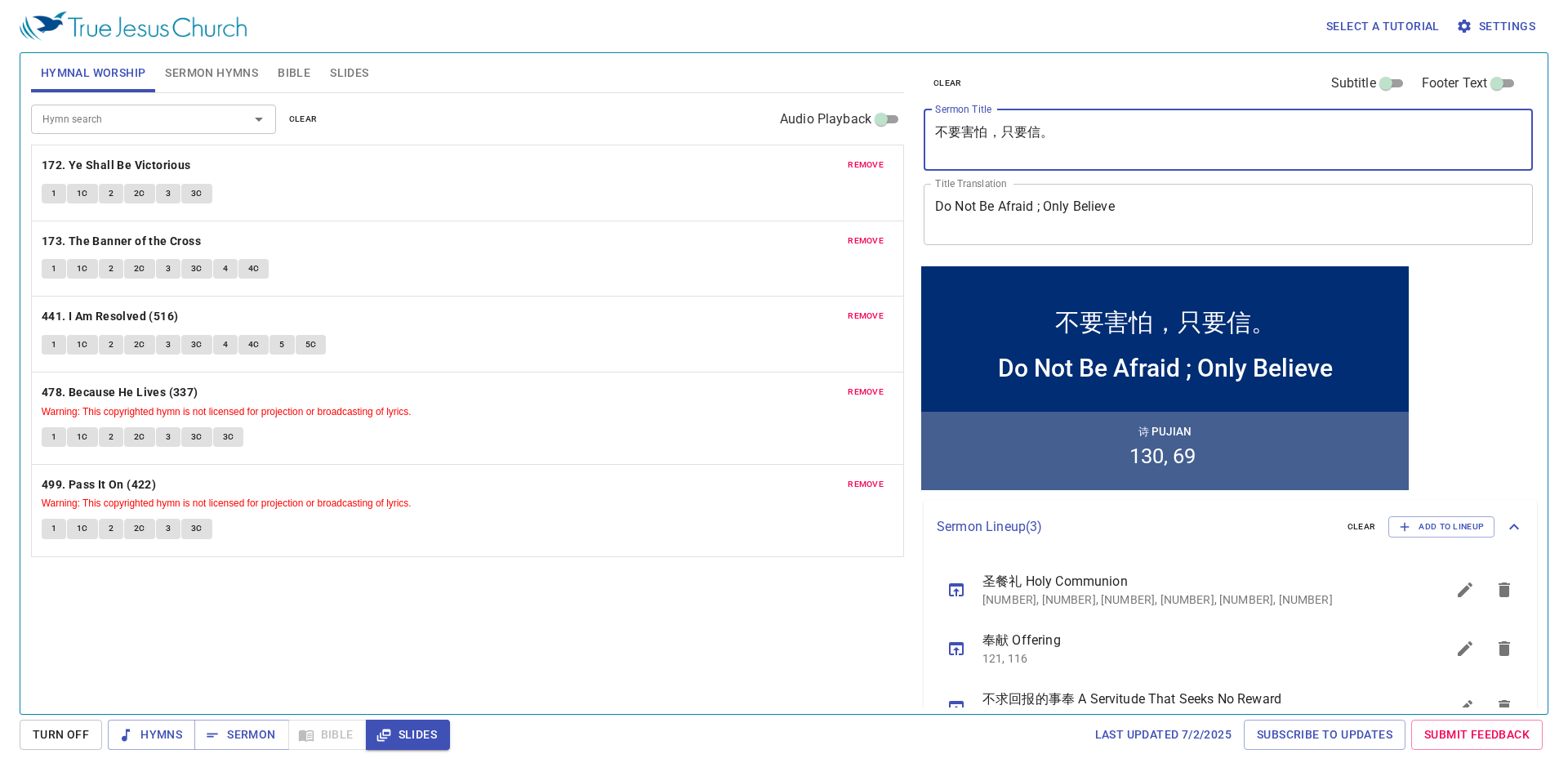 click on "不要害怕，只要信。" at bounding box center (1228, 140) 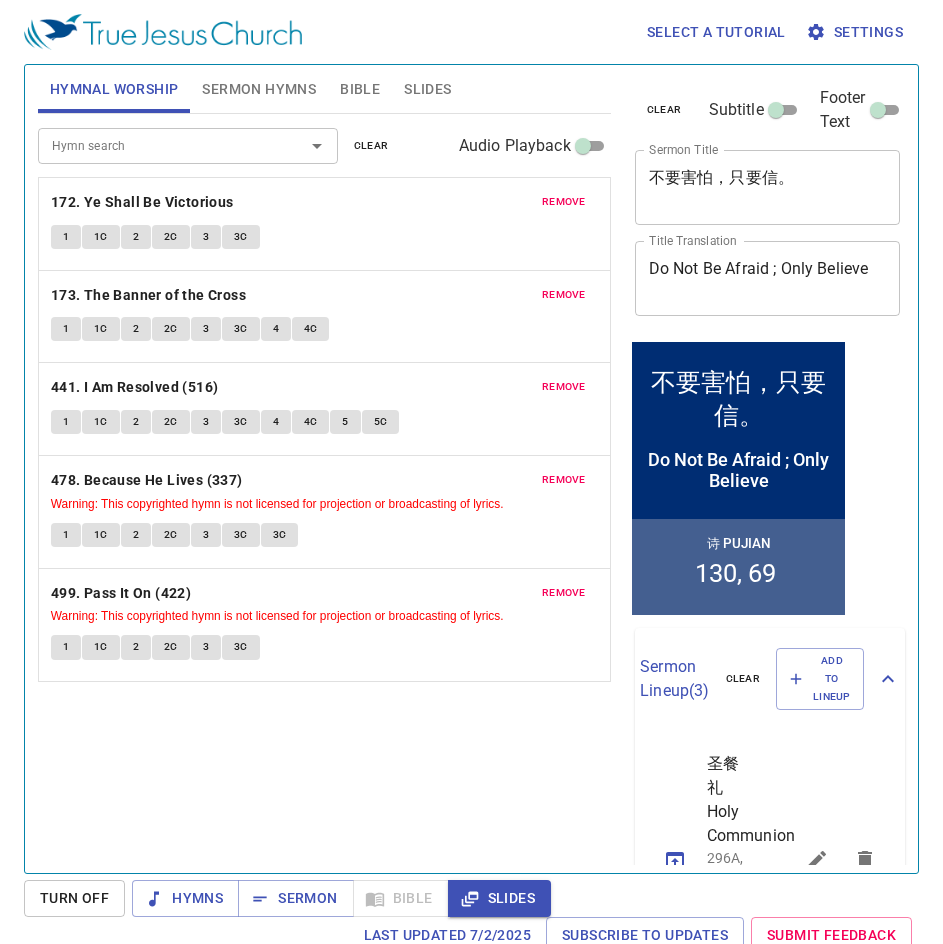 scroll, scrollTop: 0, scrollLeft: 0, axis: both 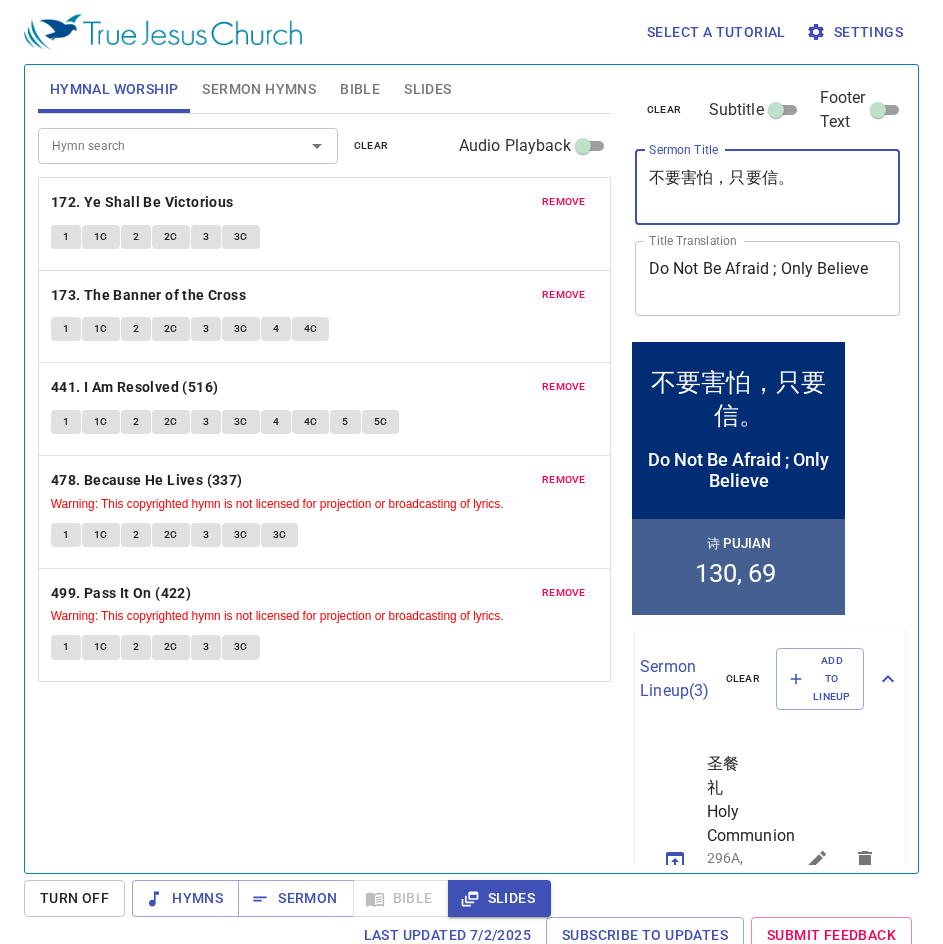 click on "不要害怕，只要信。" at bounding box center [768, 187] 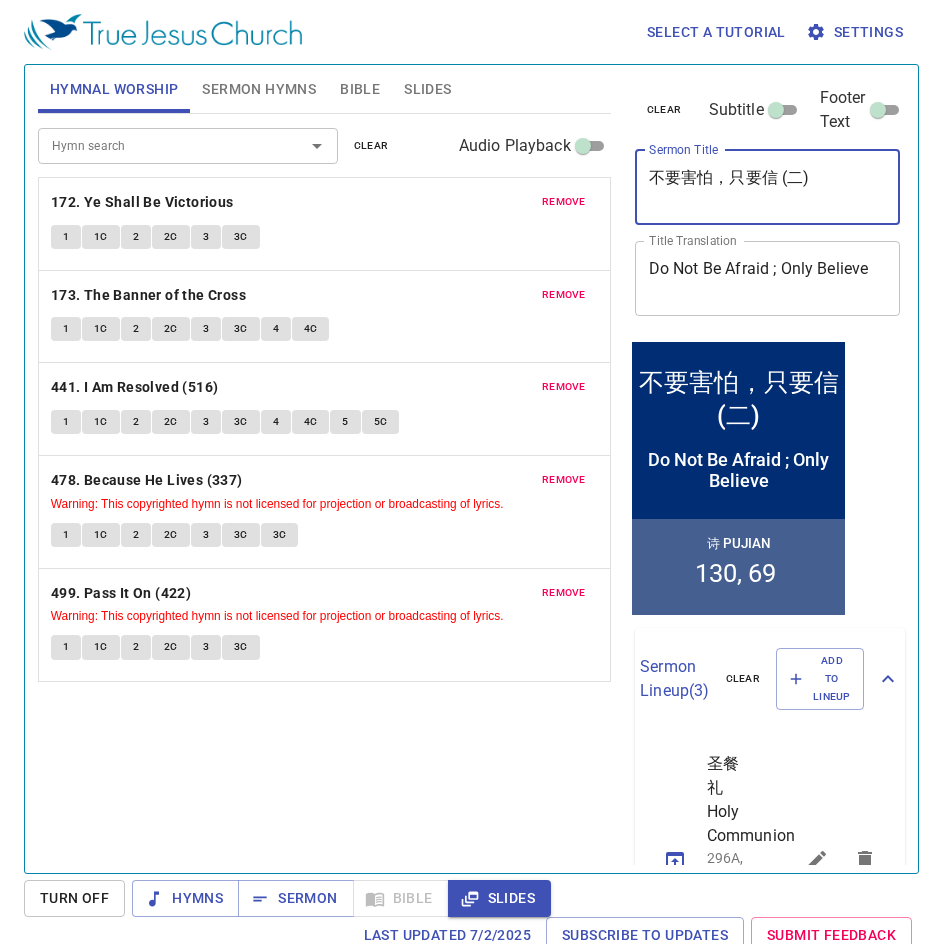 type on "不要害怕，只要信 (二)" 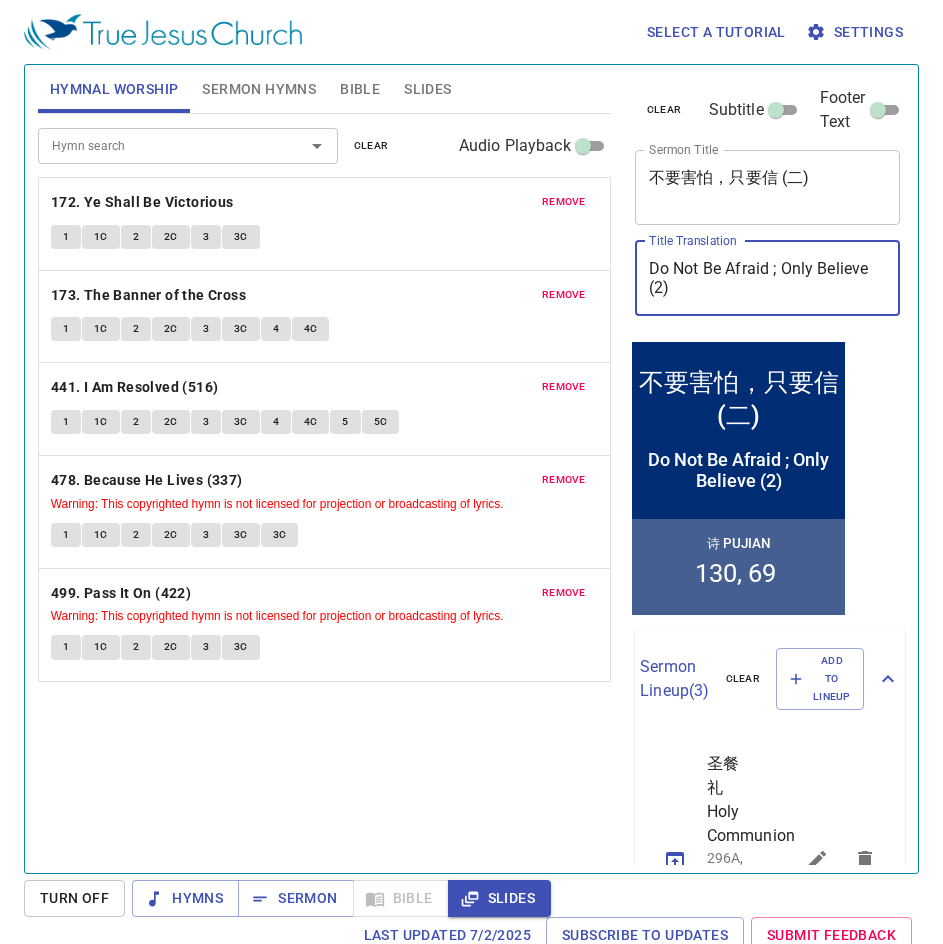drag, startPoint x: 740, startPoint y: 292, endPoint x: 637, endPoint y: 263, distance: 107.00467 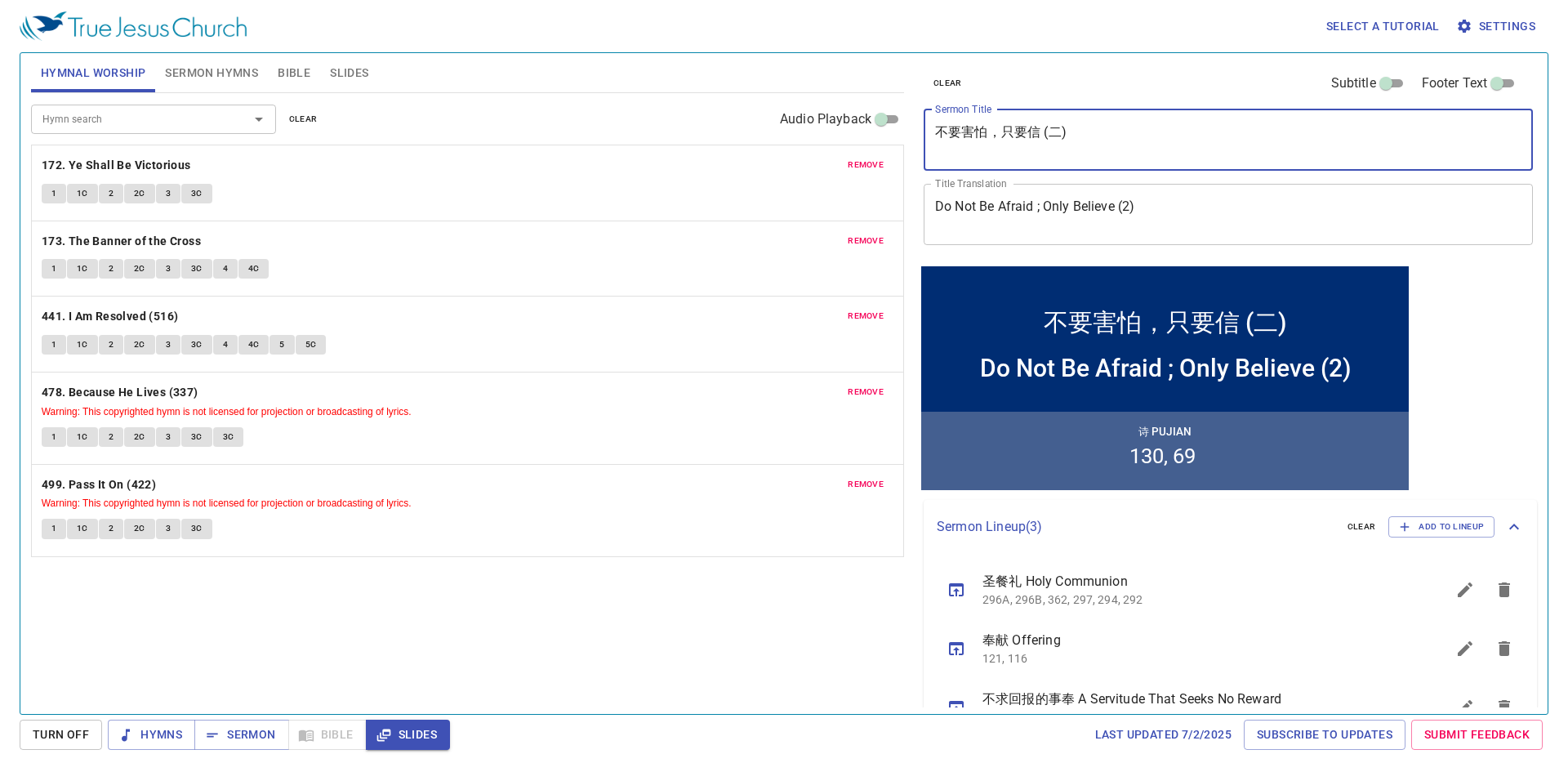 drag, startPoint x: 1089, startPoint y: 144, endPoint x: 870, endPoint y: 143, distance: 219.00228 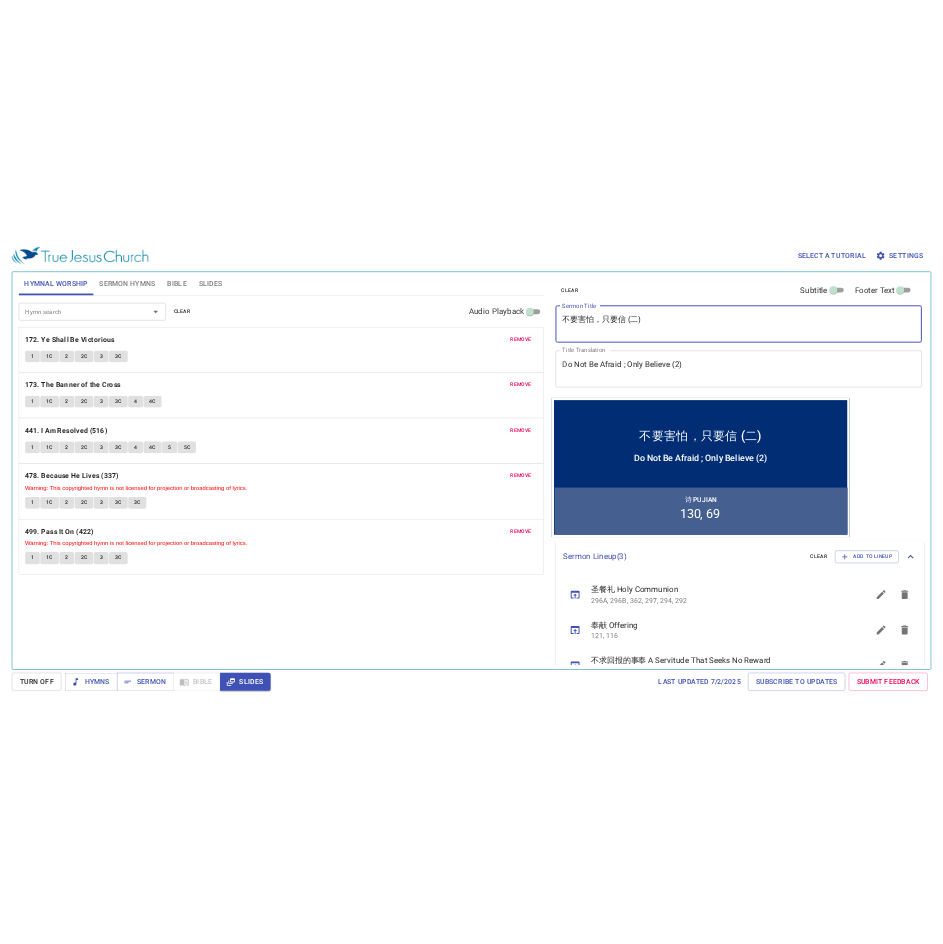 scroll, scrollTop: 0, scrollLeft: 0, axis: both 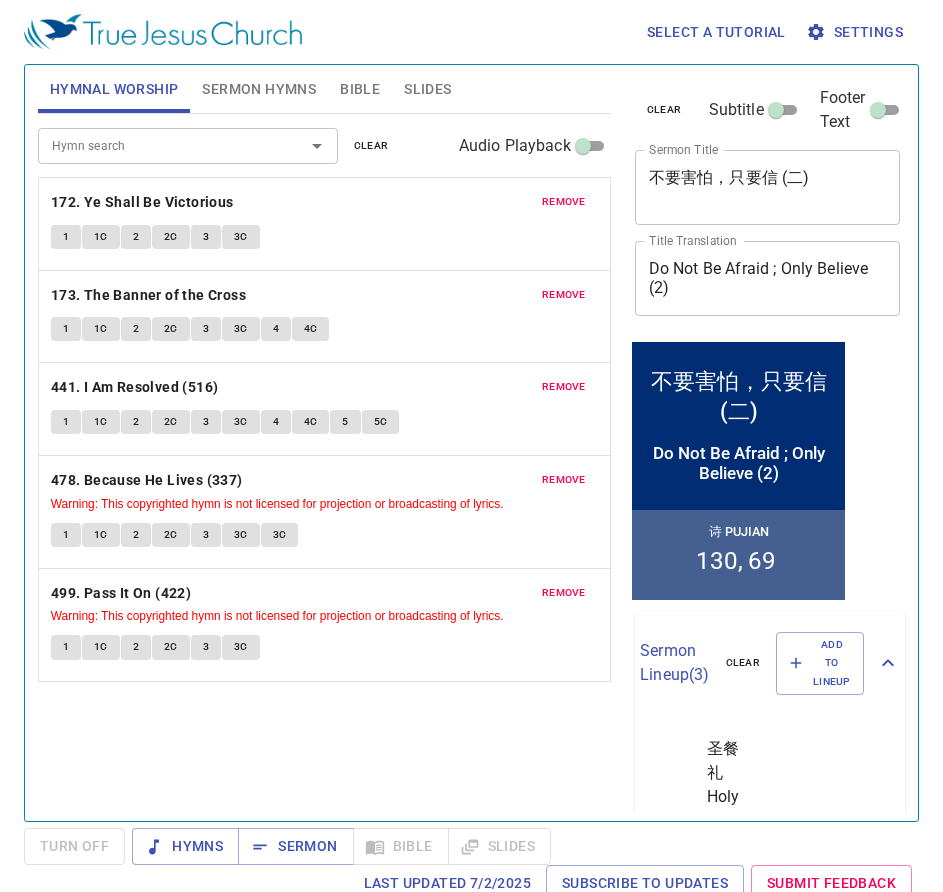 click on "Slides" at bounding box center (427, 89) 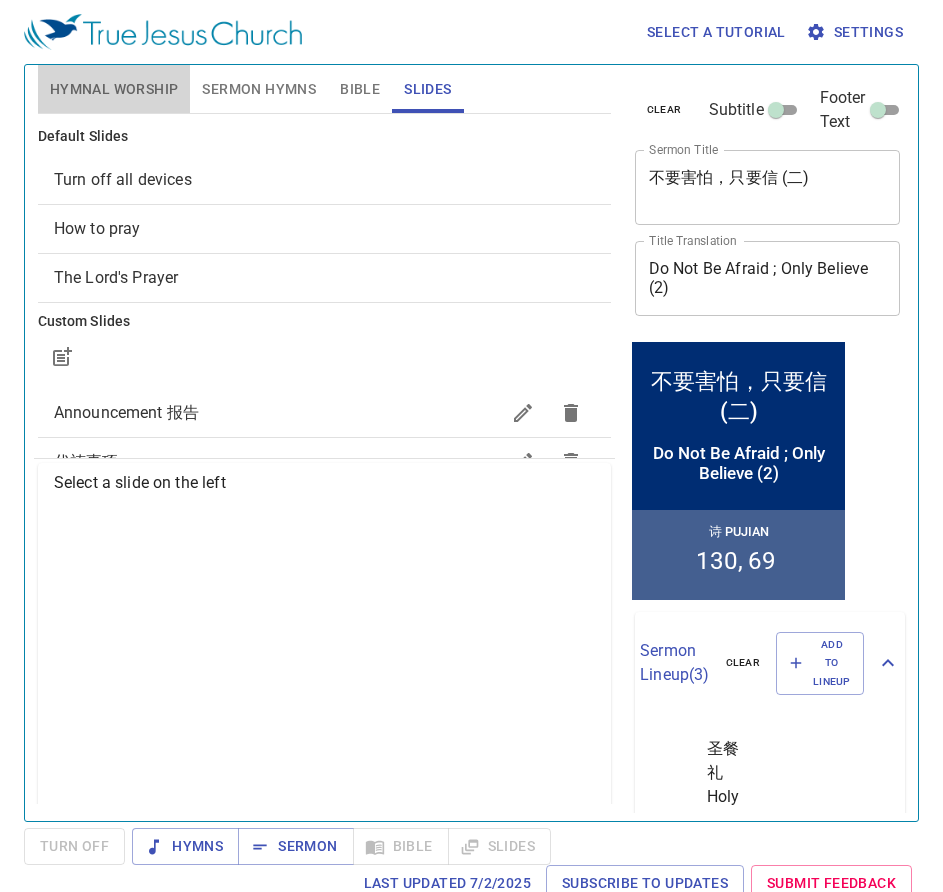 click on "Hymnal Worship" at bounding box center (114, 89) 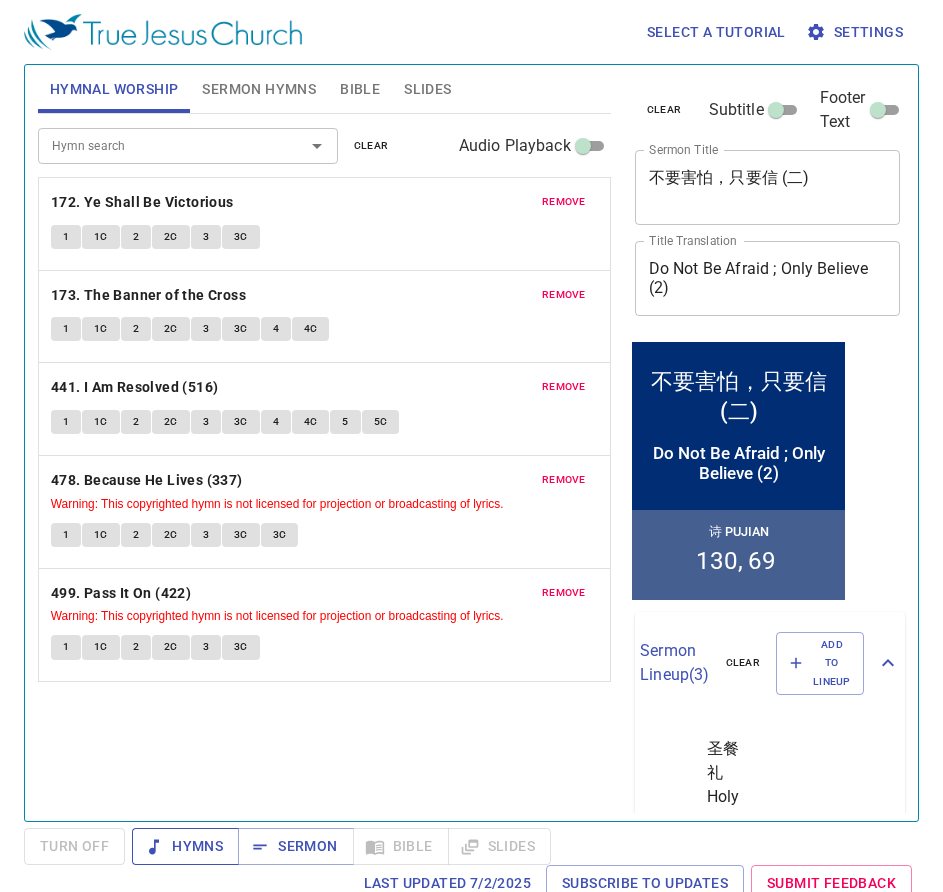 click on "Hymns" at bounding box center (185, 846) 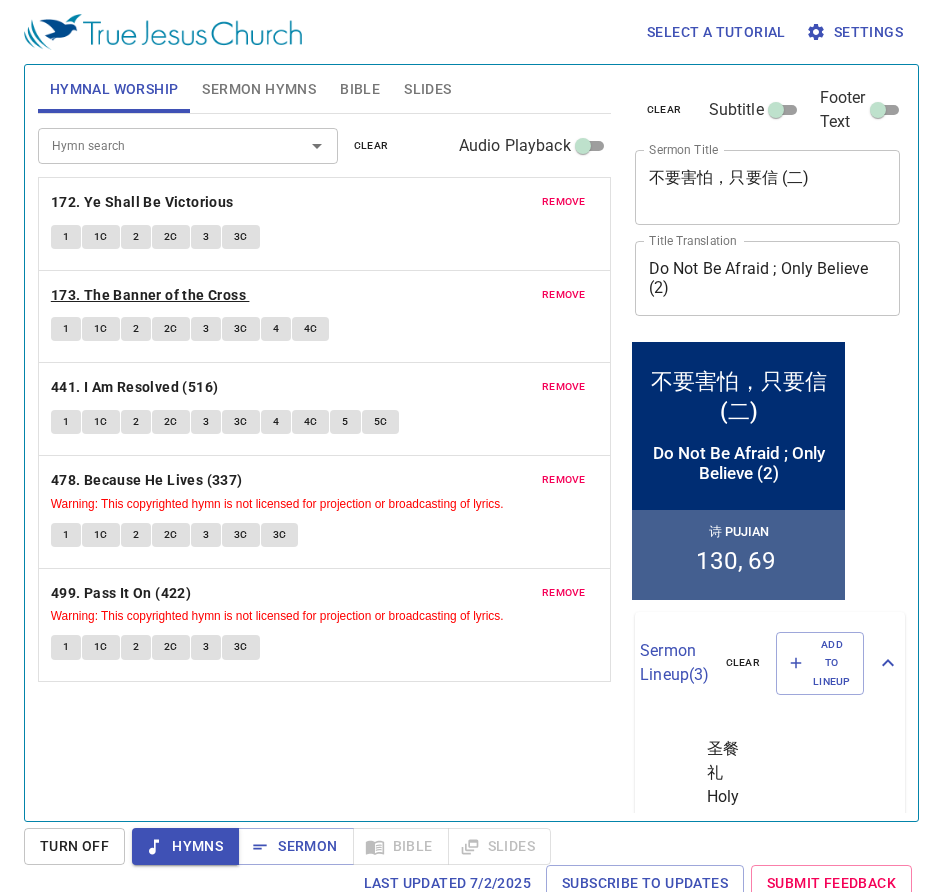 click on "173. The Banner of the Cross" at bounding box center (148, 295) 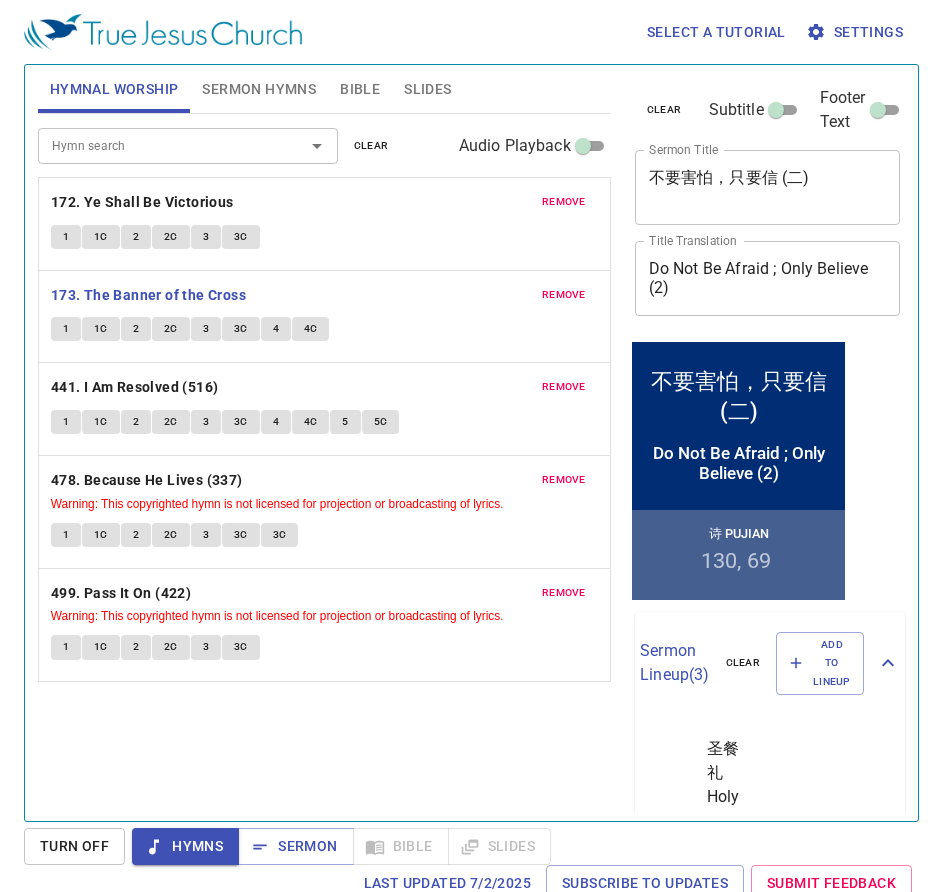 click on "2C" at bounding box center (171, 329) 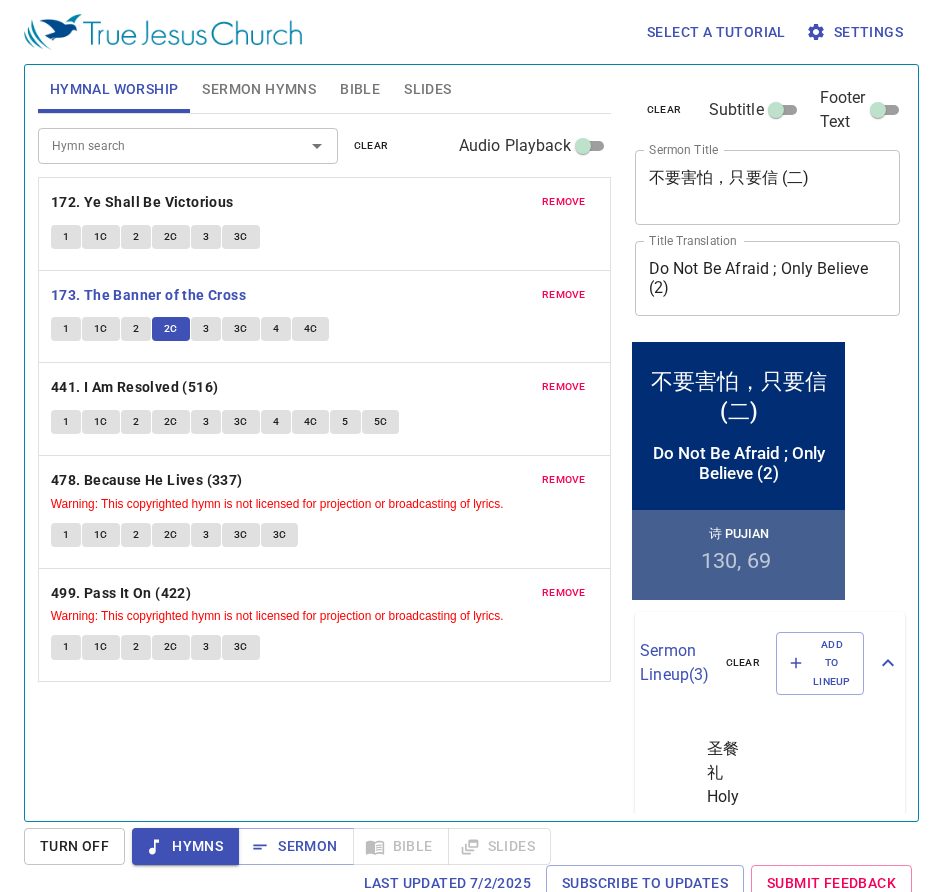 click on "3" at bounding box center (206, 329) 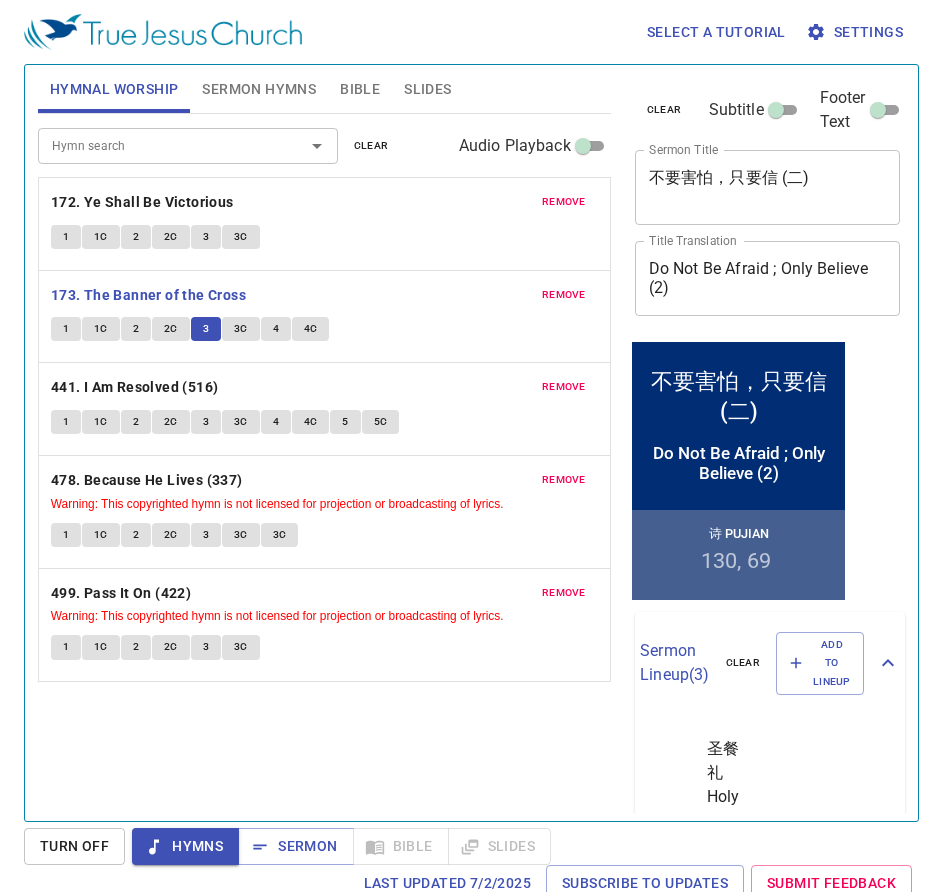 click on "3C" at bounding box center [241, 329] 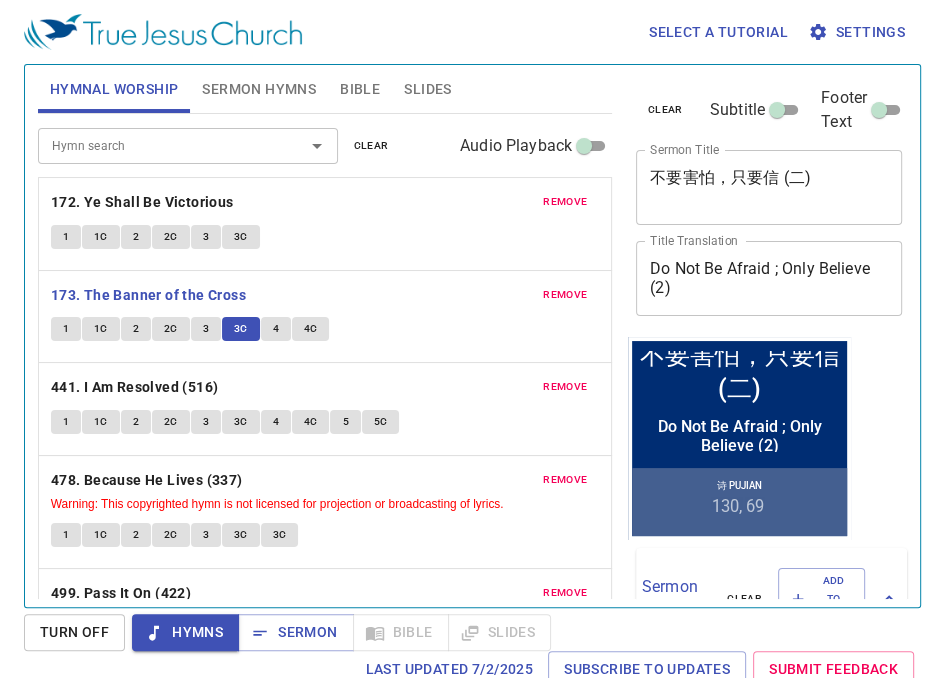 click on "4" at bounding box center [276, 329] 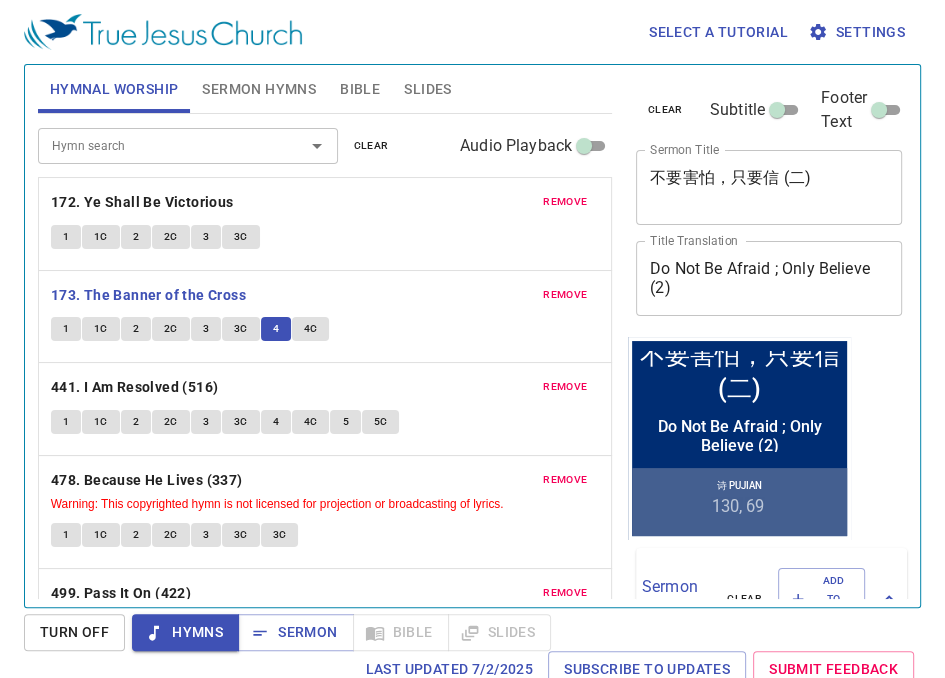 click on "4C" at bounding box center (311, 329) 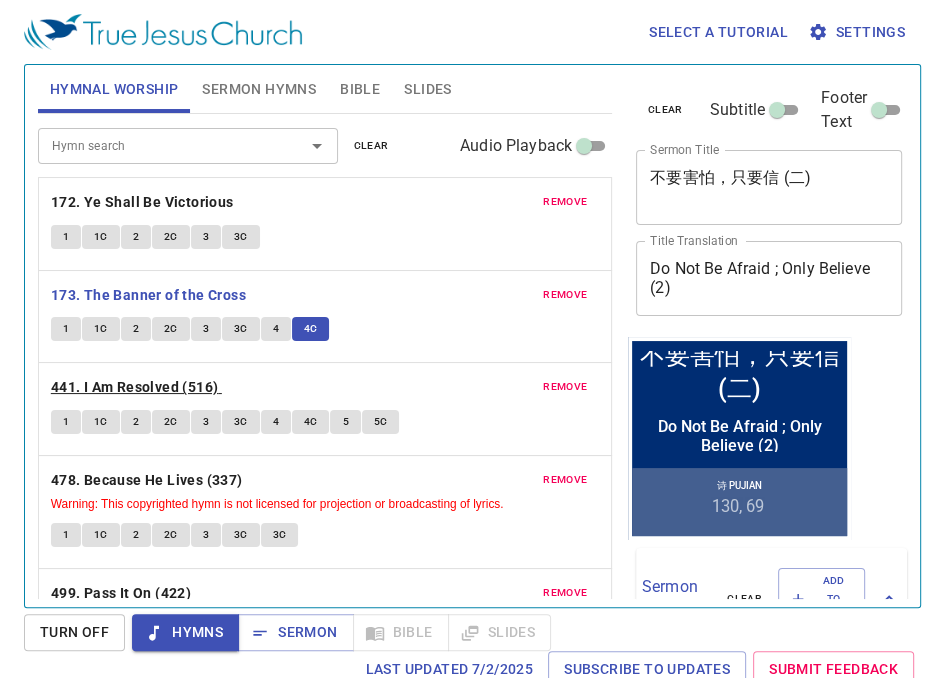click on "441. I Am Resolved (516)" at bounding box center [135, 387] 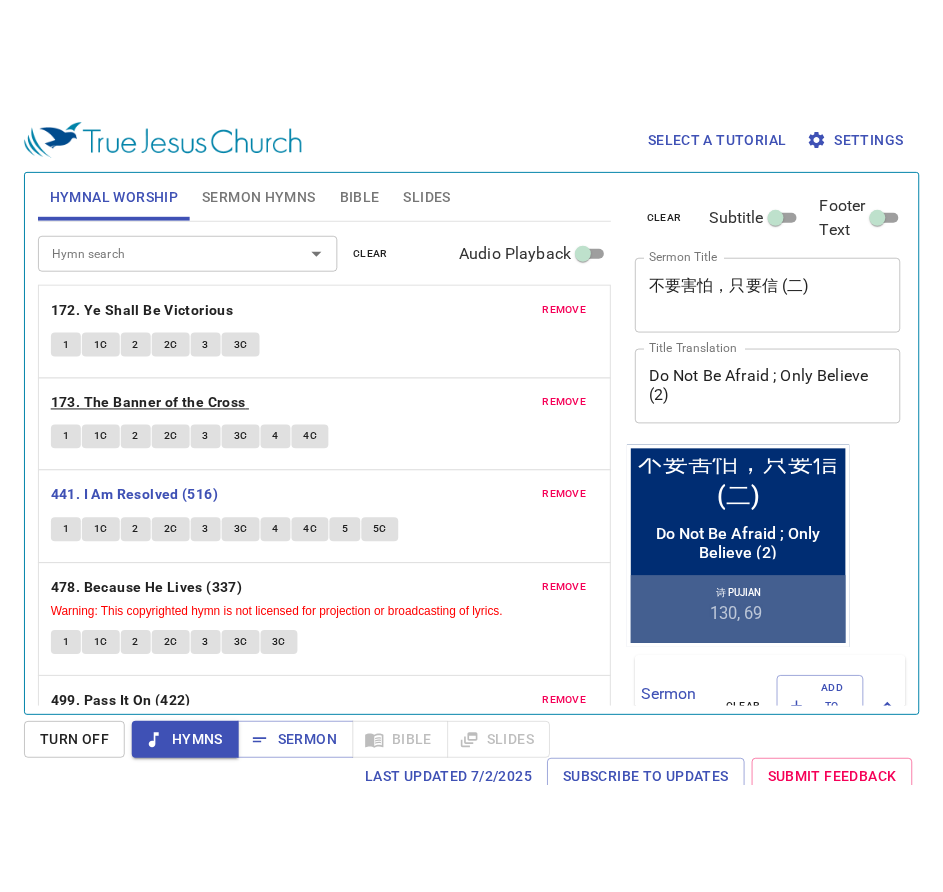 scroll, scrollTop: 80, scrollLeft: 0, axis: vertical 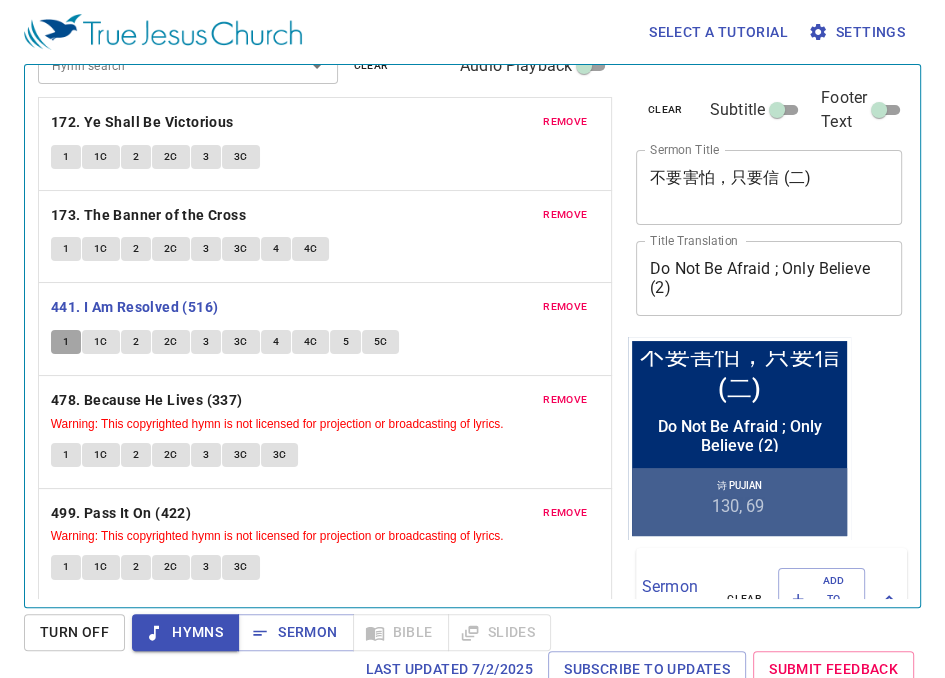 click on "1" at bounding box center (66, 342) 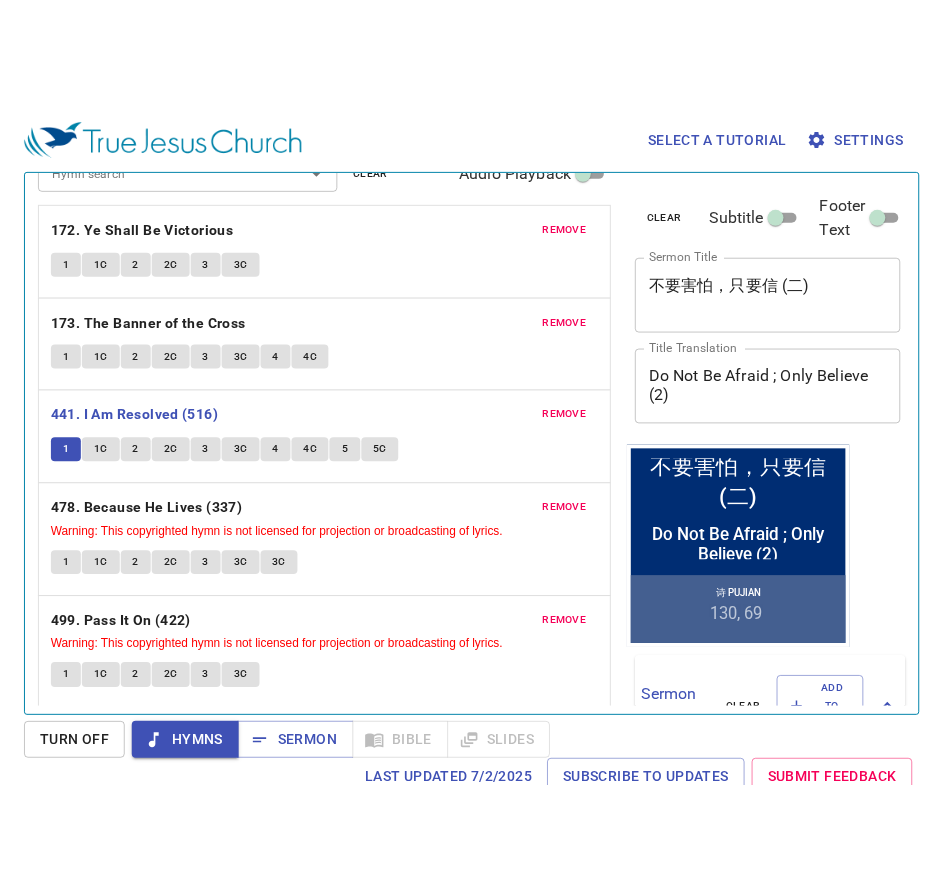 scroll, scrollTop: 0, scrollLeft: 0, axis: both 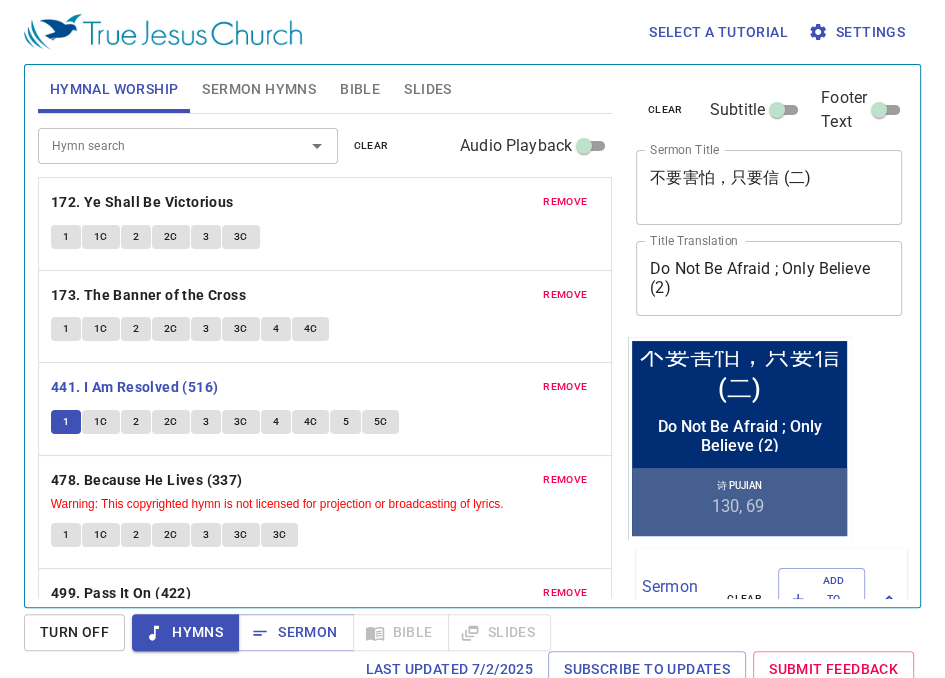 click on "1C" at bounding box center [101, 422] 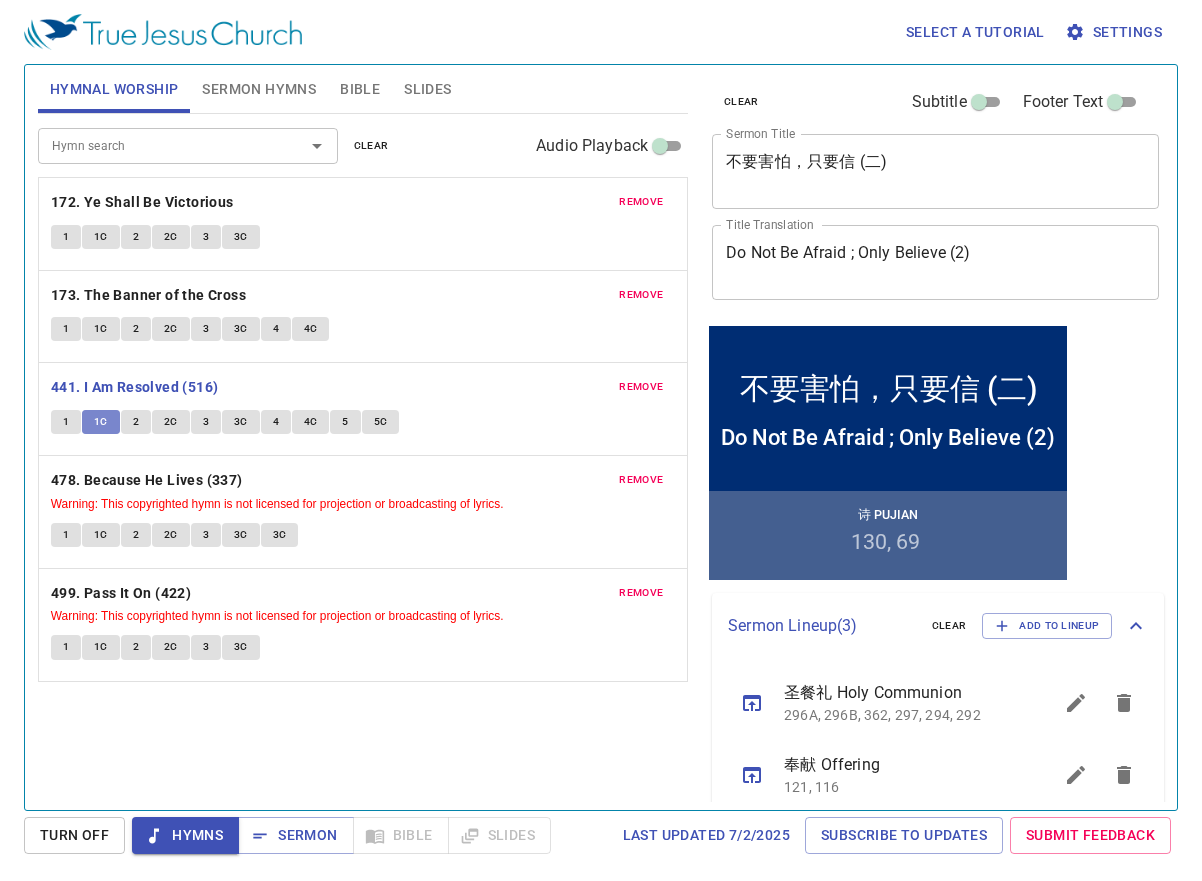 click on "1C" at bounding box center [101, 422] 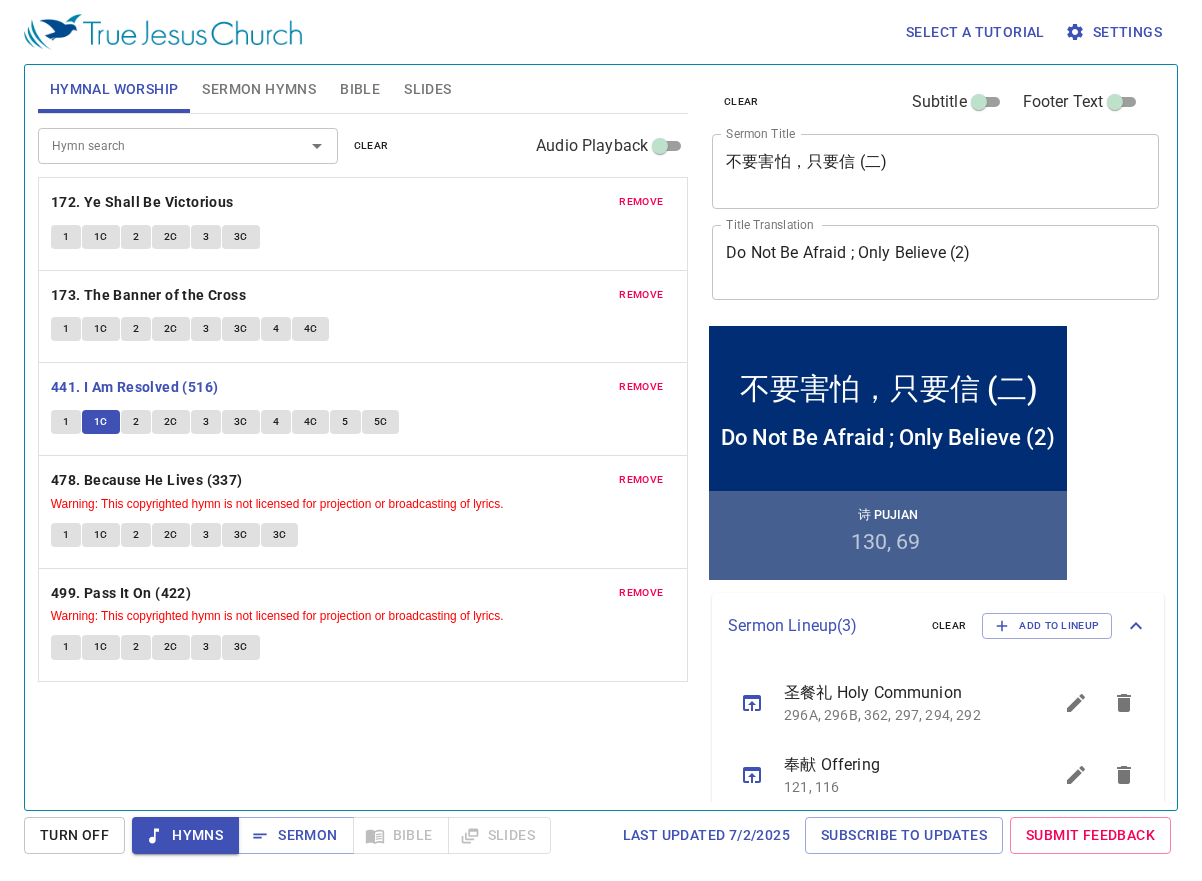 click on "2" at bounding box center [136, 422] 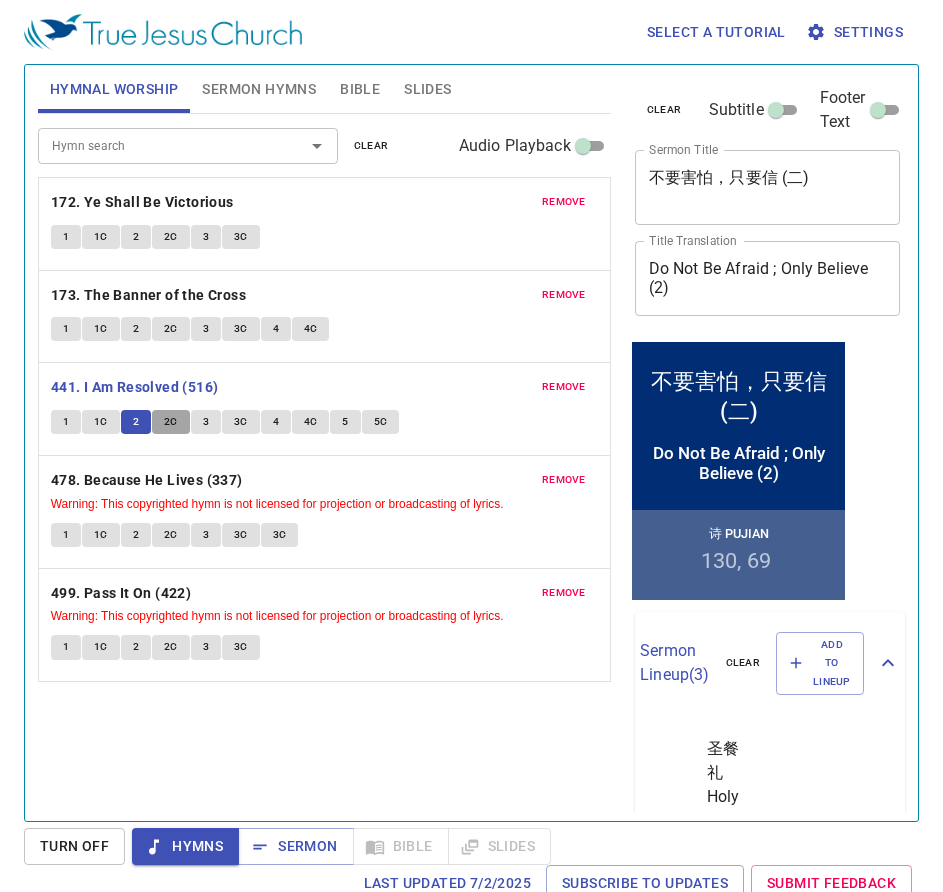 click on "2C" at bounding box center (171, 422) 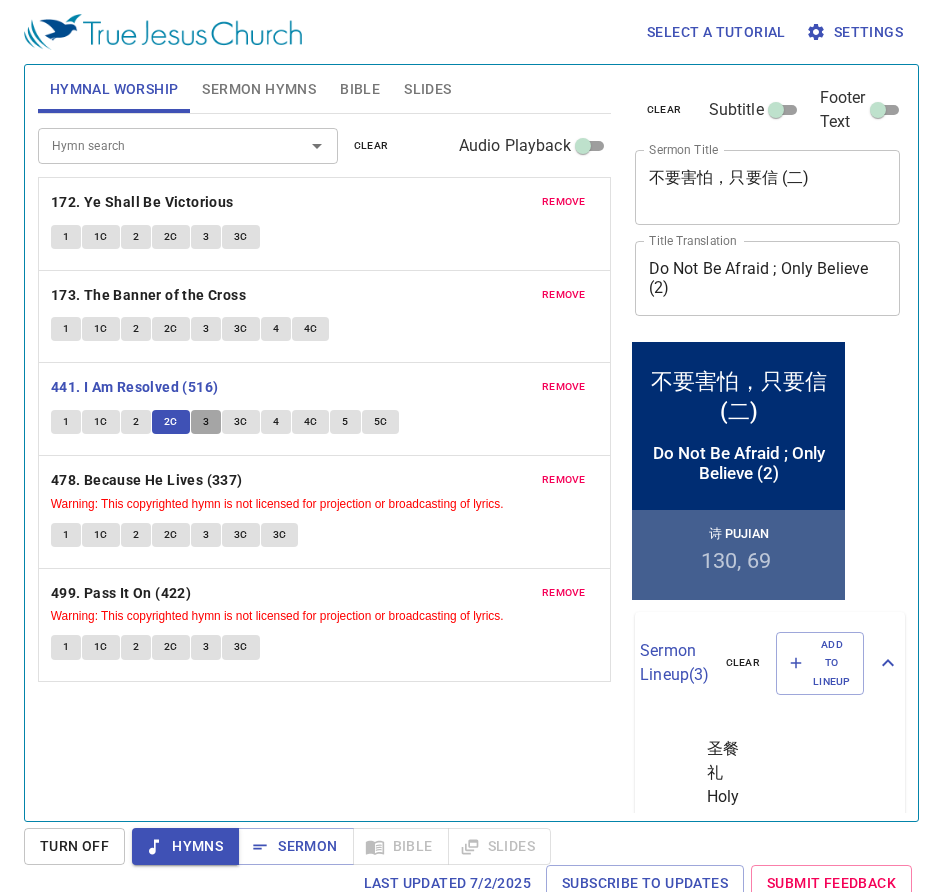 click on "3" at bounding box center [206, 422] 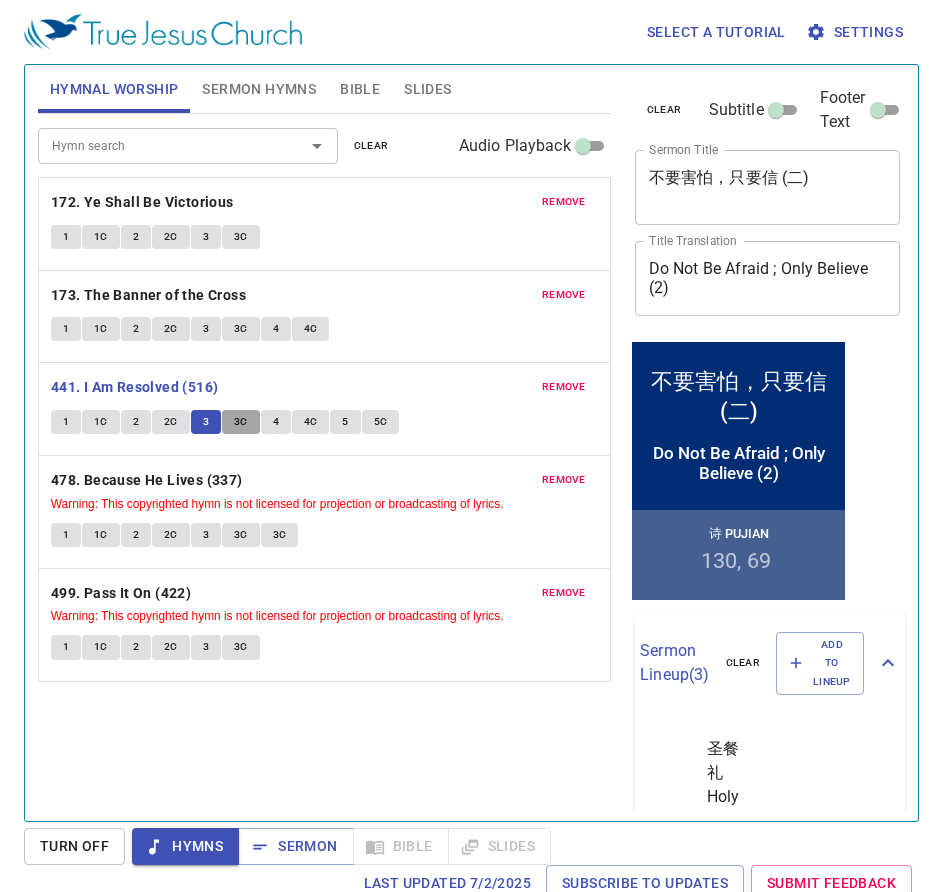 click on "3C" at bounding box center (241, 422) 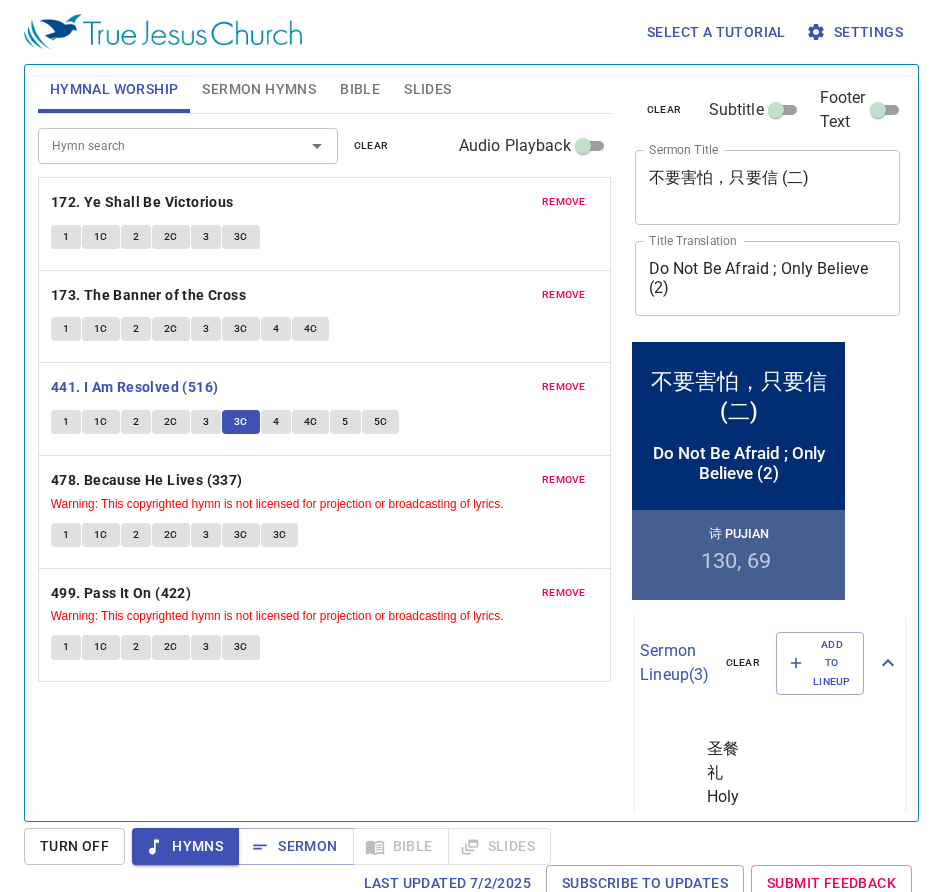 click on "4" at bounding box center (276, 422) 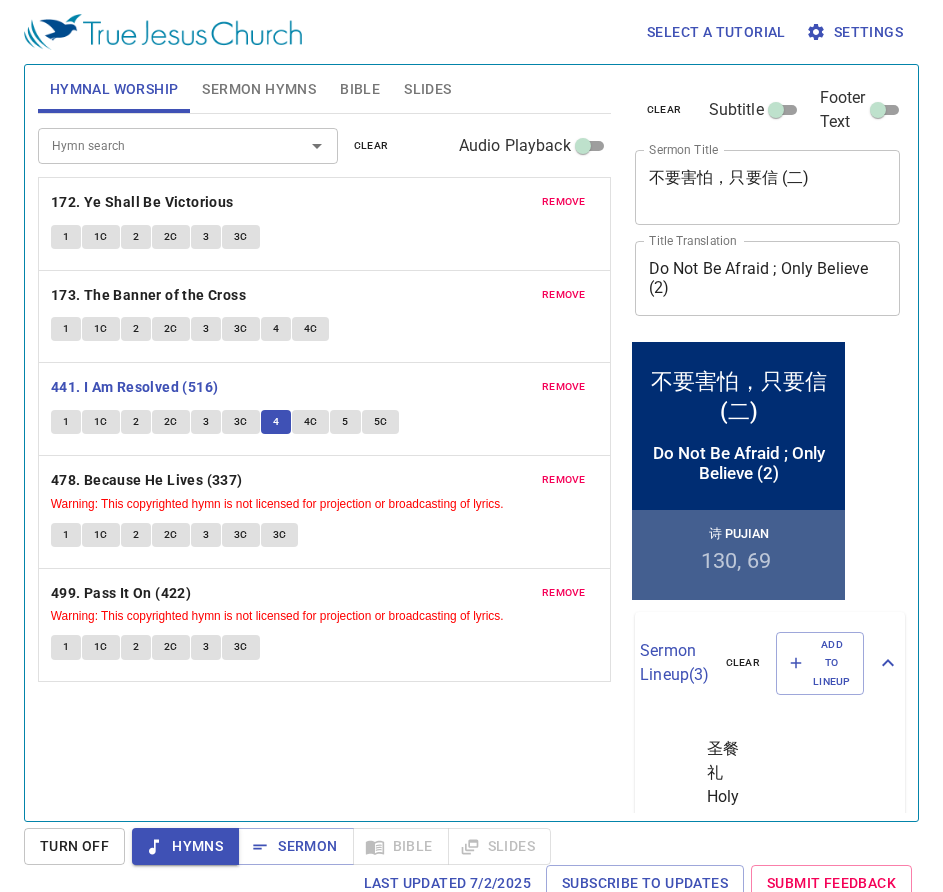 click on "4C" at bounding box center [311, 422] 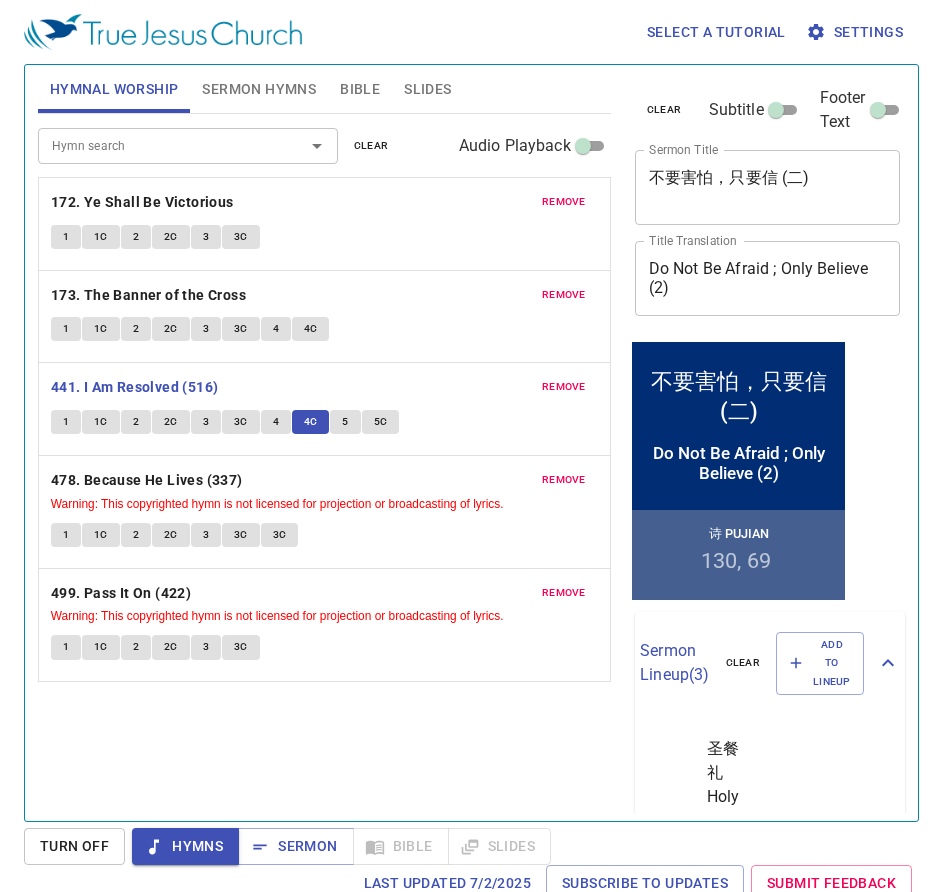 click on "5" at bounding box center [345, 422] 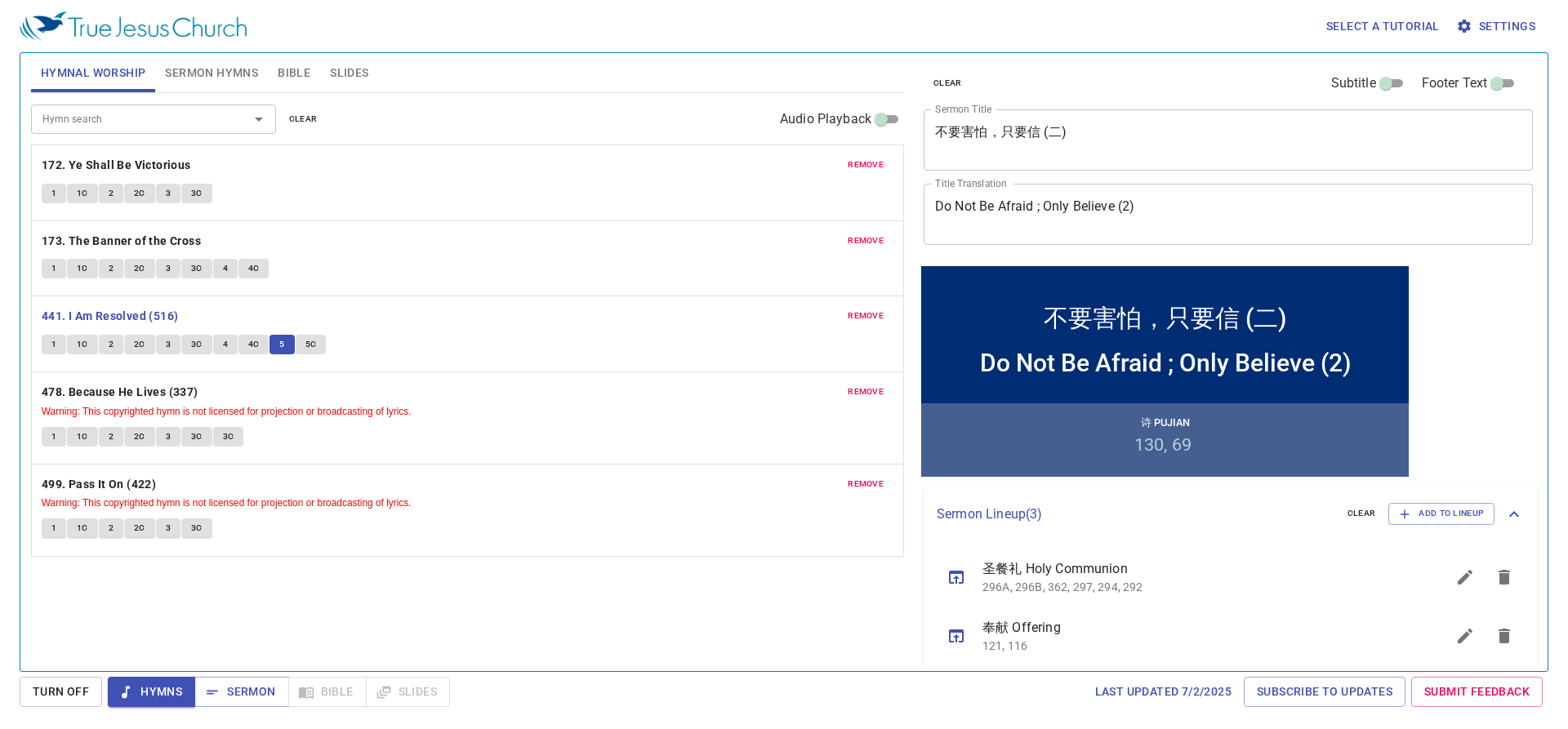 click on "5C" at bounding box center [311, 344] 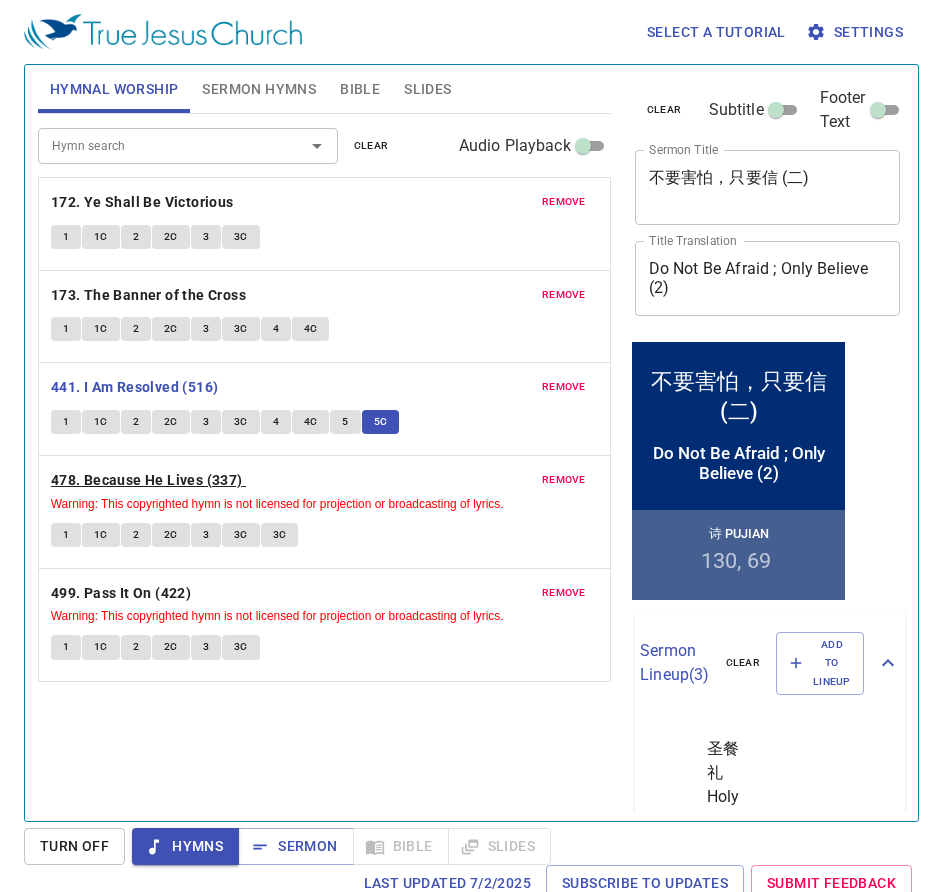 click on "478. Because He Lives (337)" at bounding box center (147, 480) 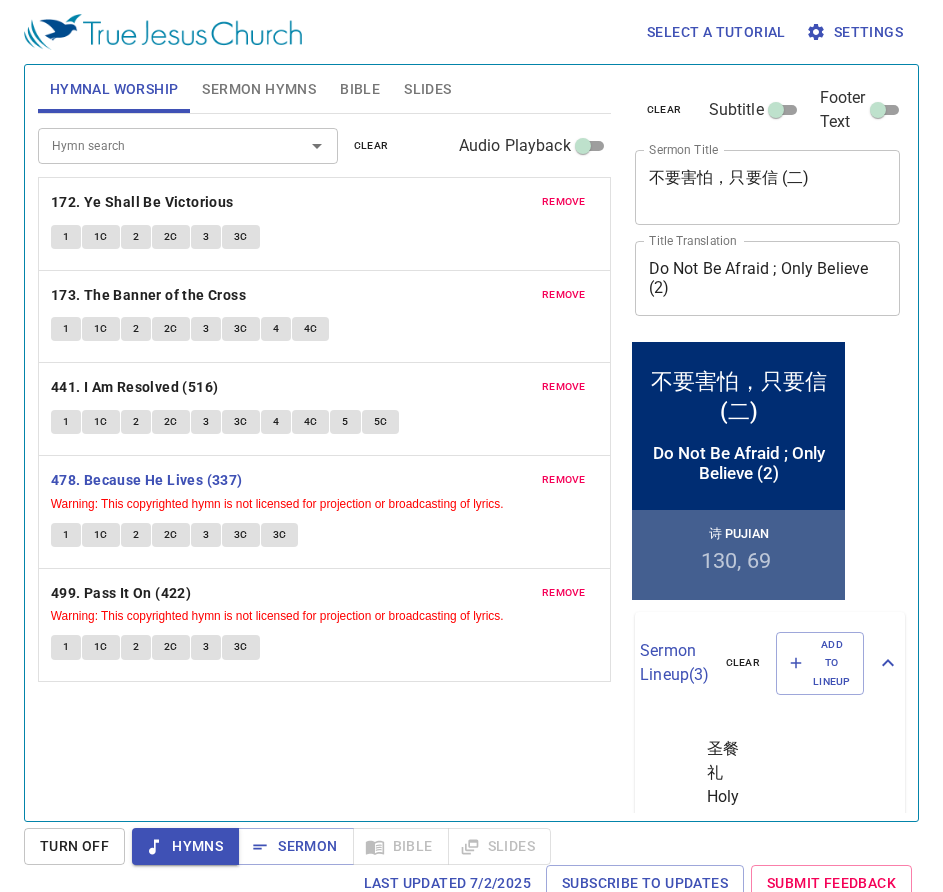 click on "1" at bounding box center (66, 535) 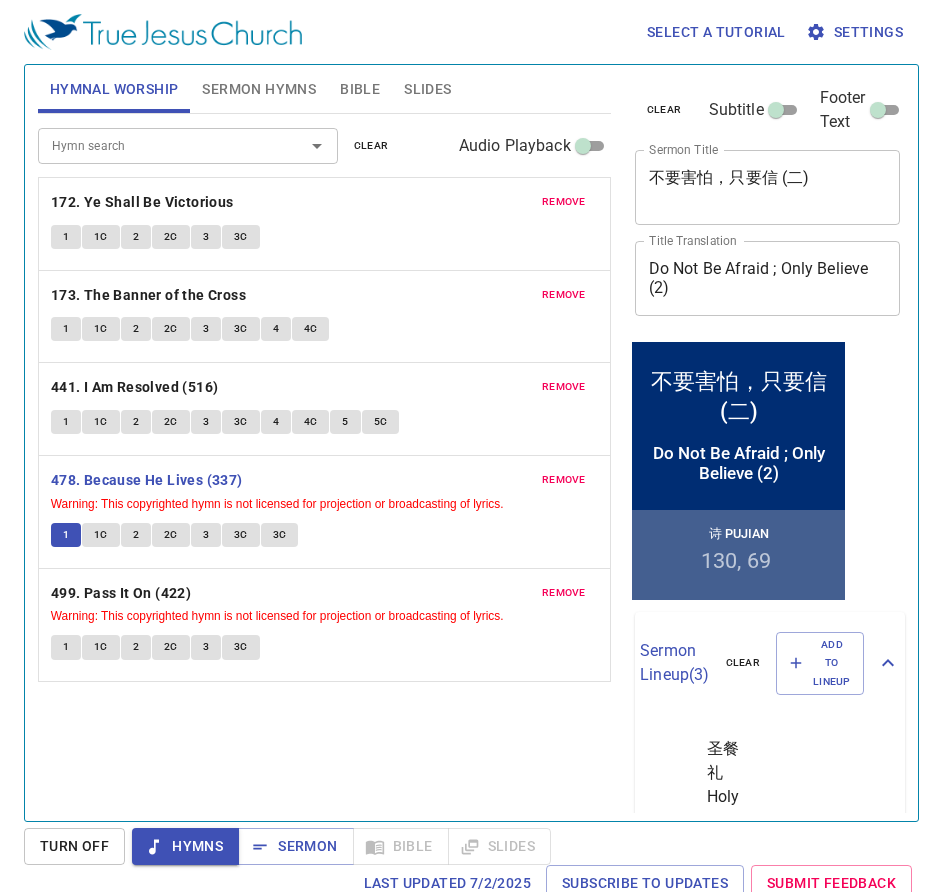 type 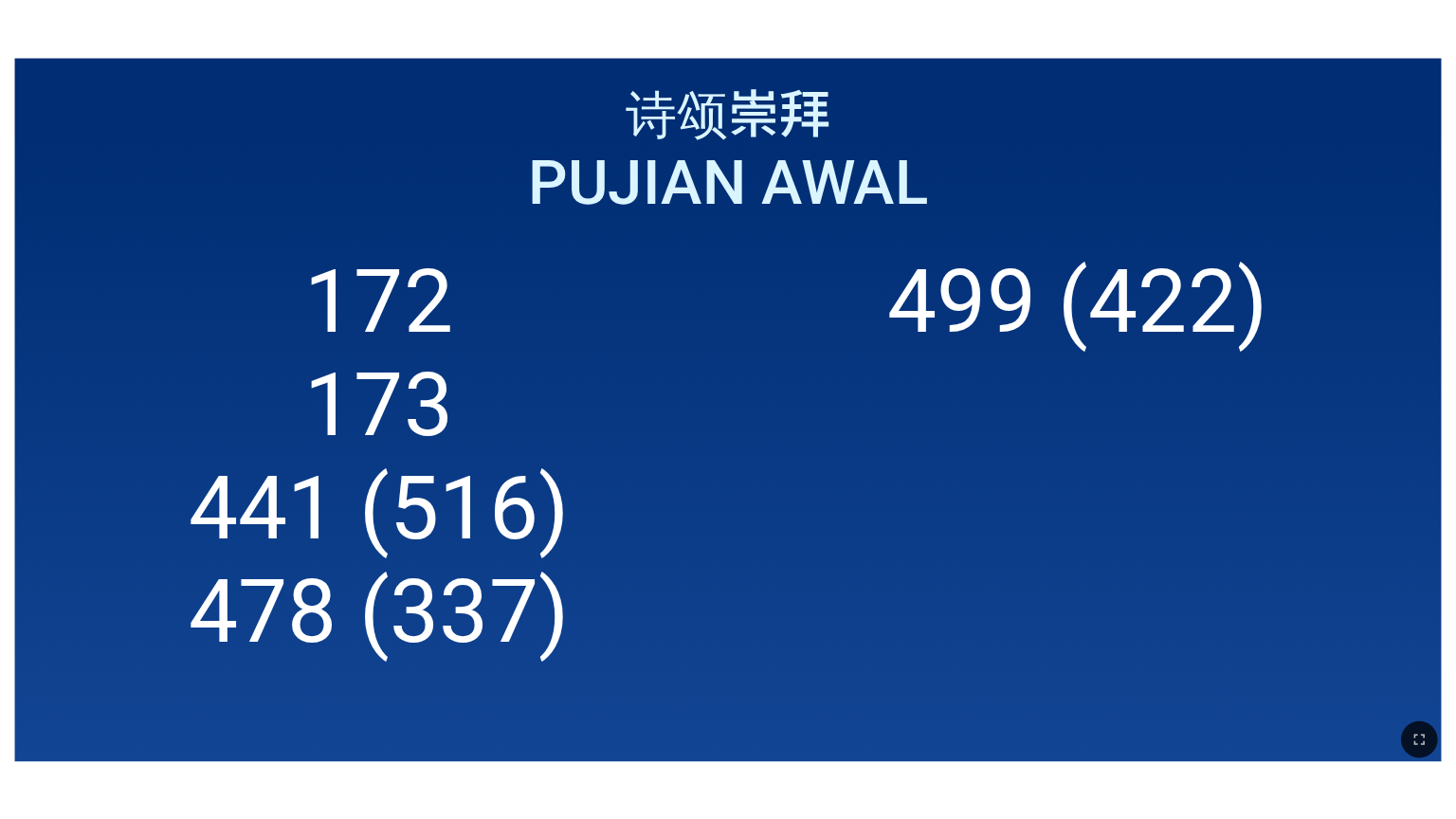 scroll, scrollTop: 0, scrollLeft: 0, axis: both 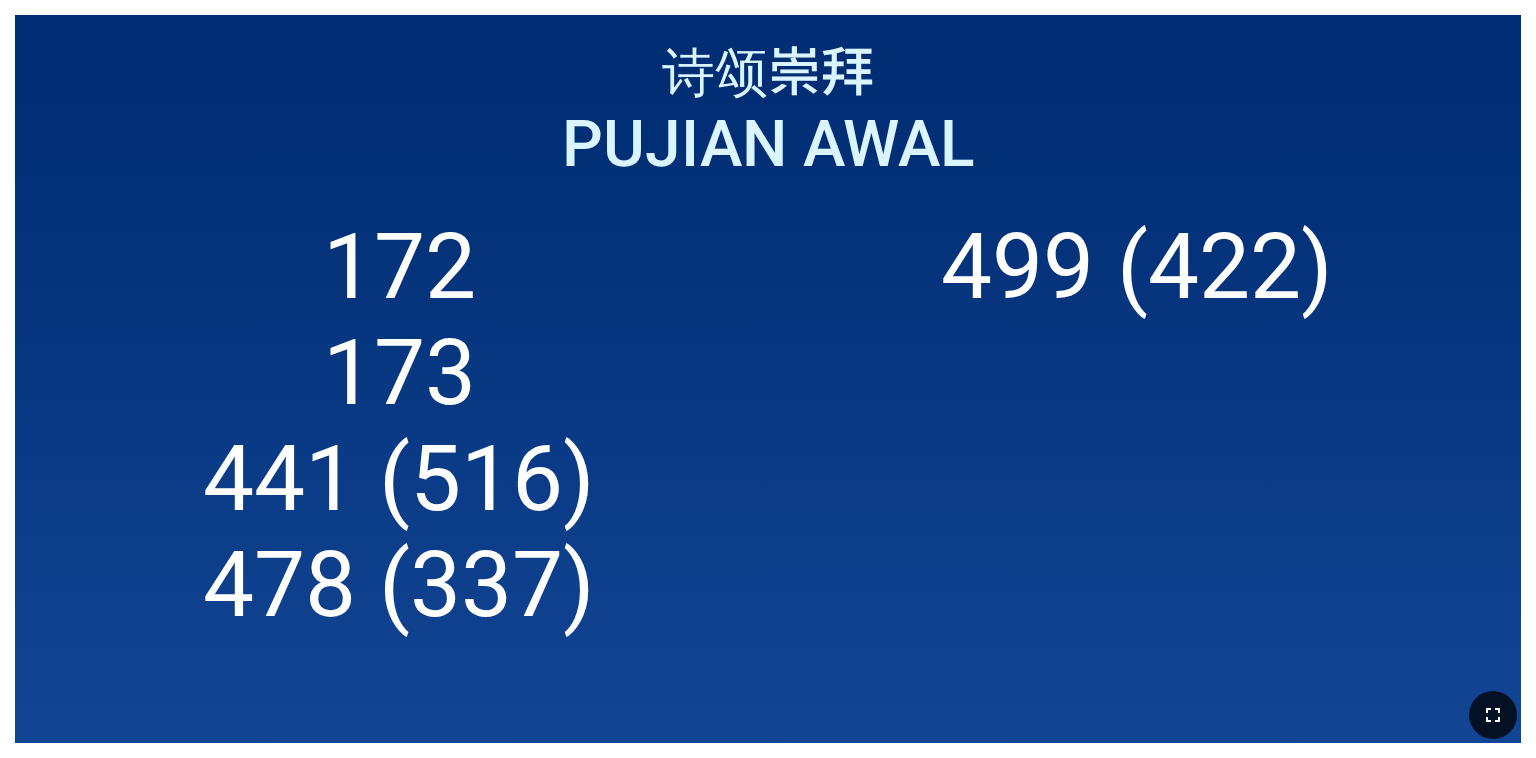 click 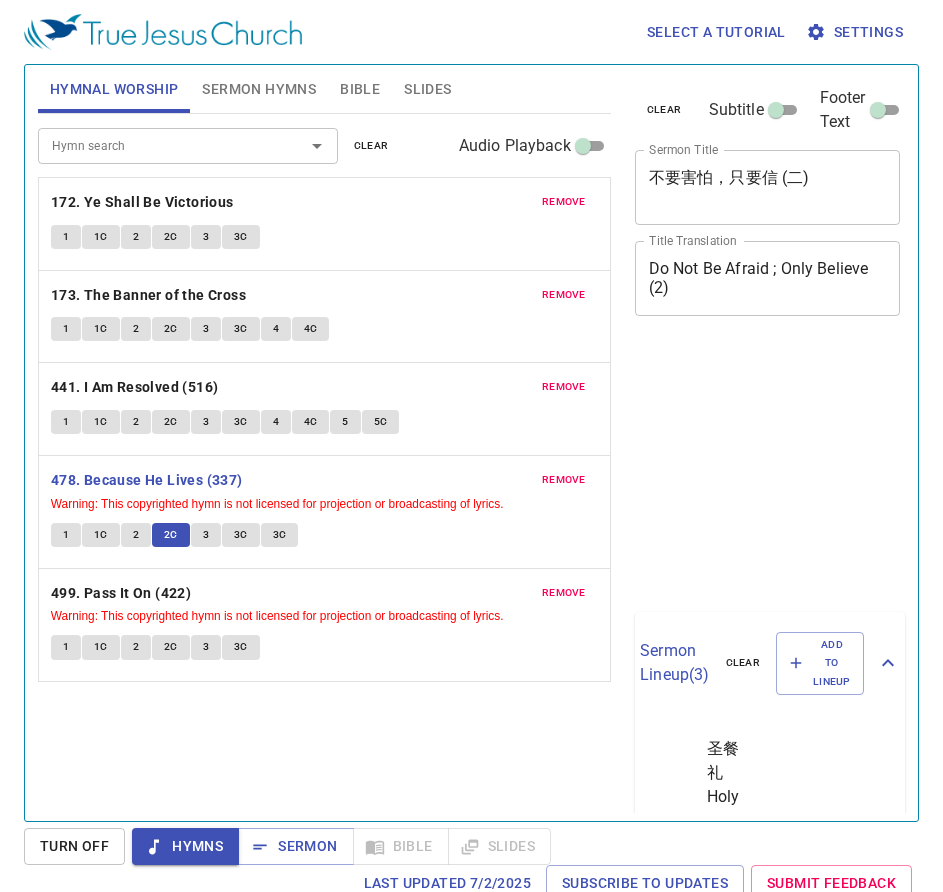 scroll, scrollTop: 0, scrollLeft: 0, axis: both 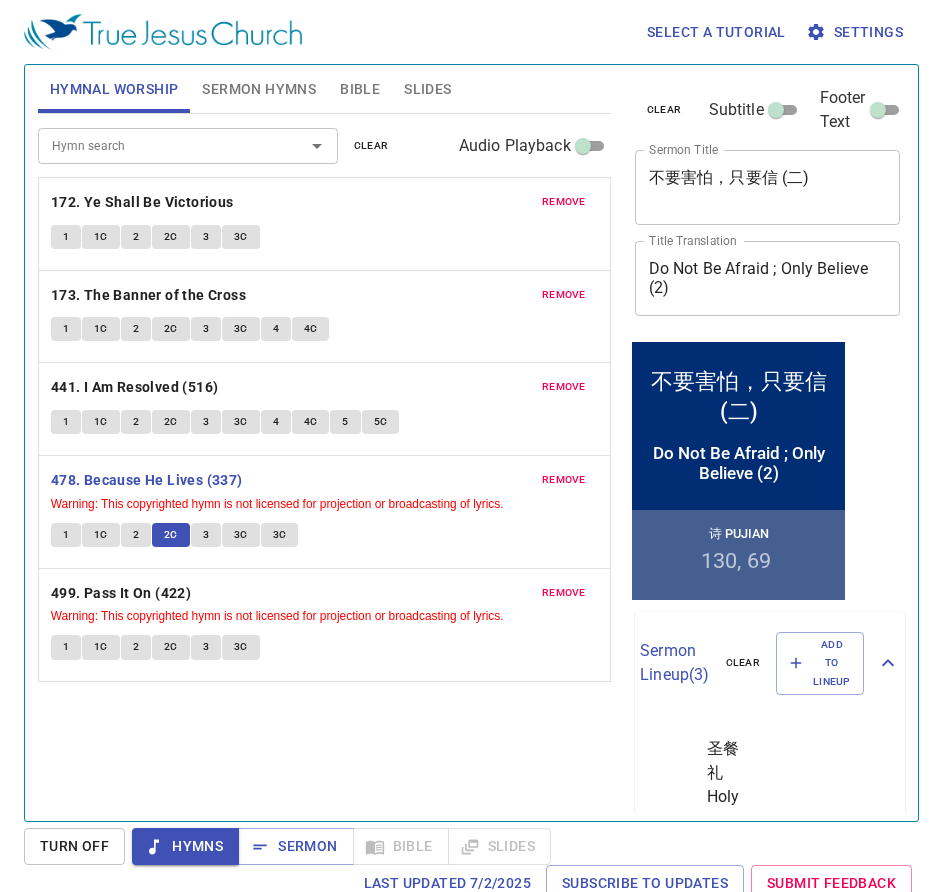 type 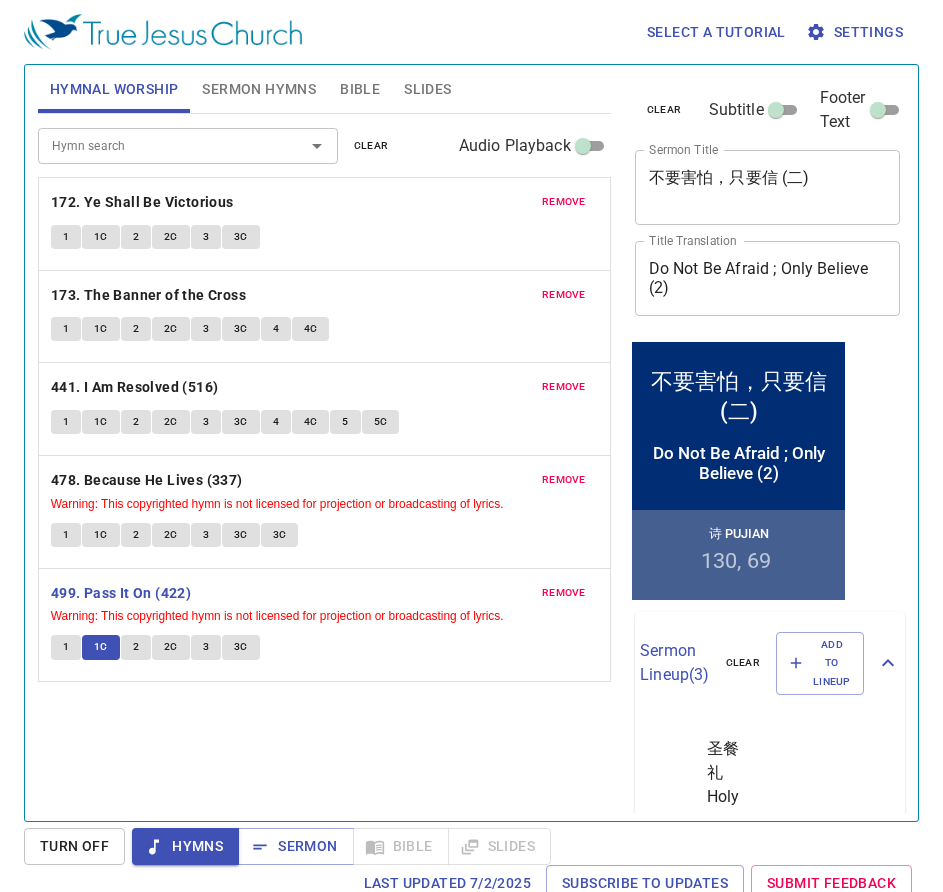 click on "3" at bounding box center (206, 647) 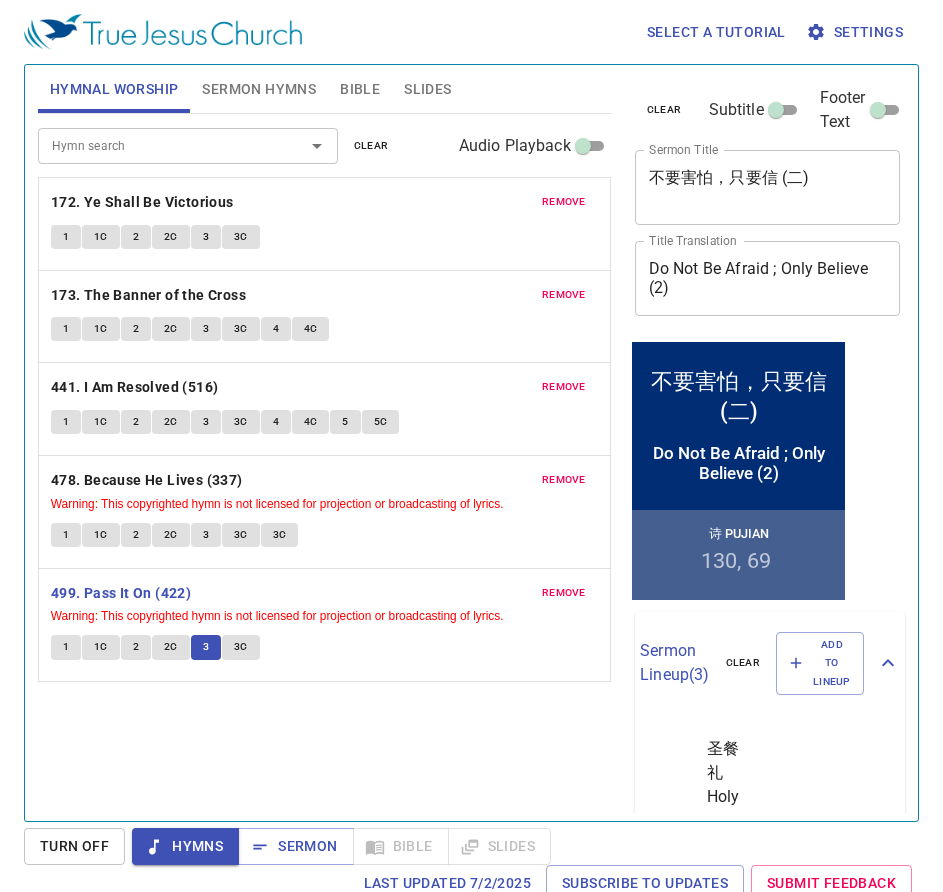 type 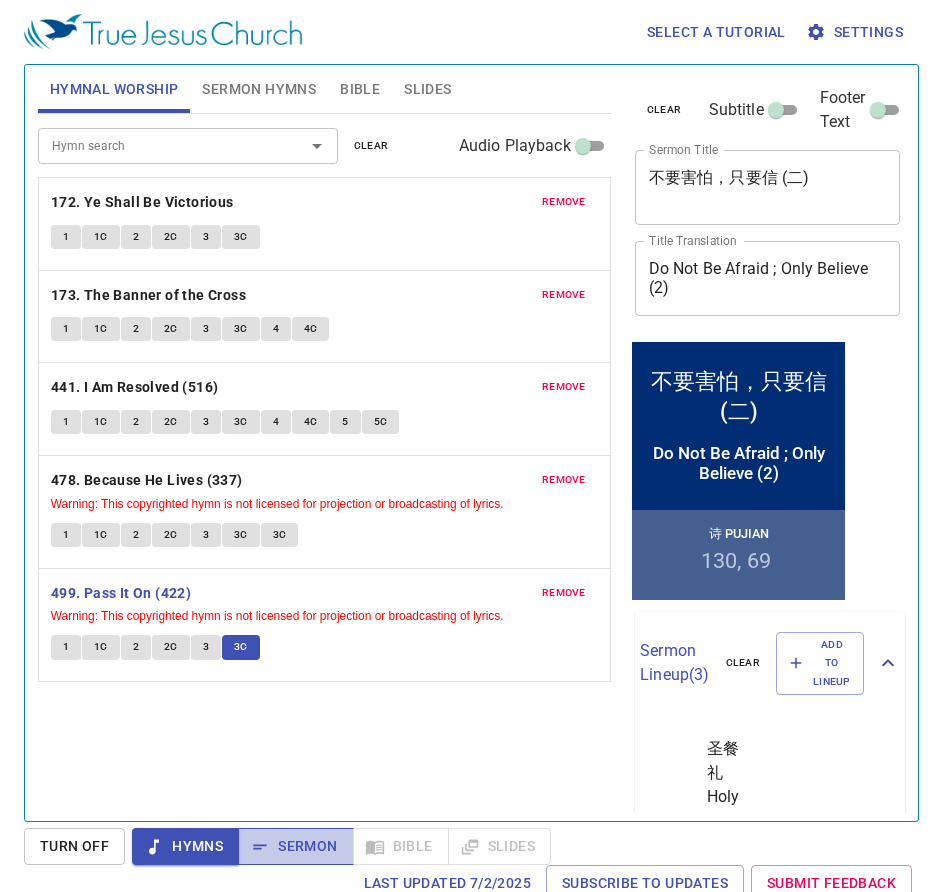 click on "Sermon" at bounding box center [295, 846] 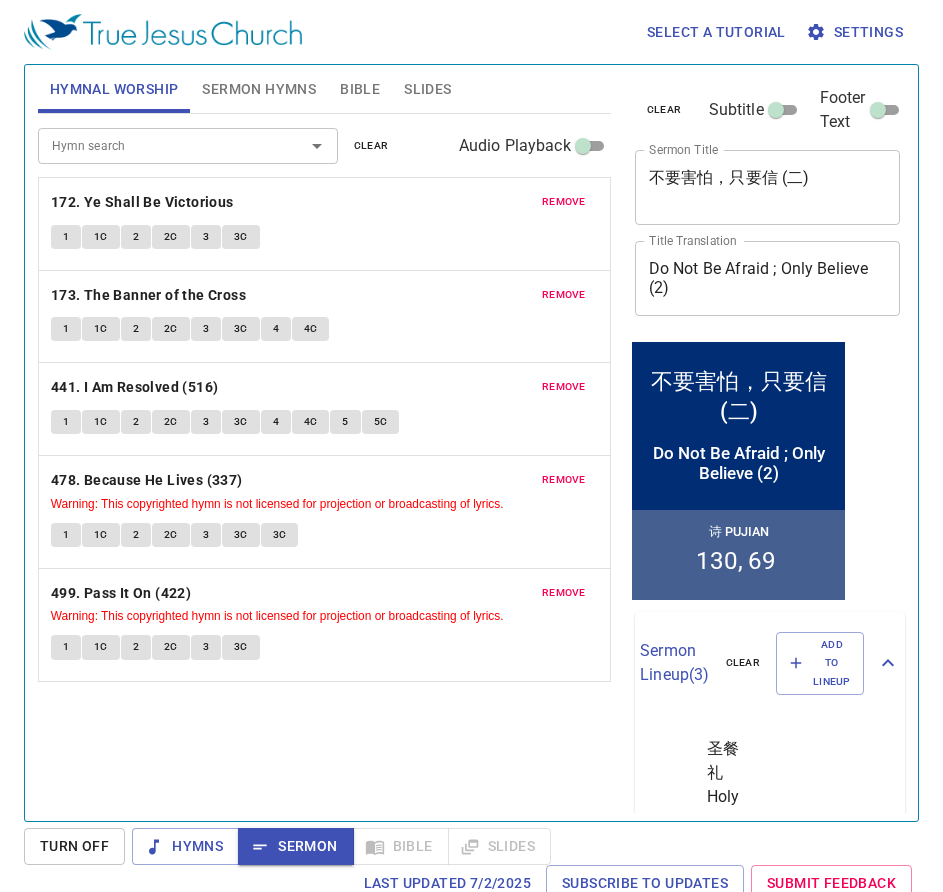 click on "Sermon Hymns" at bounding box center (259, 89) 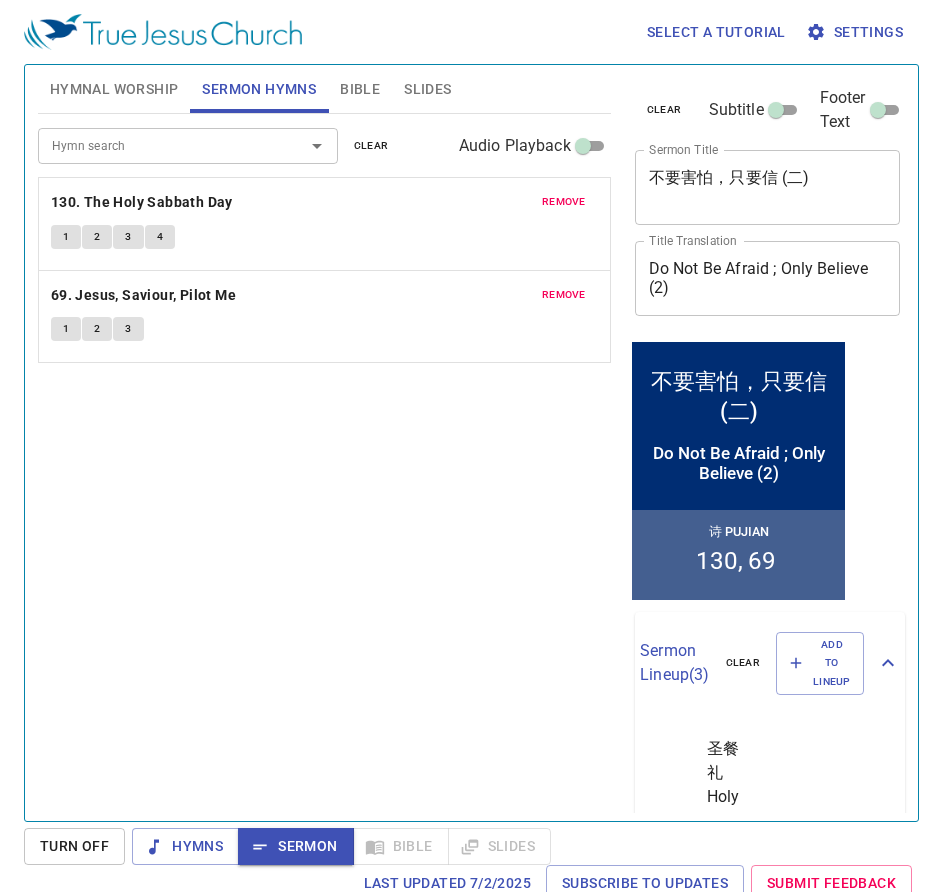 scroll, scrollTop: 0, scrollLeft: 0, axis: both 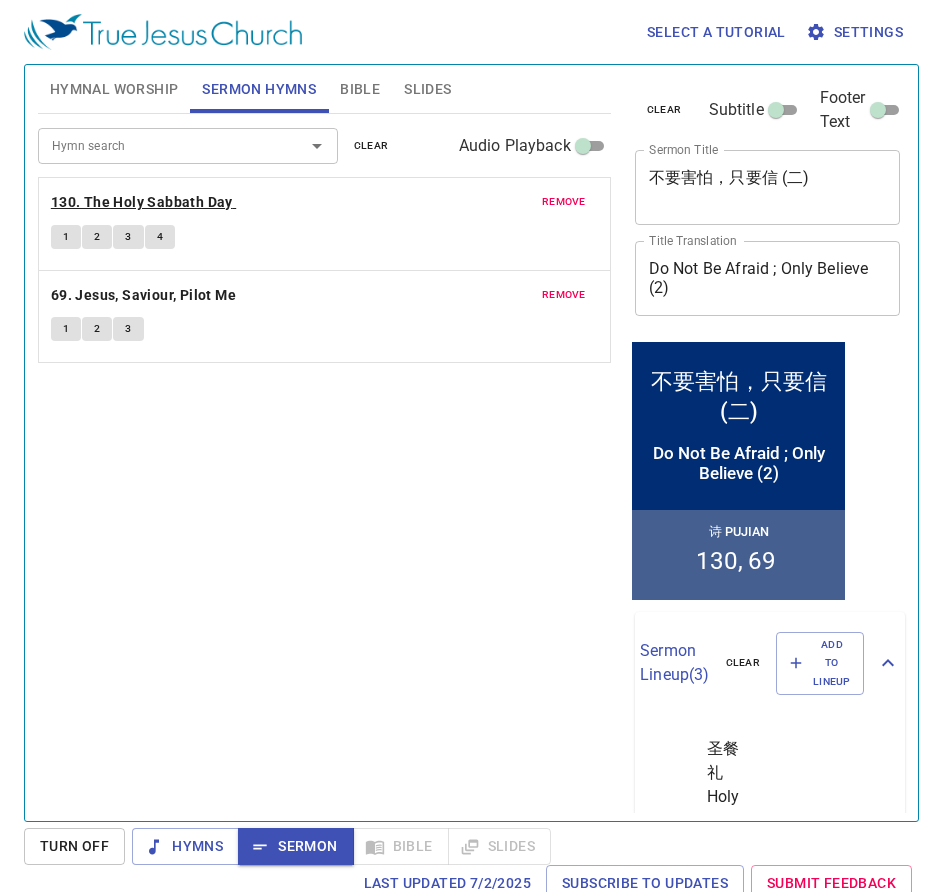 click on "130. The Holy Sabbath Day" at bounding box center (142, 202) 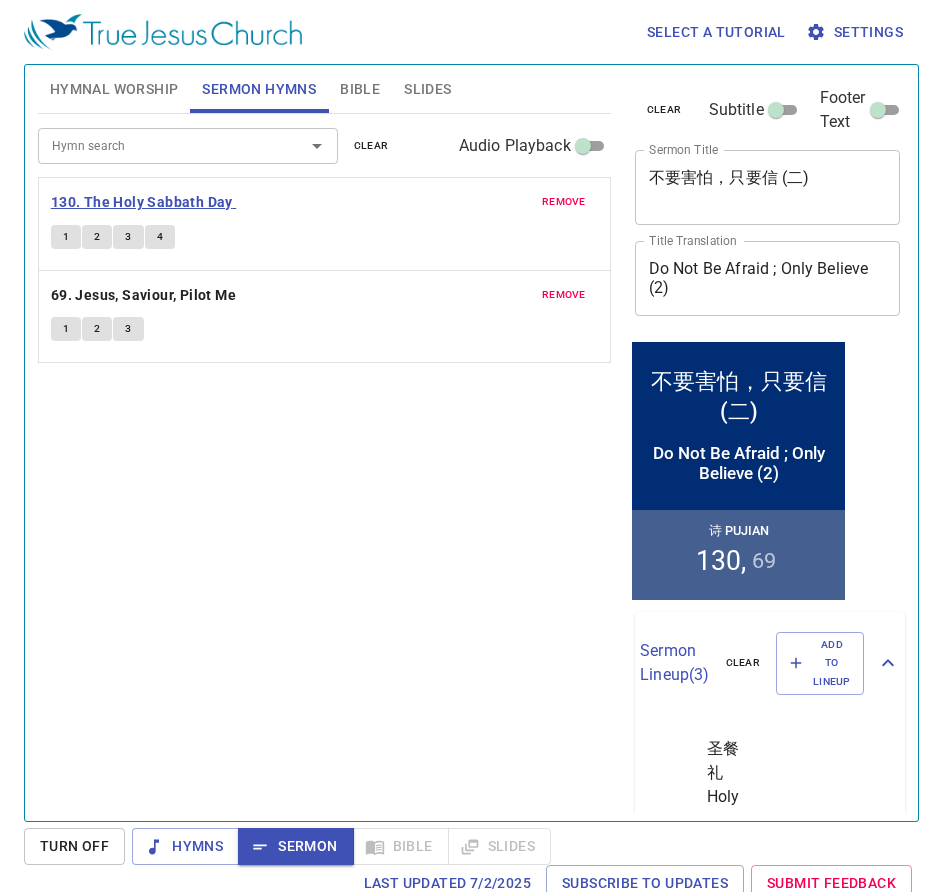 click on "130. The Holy Sabbath Day" at bounding box center (142, 202) 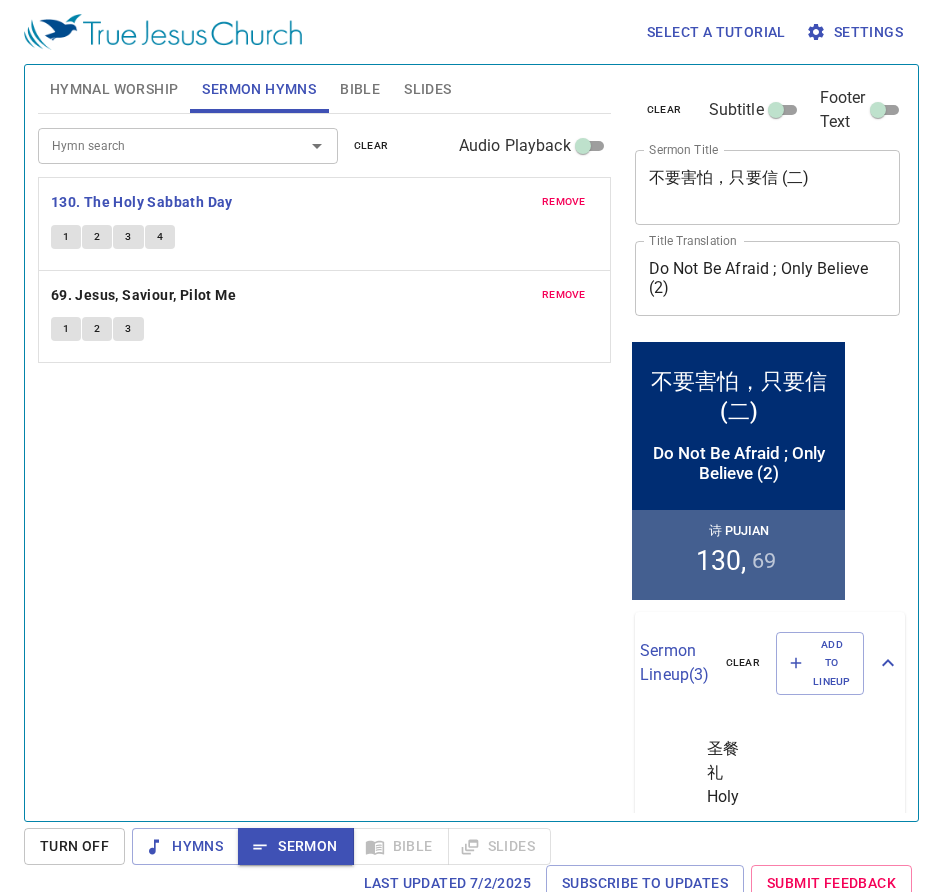 type 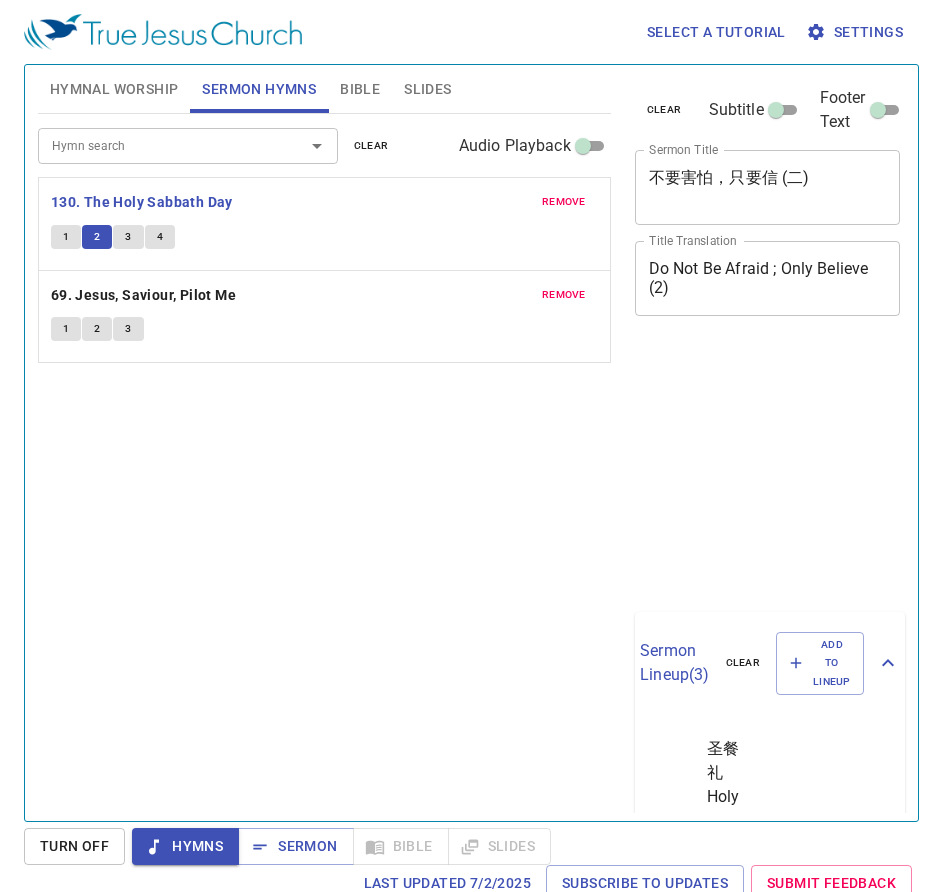 scroll, scrollTop: 0, scrollLeft: 0, axis: both 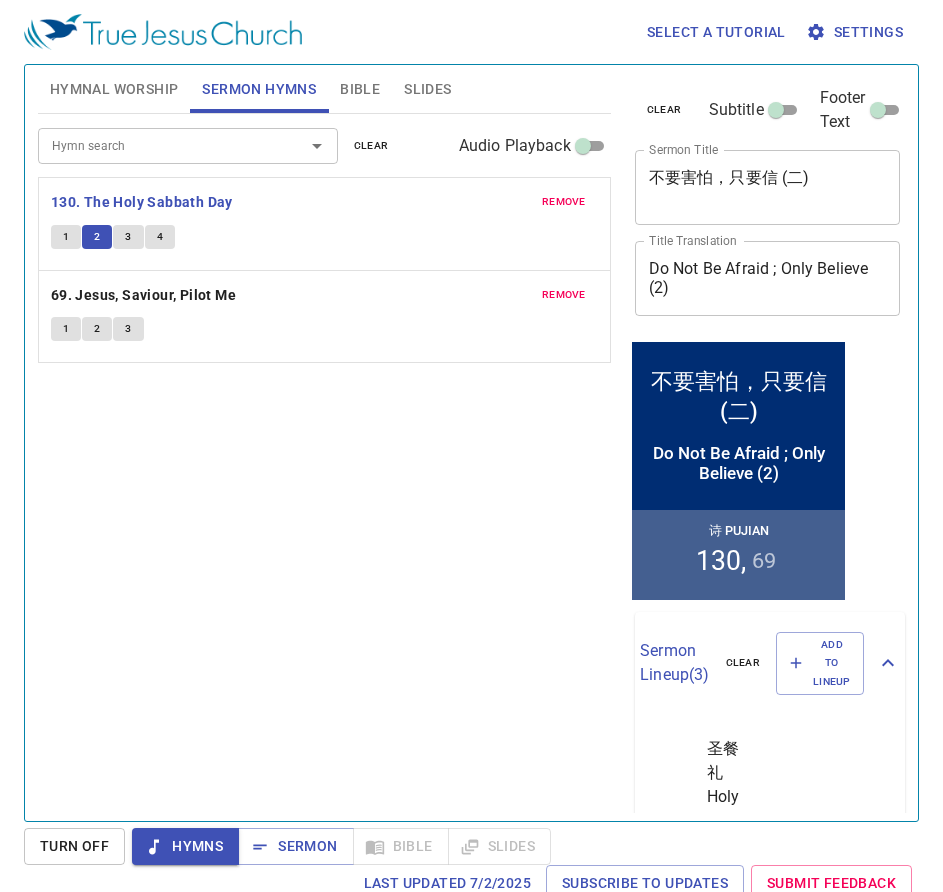 type 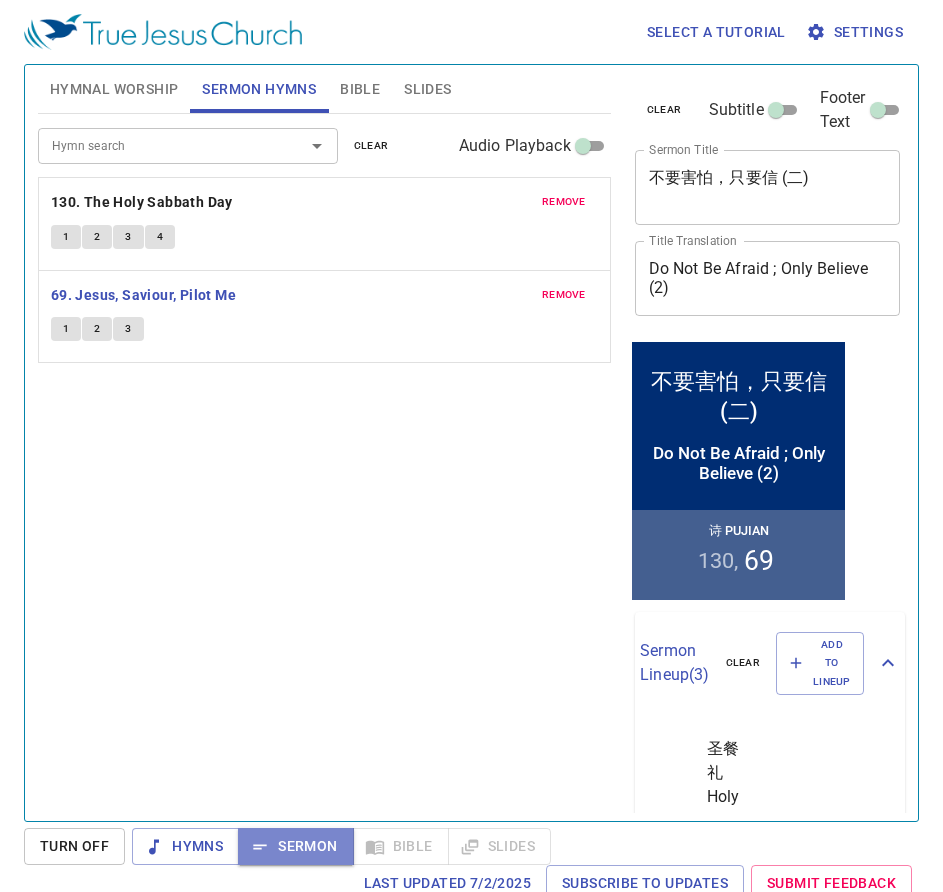 click on "Sermon" at bounding box center (295, 846) 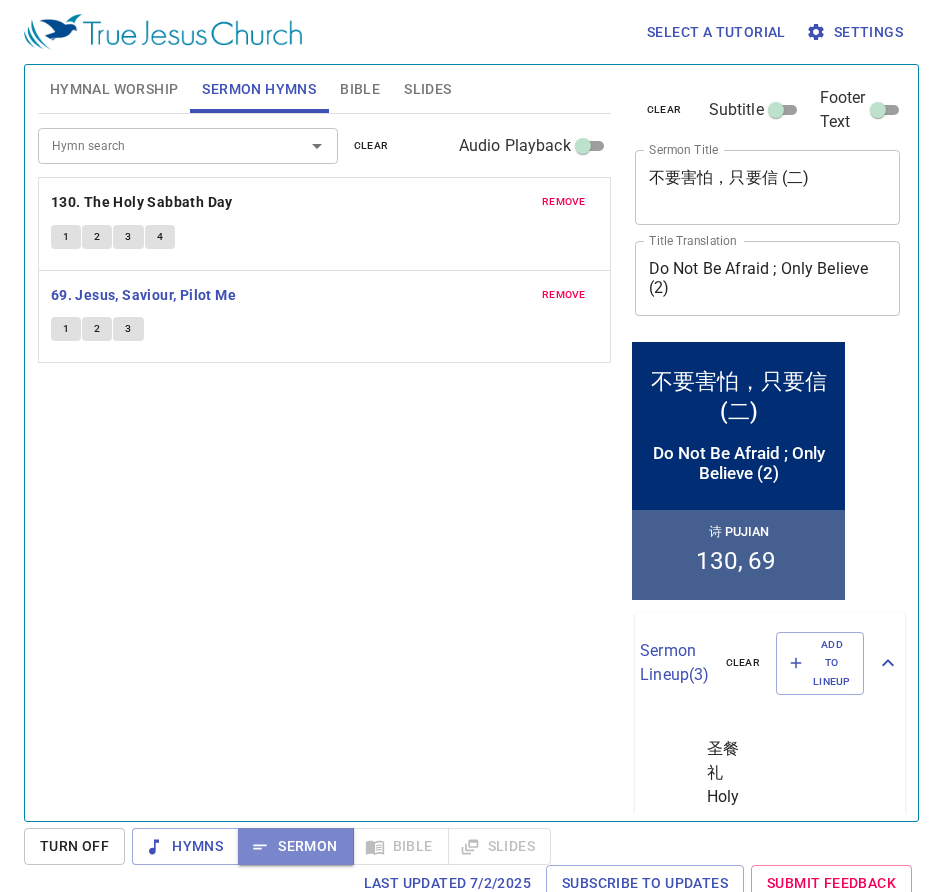click on "Sermon" at bounding box center (295, 846) 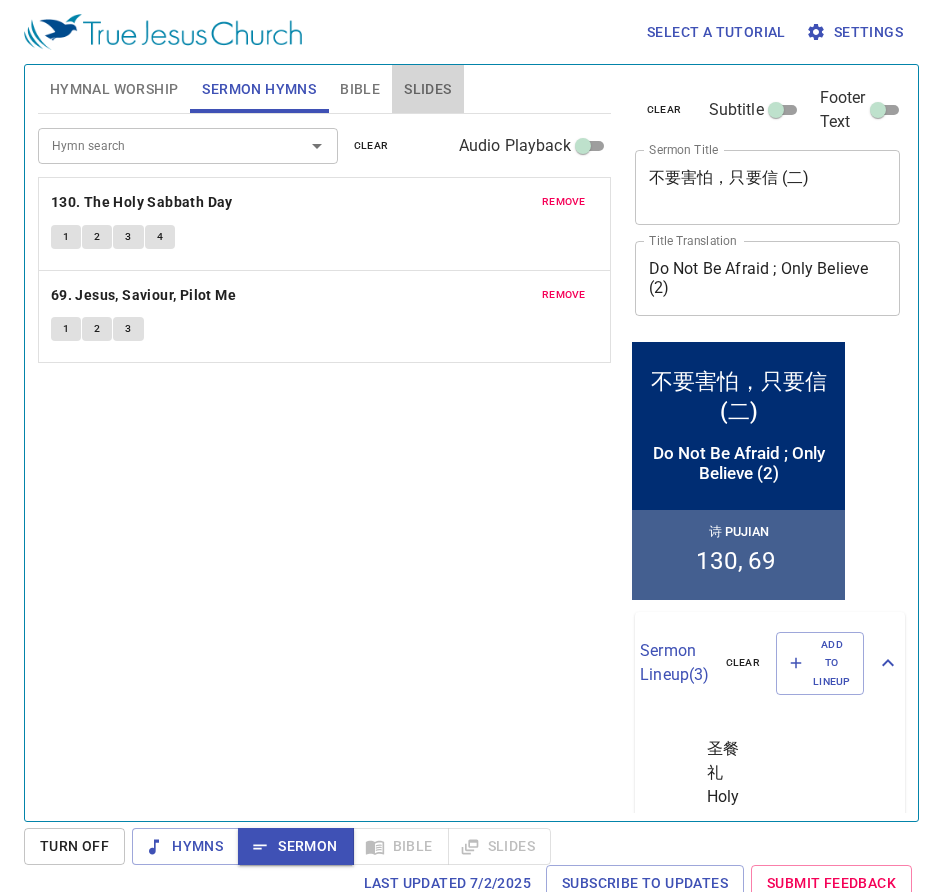 click on "Slides" at bounding box center [427, 89] 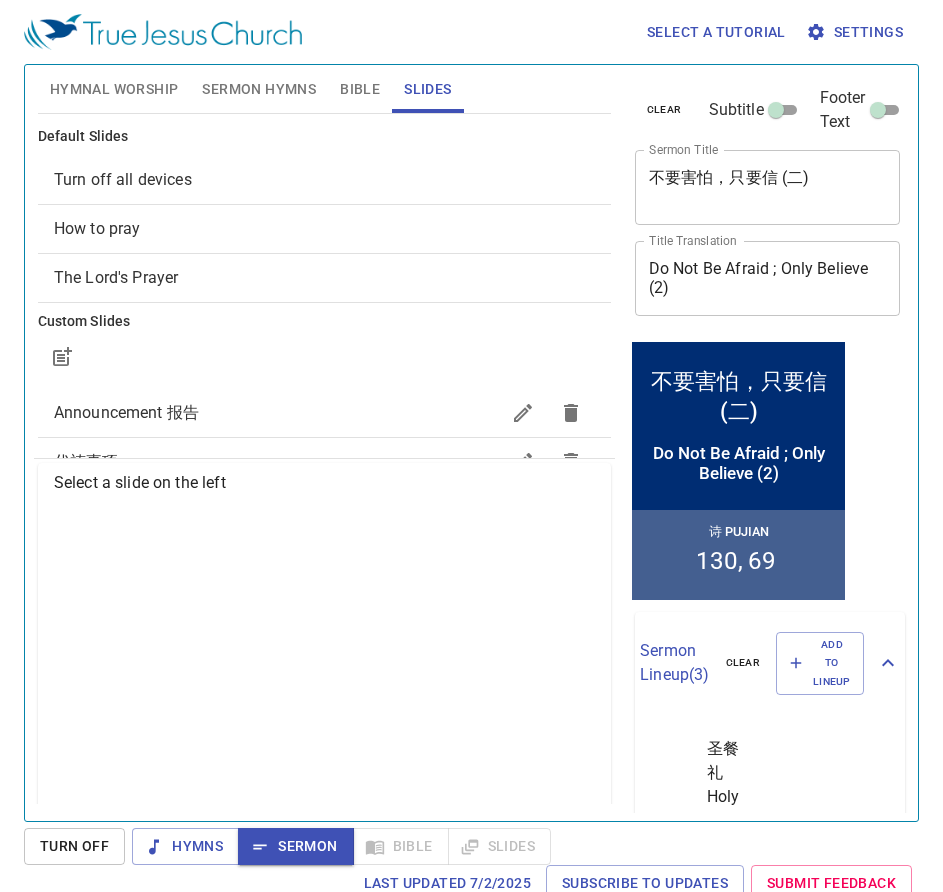 click on "How to pray" at bounding box center [324, 229] 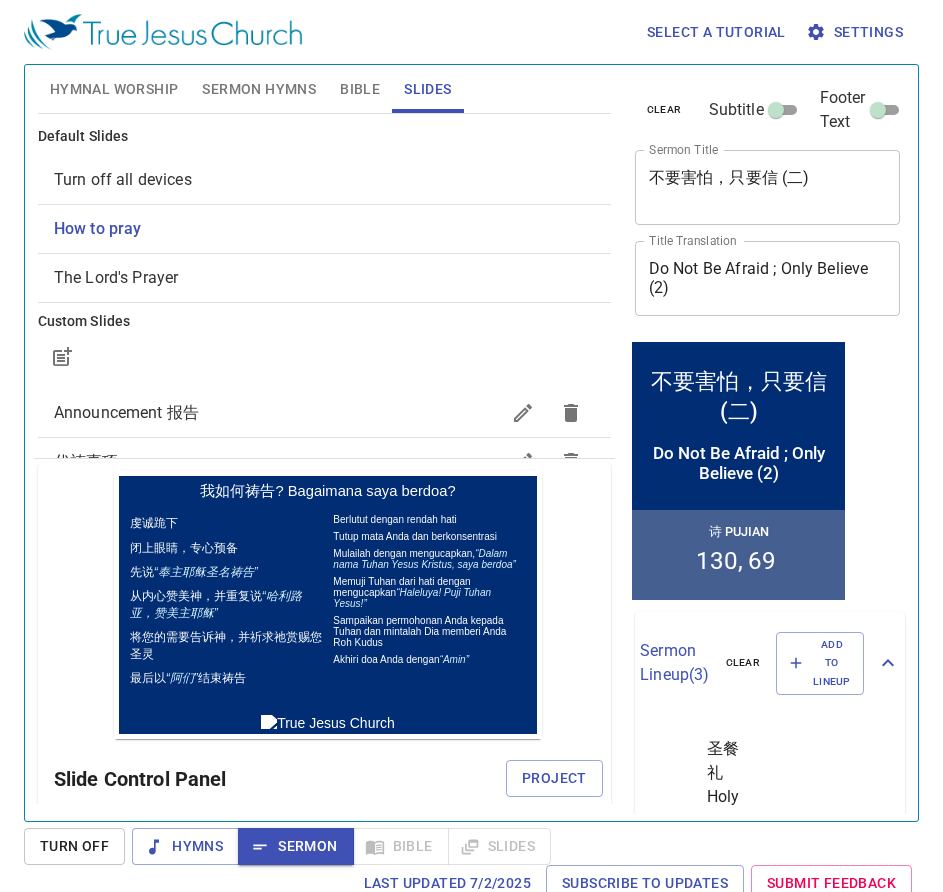 scroll, scrollTop: 0, scrollLeft: 0, axis: both 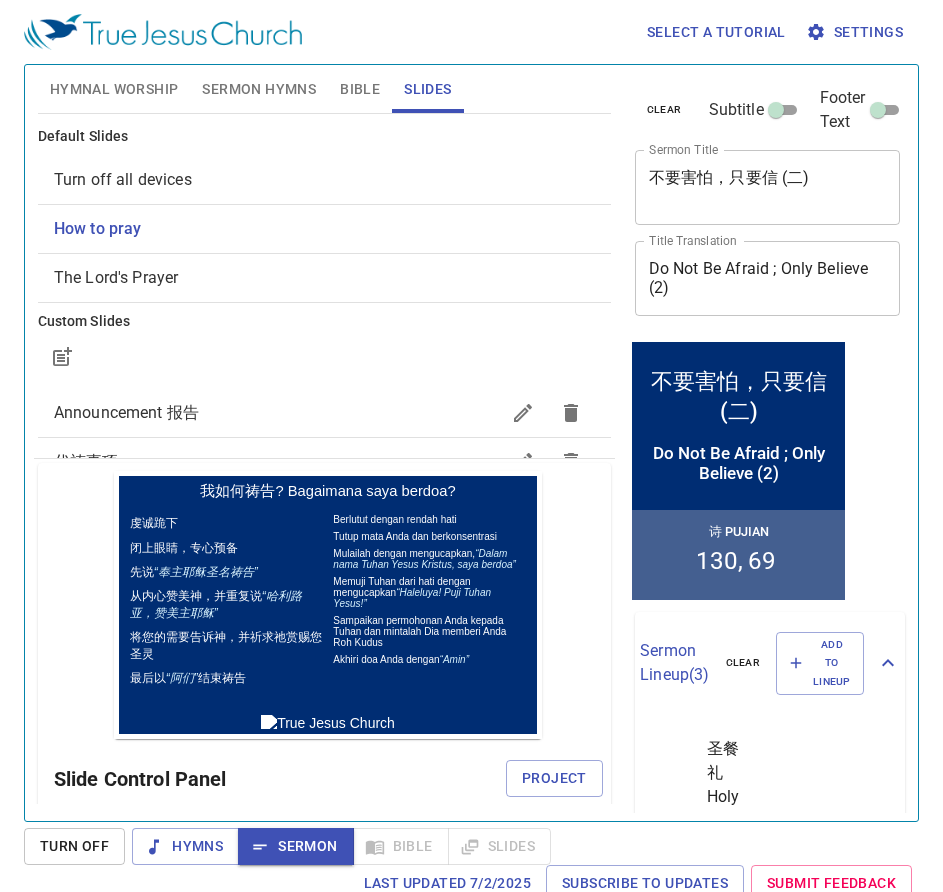 click on "诗   Pujian 130 69" at bounding box center [737, 554] 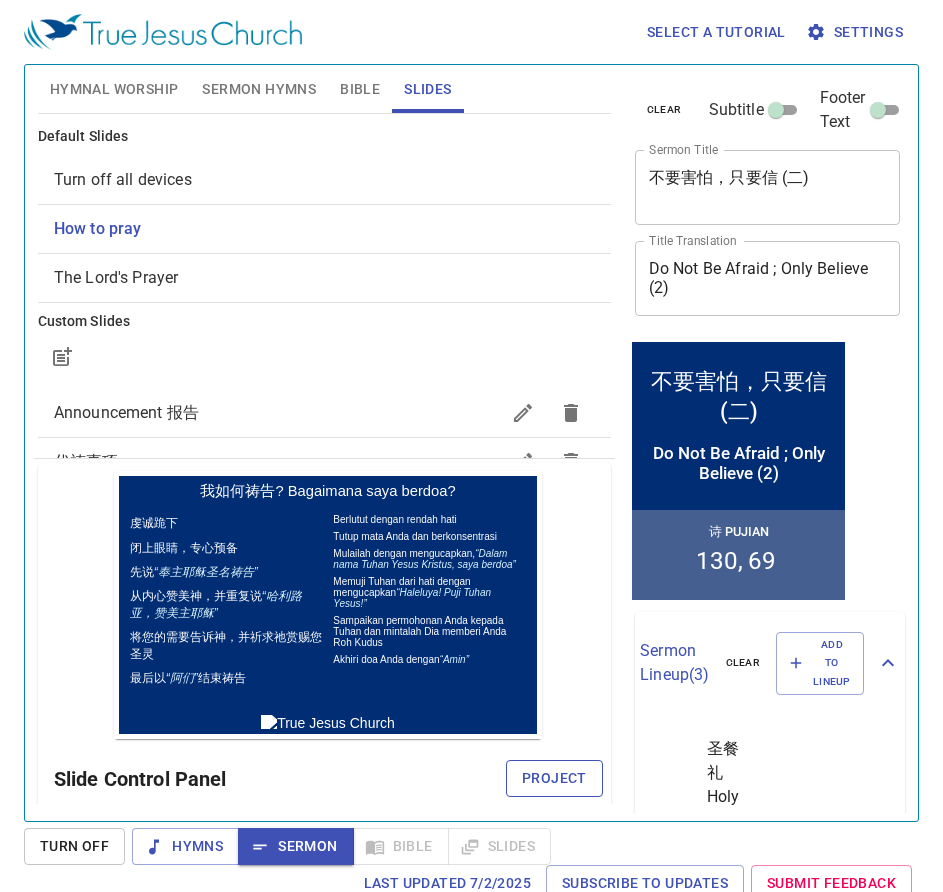 click on "Project" at bounding box center (554, 778) 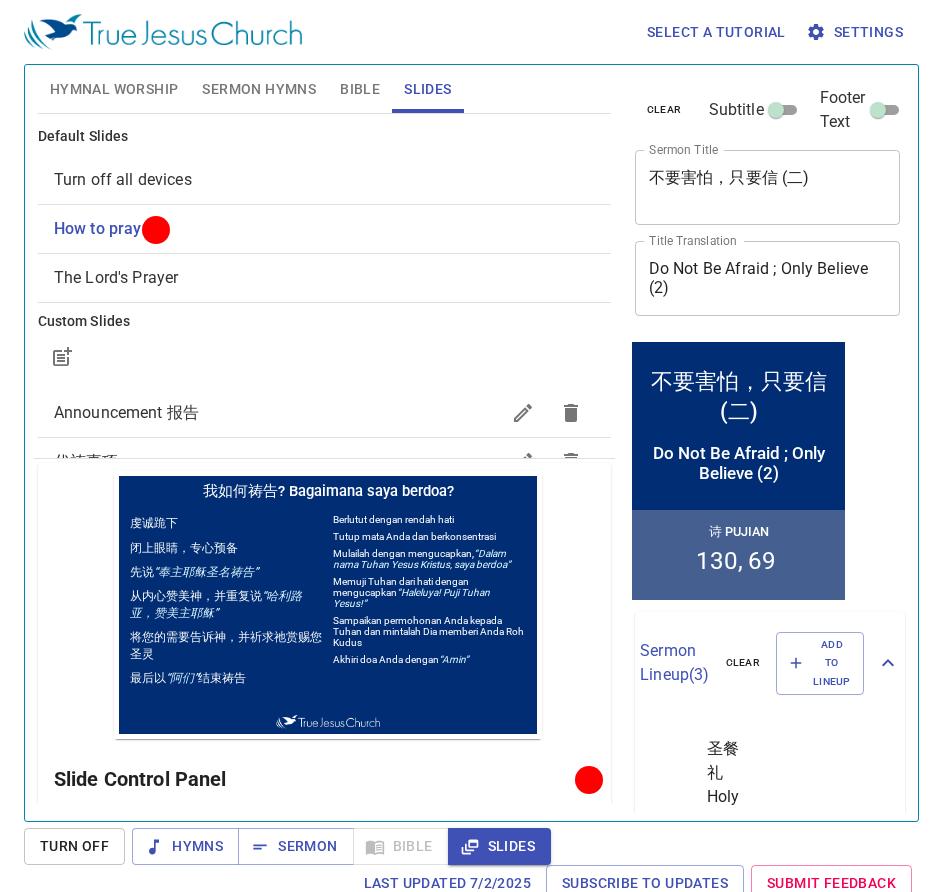 scroll, scrollTop: 0, scrollLeft: 0, axis: both 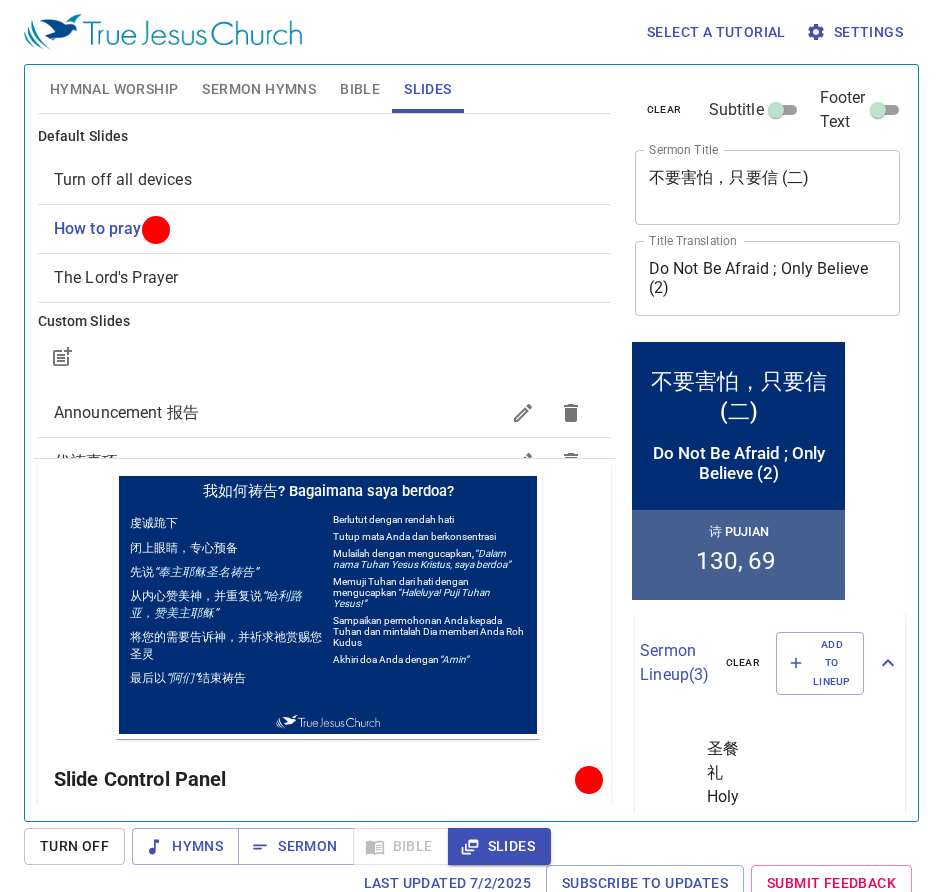 click on "Sermon Hymns" at bounding box center (259, 89) 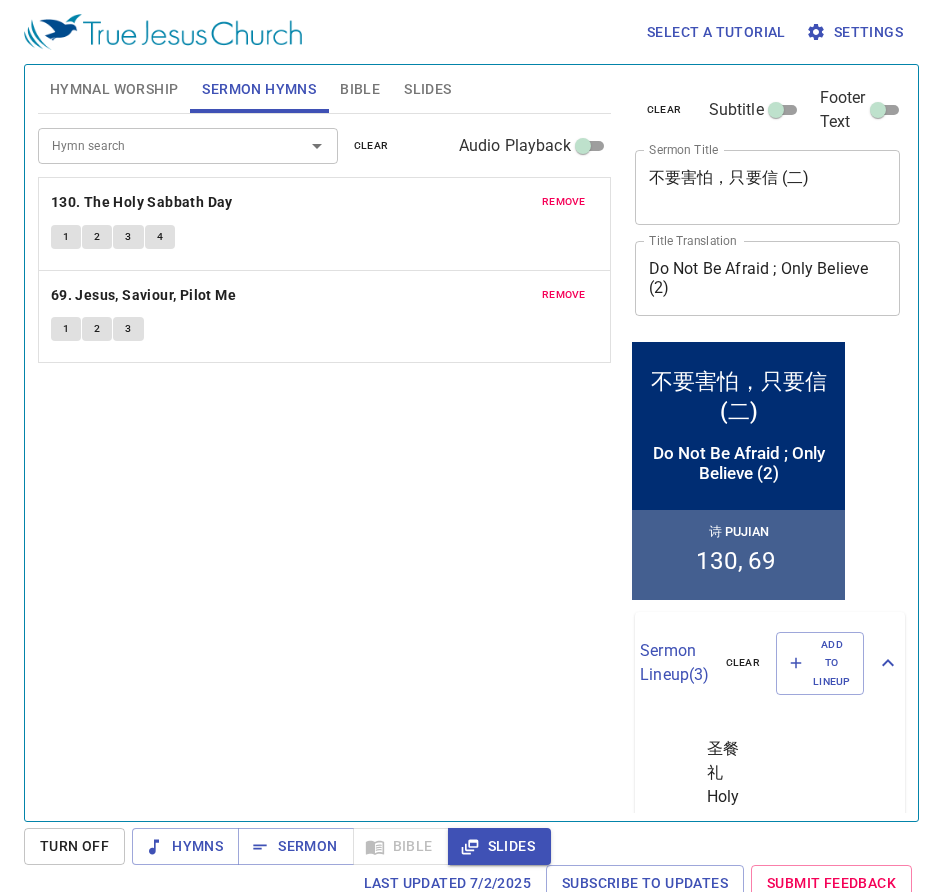 click on "Bible" at bounding box center (360, 89) 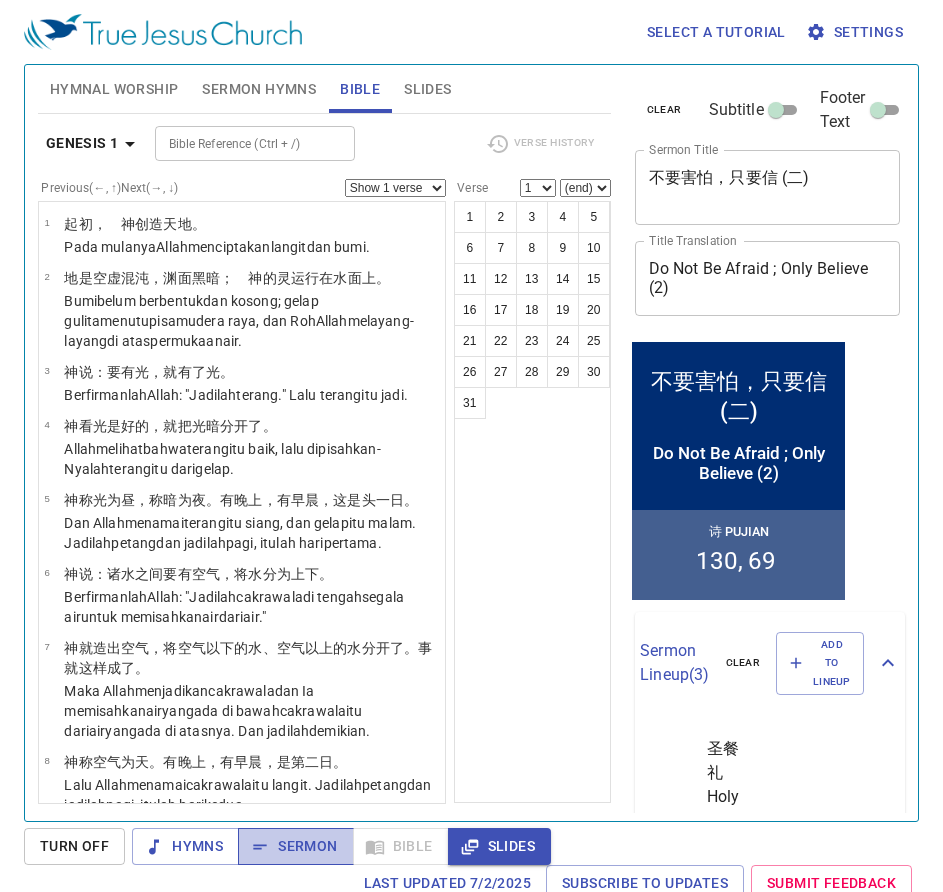 click on "Sermon" at bounding box center [295, 846] 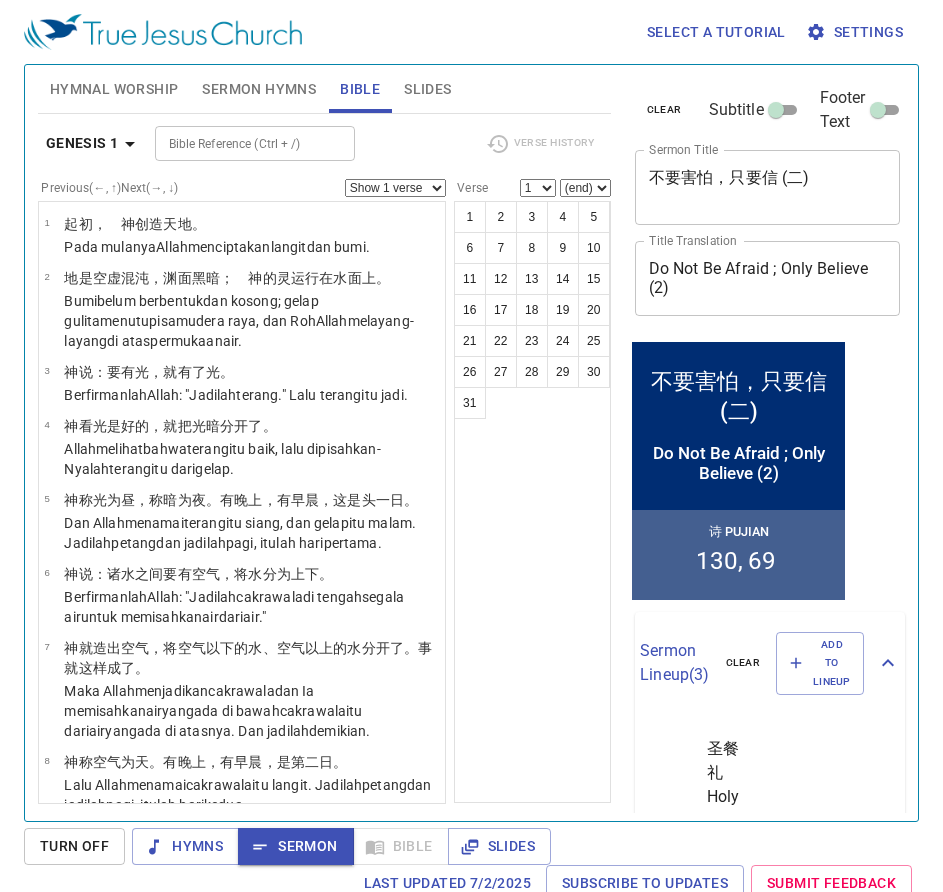 click on "Sermon Hymns" at bounding box center (259, 89) 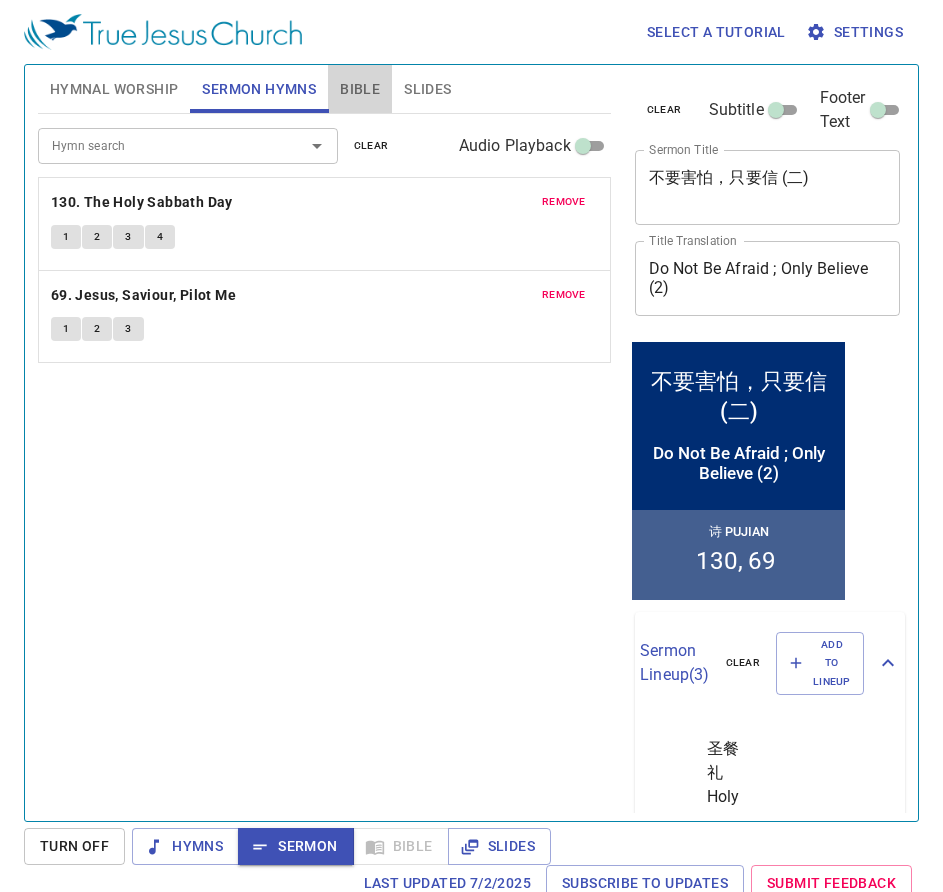 click on "Bible" at bounding box center (360, 89) 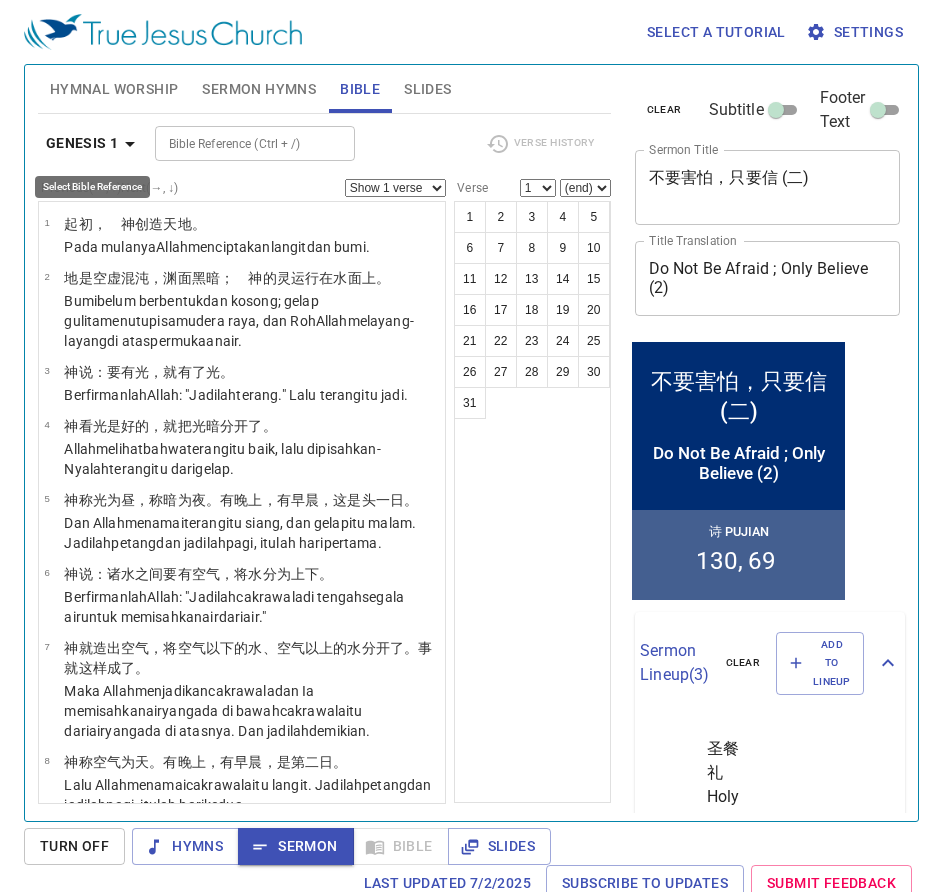 click on "Genesis 1" at bounding box center (82, 143) 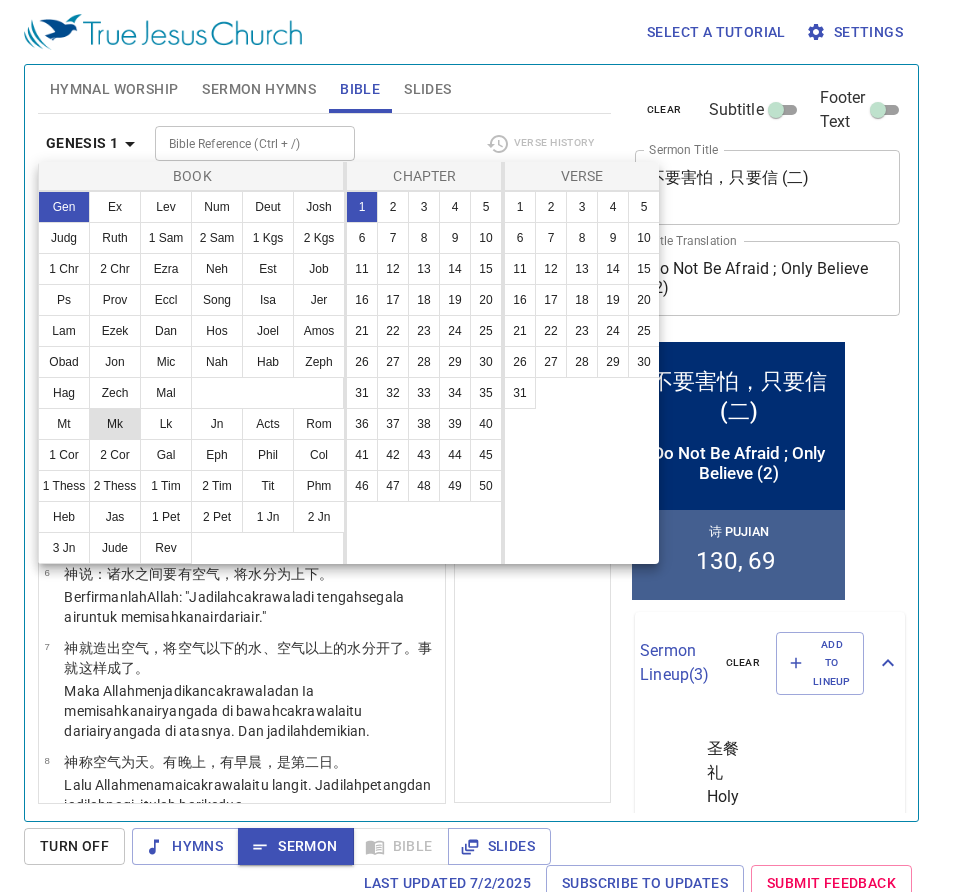 click on "Mk" at bounding box center [115, 424] 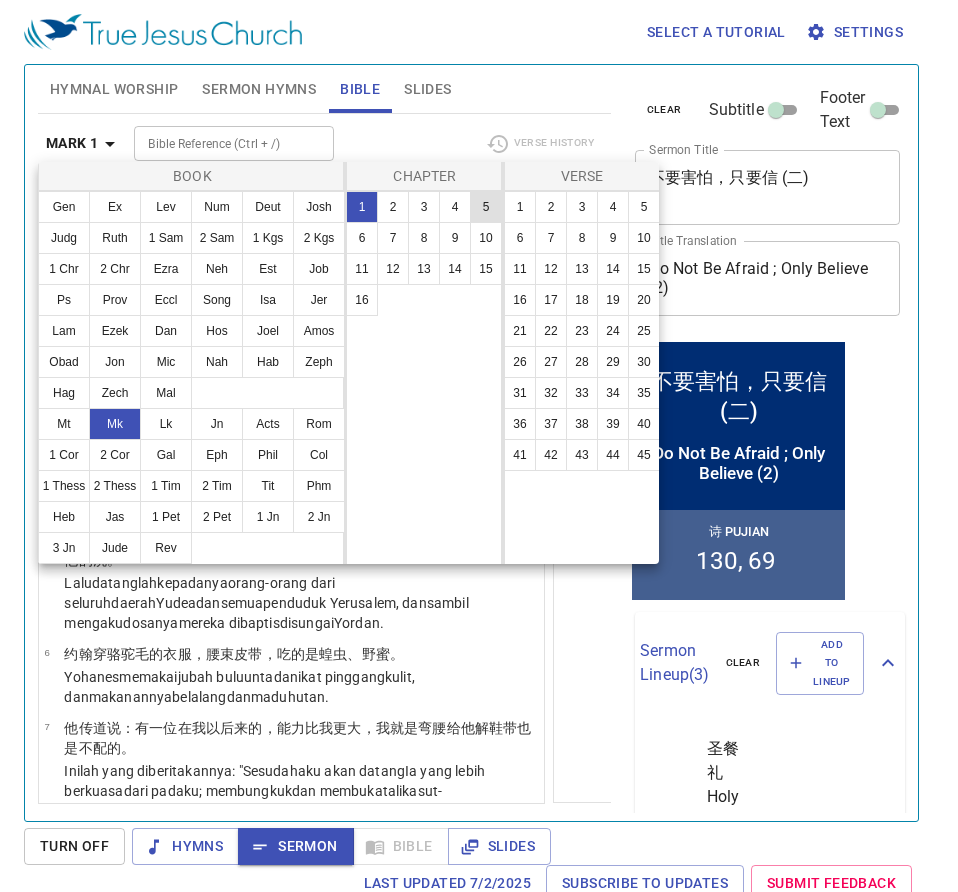 click on "5" at bounding box center (486, 207) 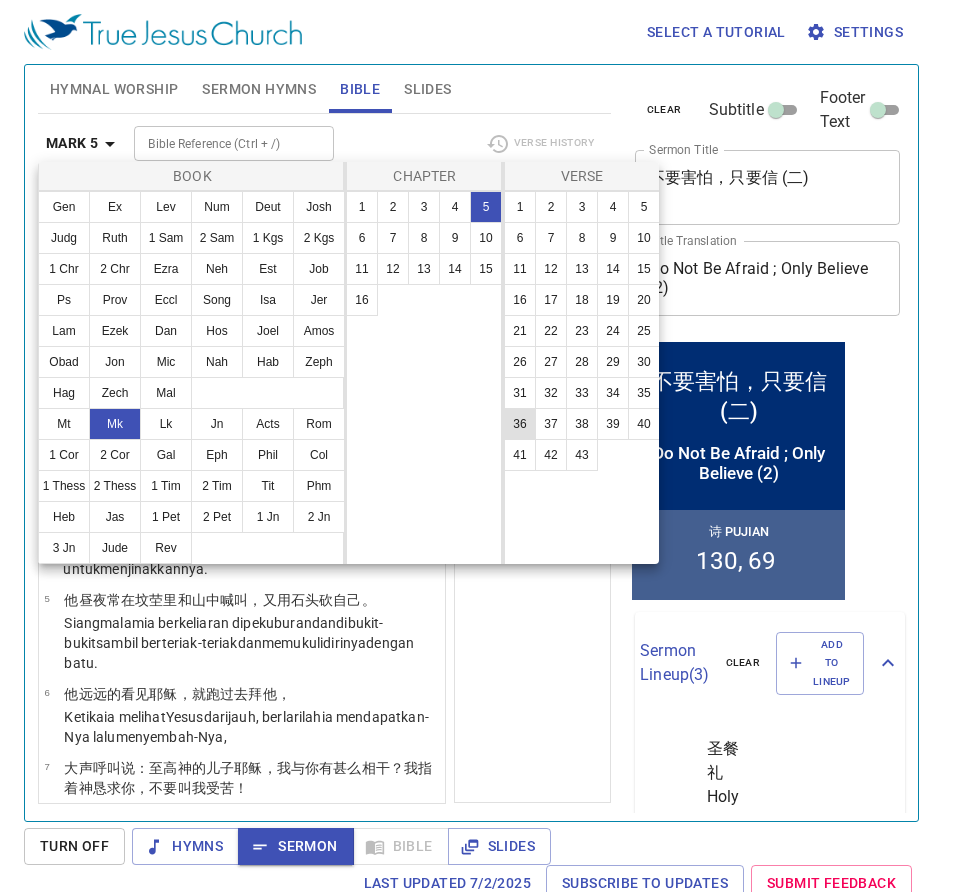 click on "36" at bounding box center [520, 424] 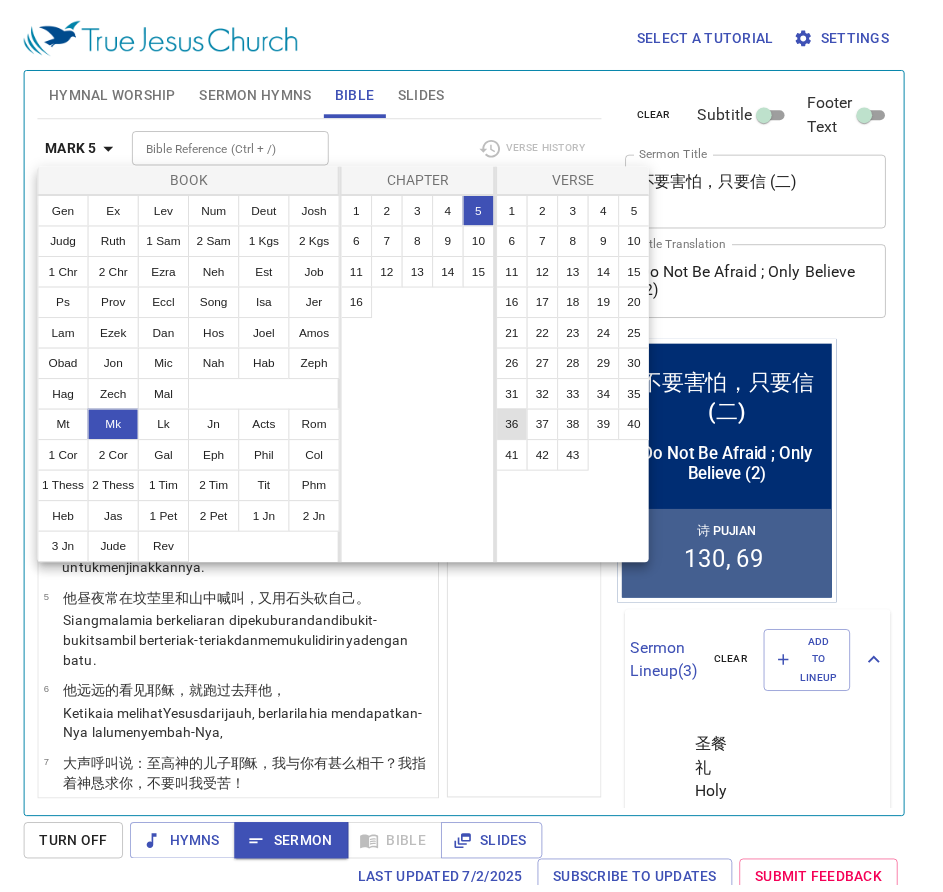 scroll, scrollTop: 9, scrollLeft: 0, axis: vertical 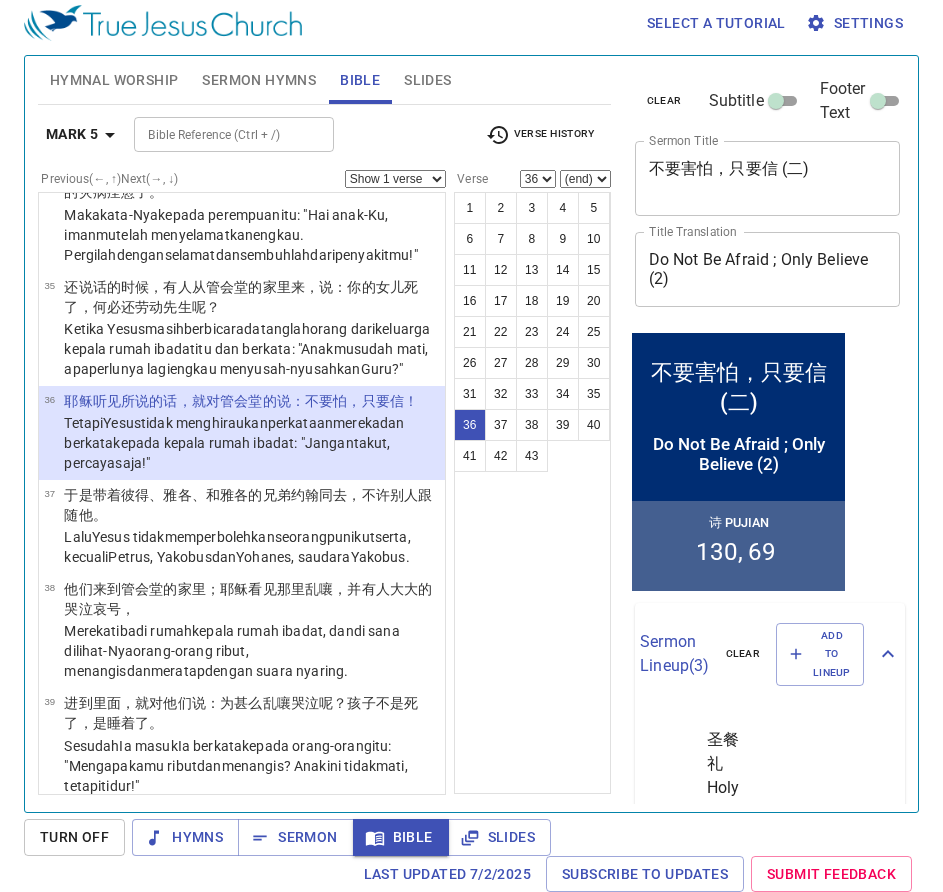 click on "1 2 3 4 5 6 7 8 9 10 11 12 13 14 15 16 17 18 19 20 21 22 23 24 25 26 27 28 29 30 31 32 33 34 35 36 37 38 39 40 41 42 43" at bounding box center (532, 493) 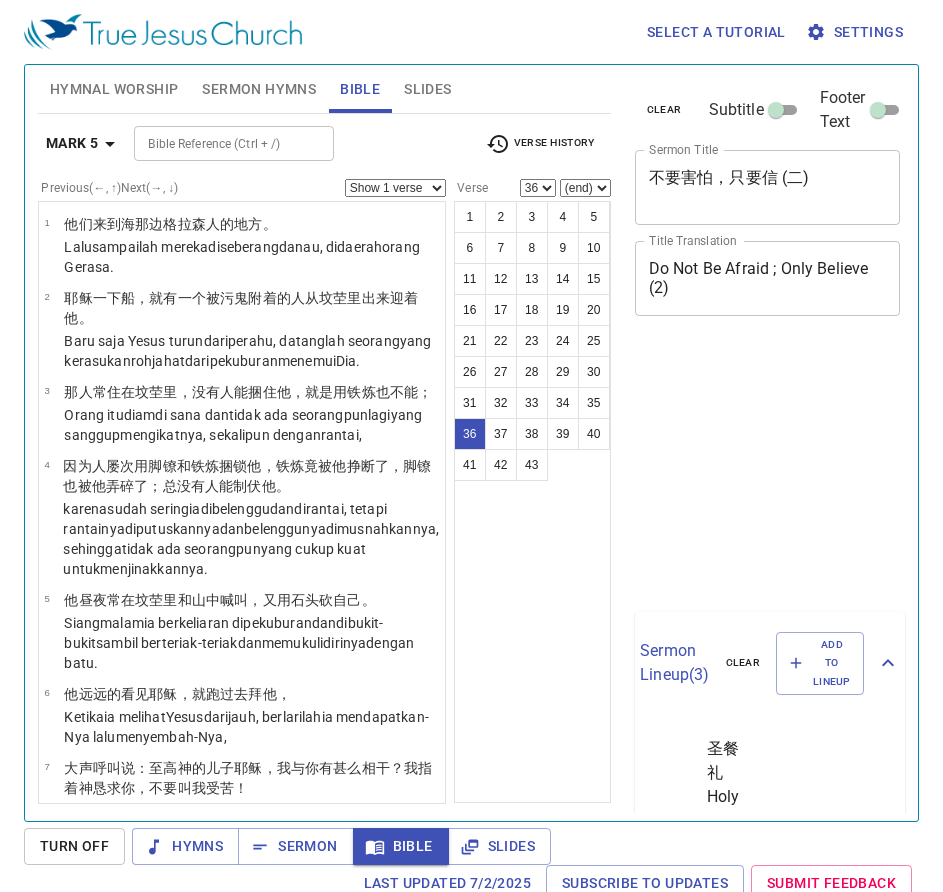 select on "36" 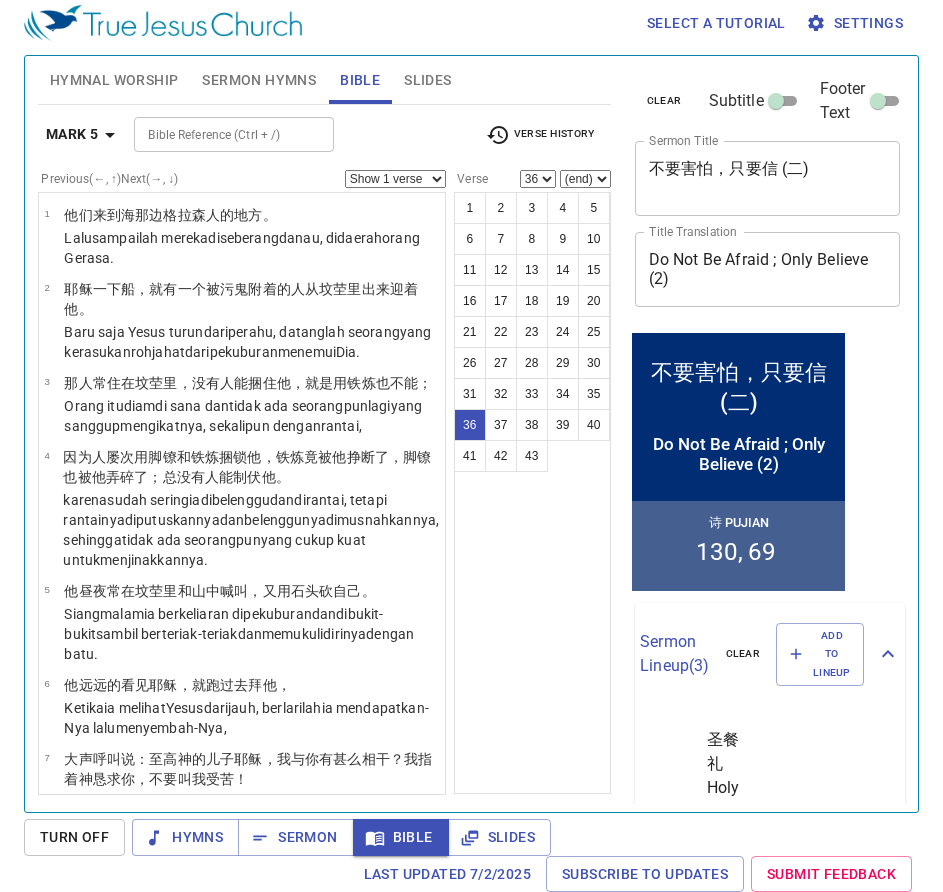 scroll, scrollTop: 9, scrollLeft: 0, axis: vertical 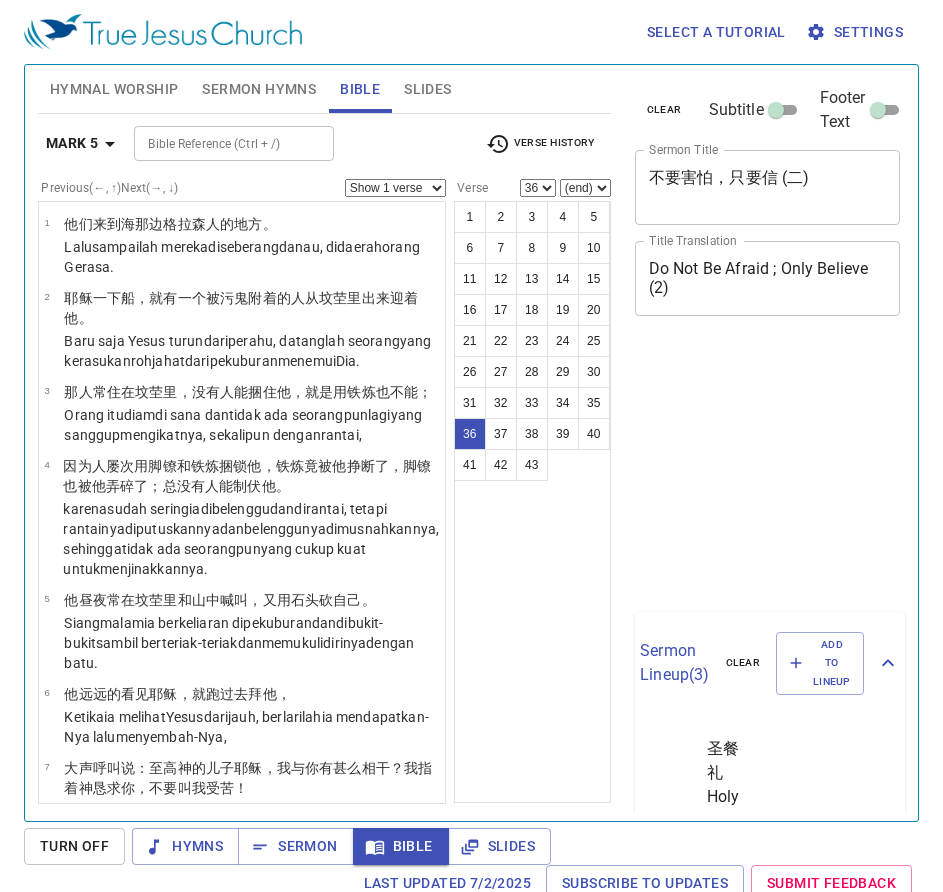 select on "36" 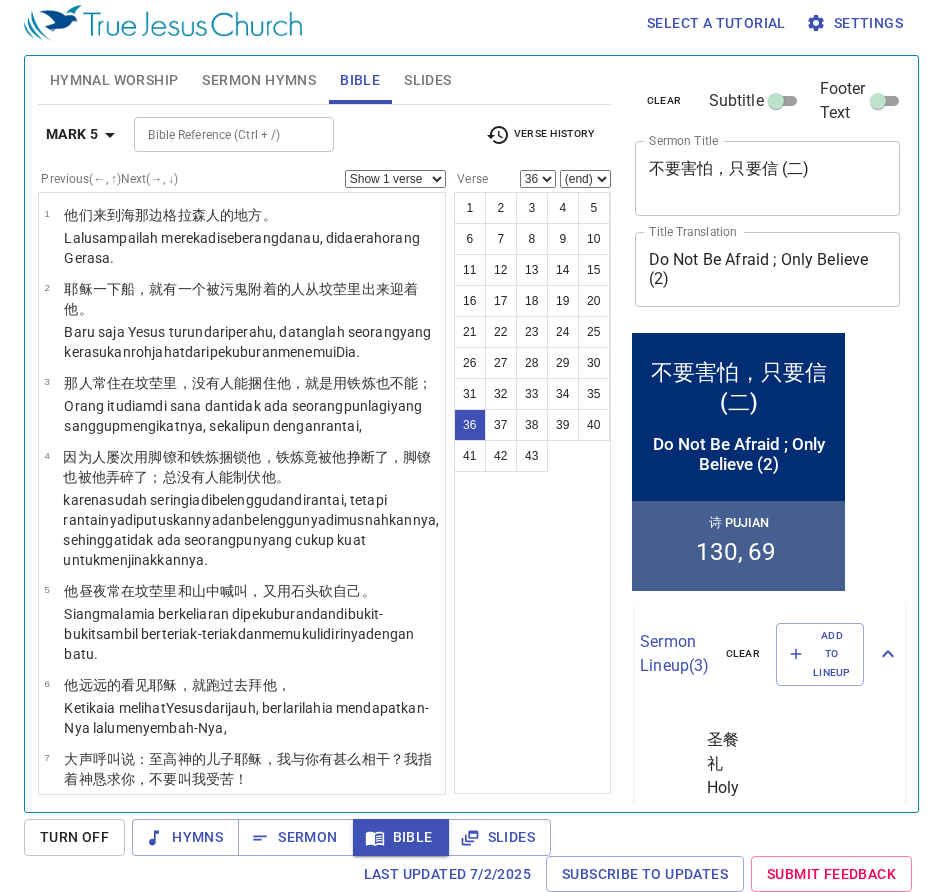 scroll, scrollTop: 0, scrollLeft: 0, axis: both 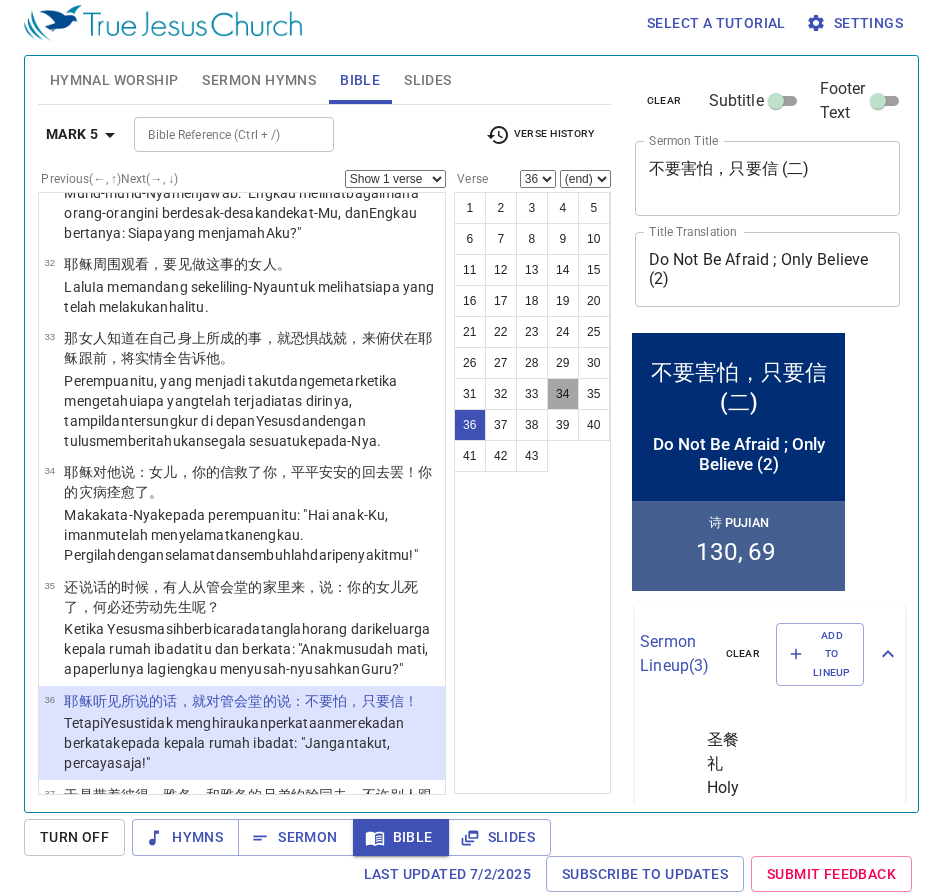 click on "34" at bounding box center [563, 394] 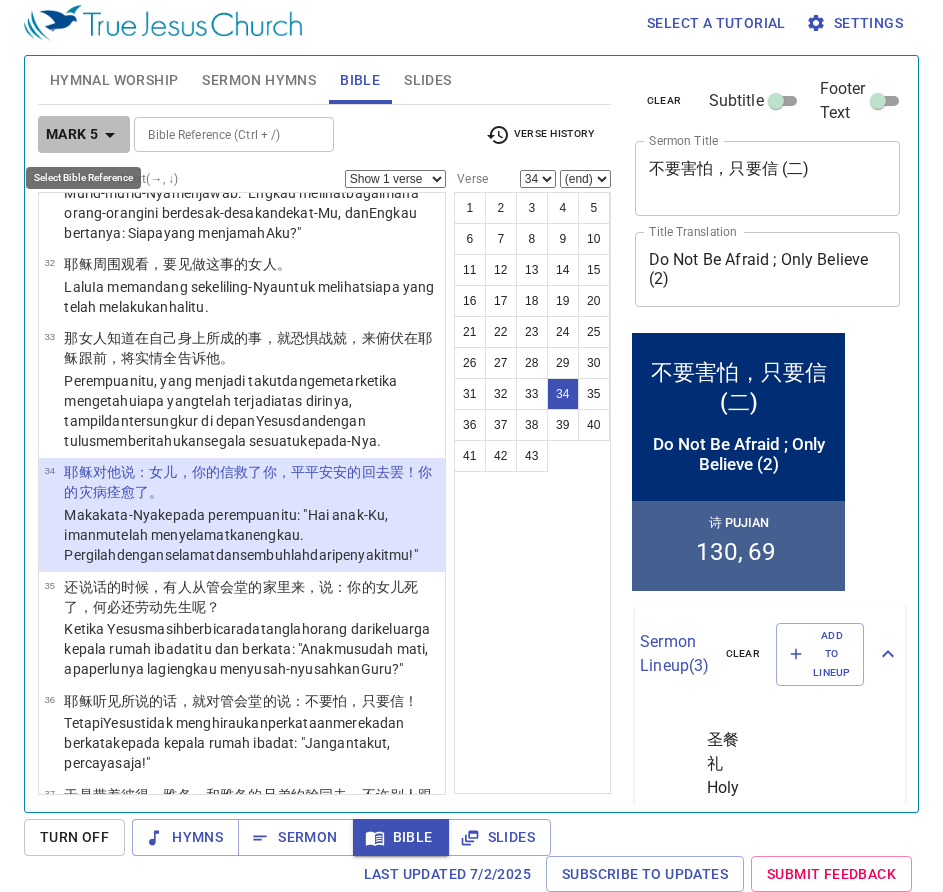 click on "Mark 5" at bounding box center [72, 134] 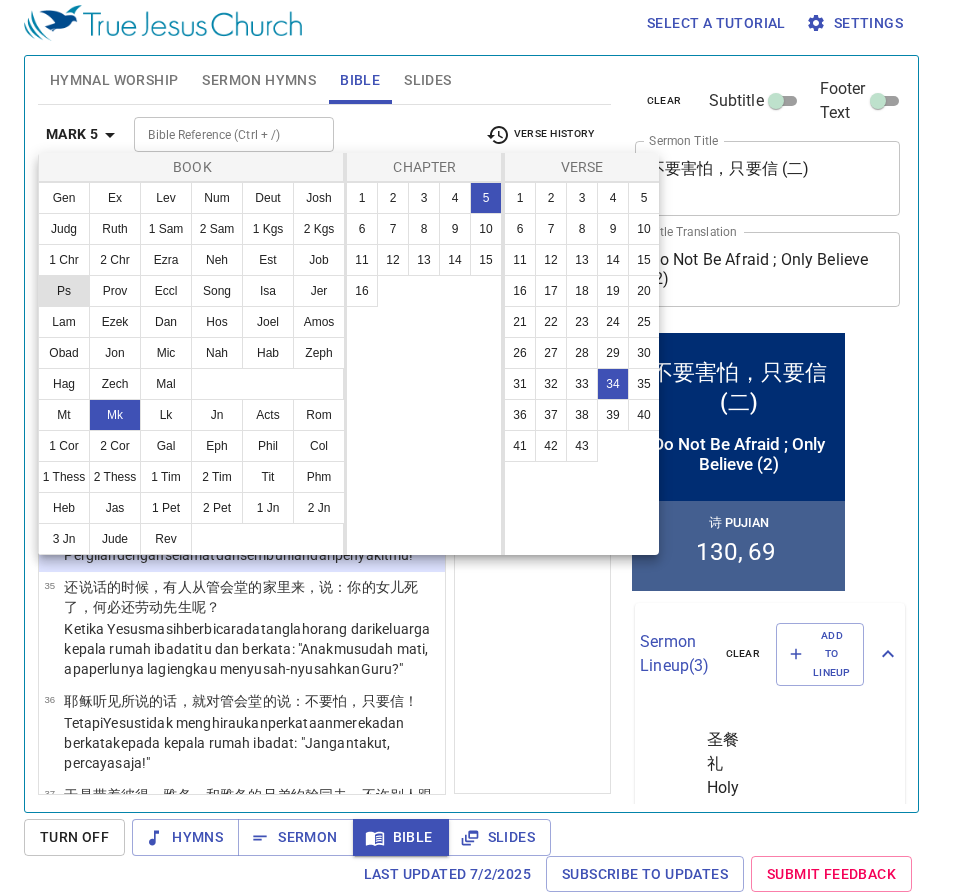 click on "Ps" at bounding box center [64, 291] 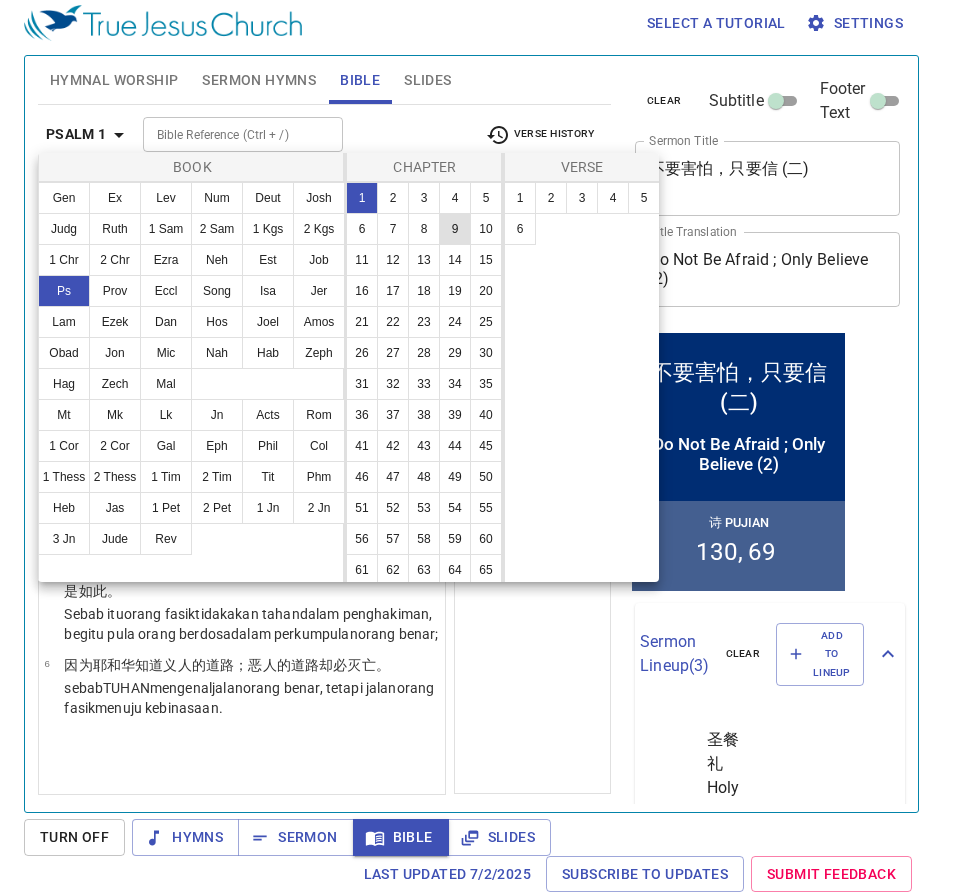 scroll, scrollTop: 0, scrollLeft: 0, axis: both 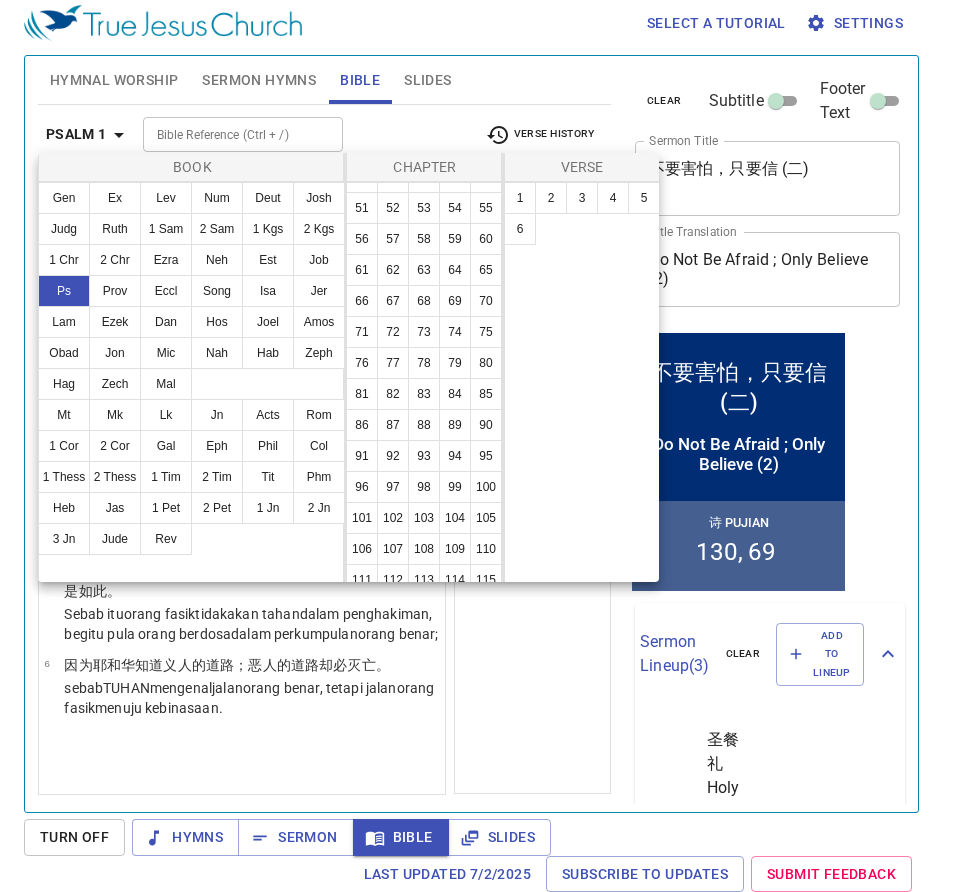 click on "41" at bounding box center (362, 146) 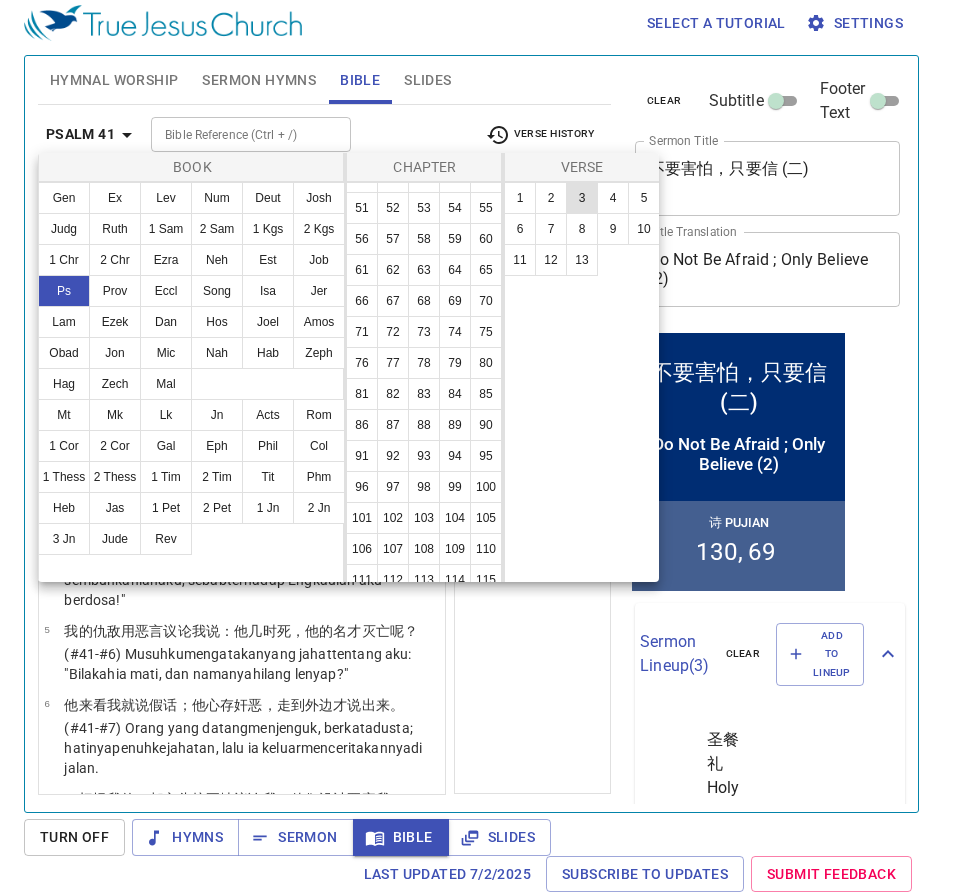 click on "3" at bounding box center [582, 198] 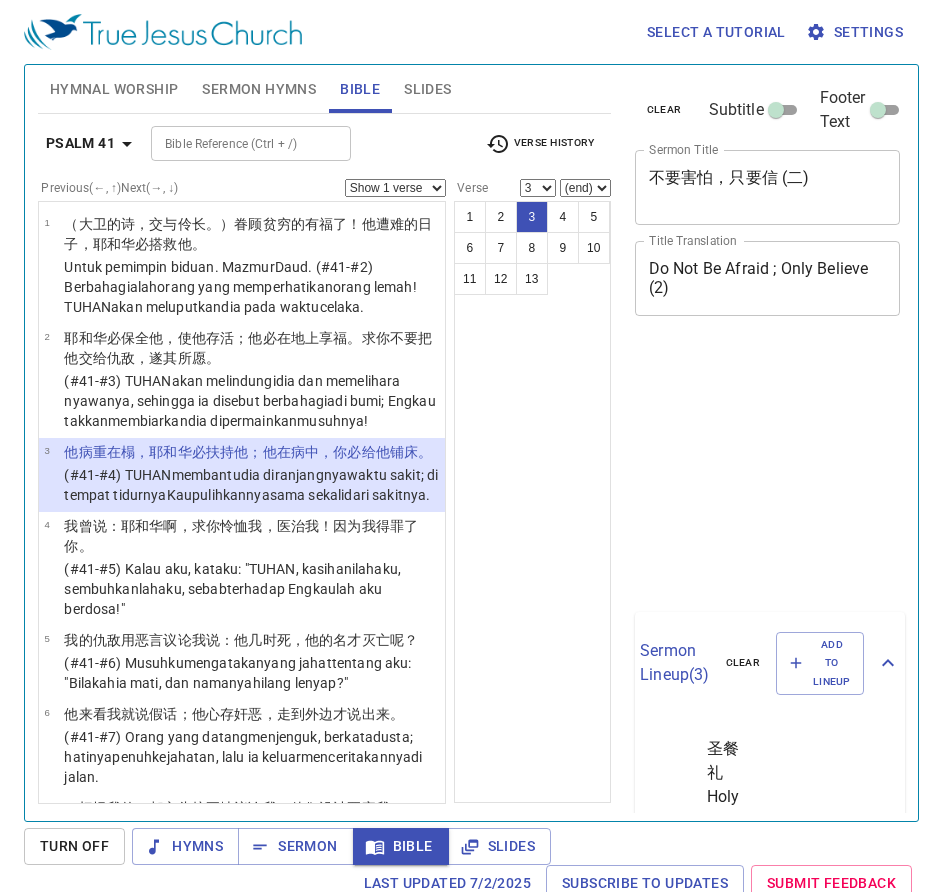 select on "3" 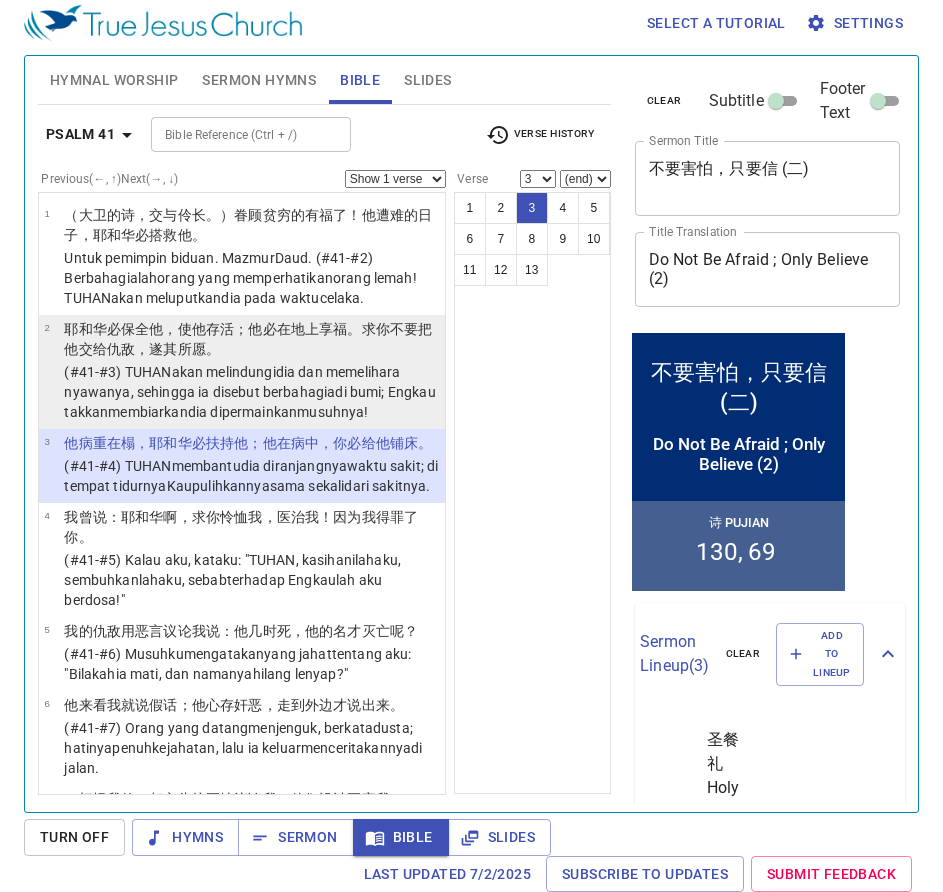 scroll, scrollTop: 9, scrollLeft: 0, axis: vertical 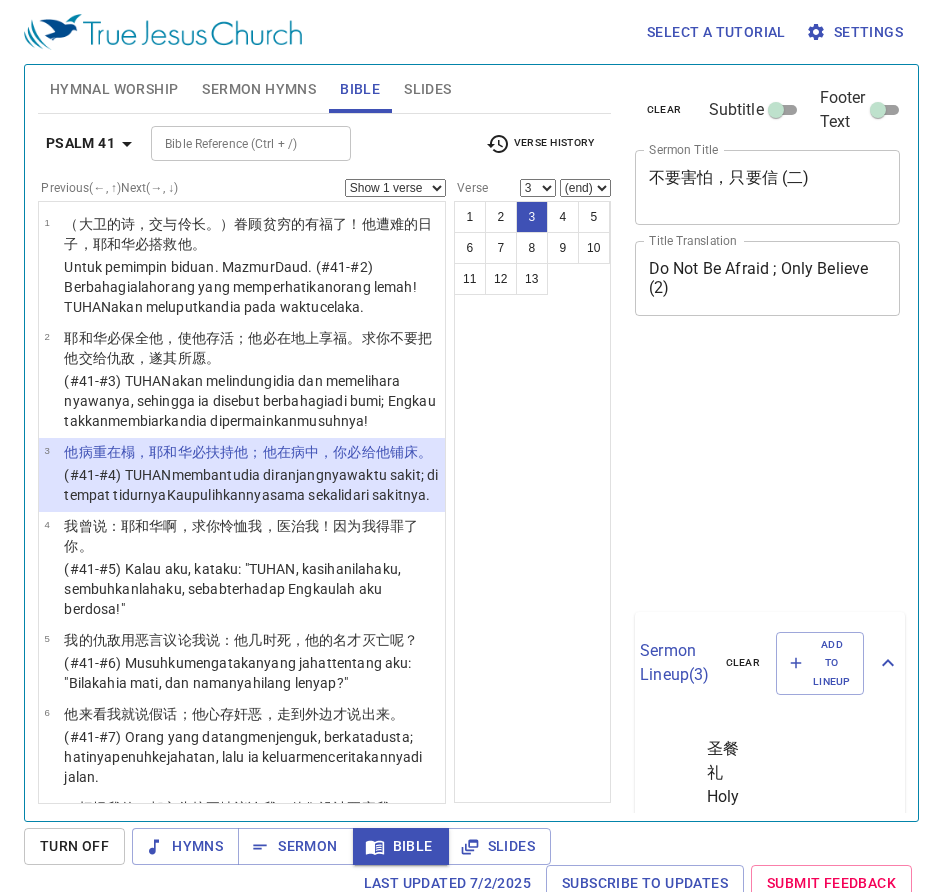 select on "3" 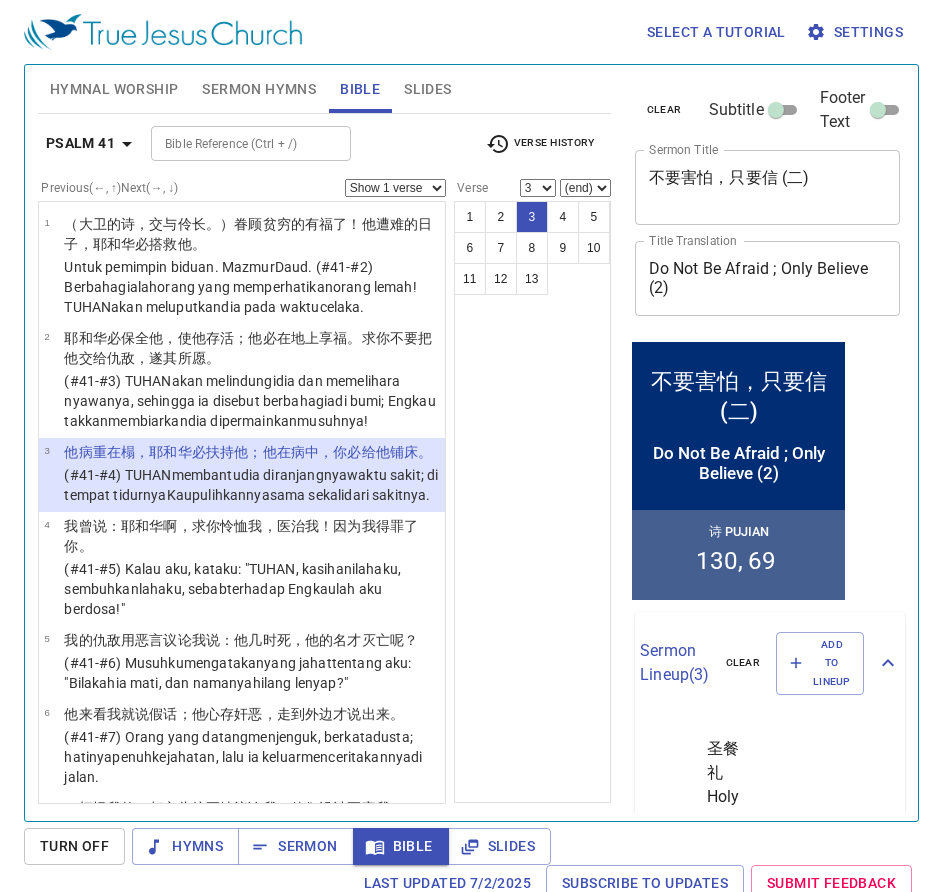scroll, scrollTop: 9, scrollLeft: 0, axis: vertical 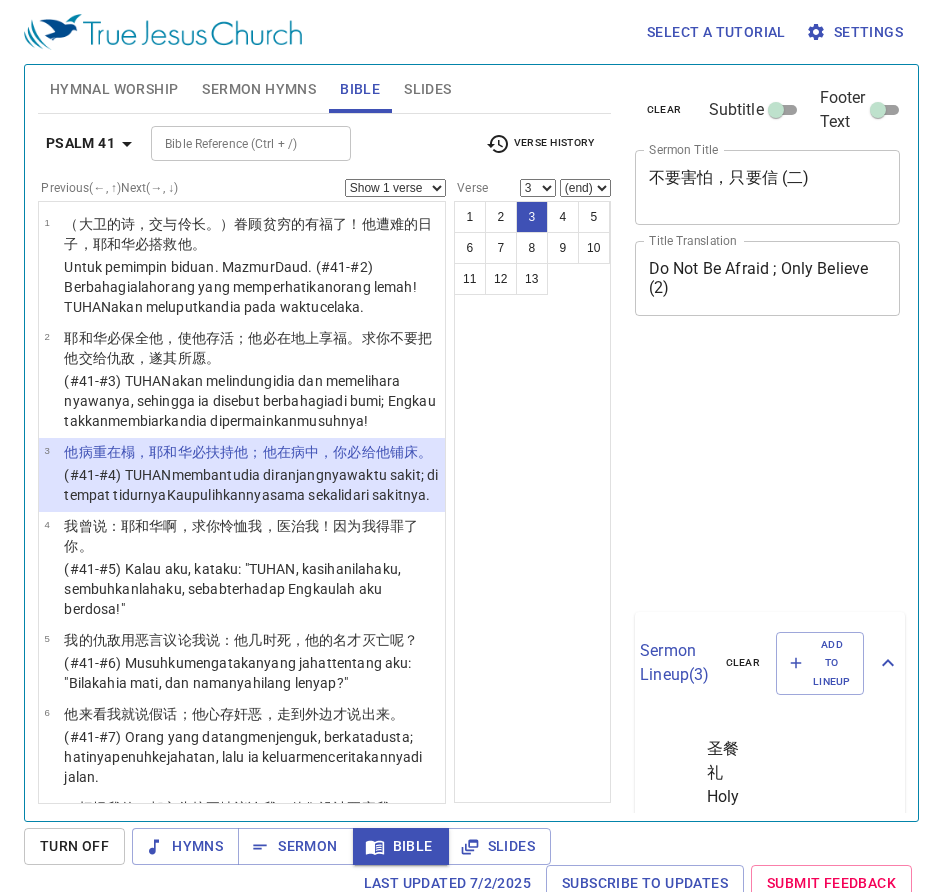 select on "3" 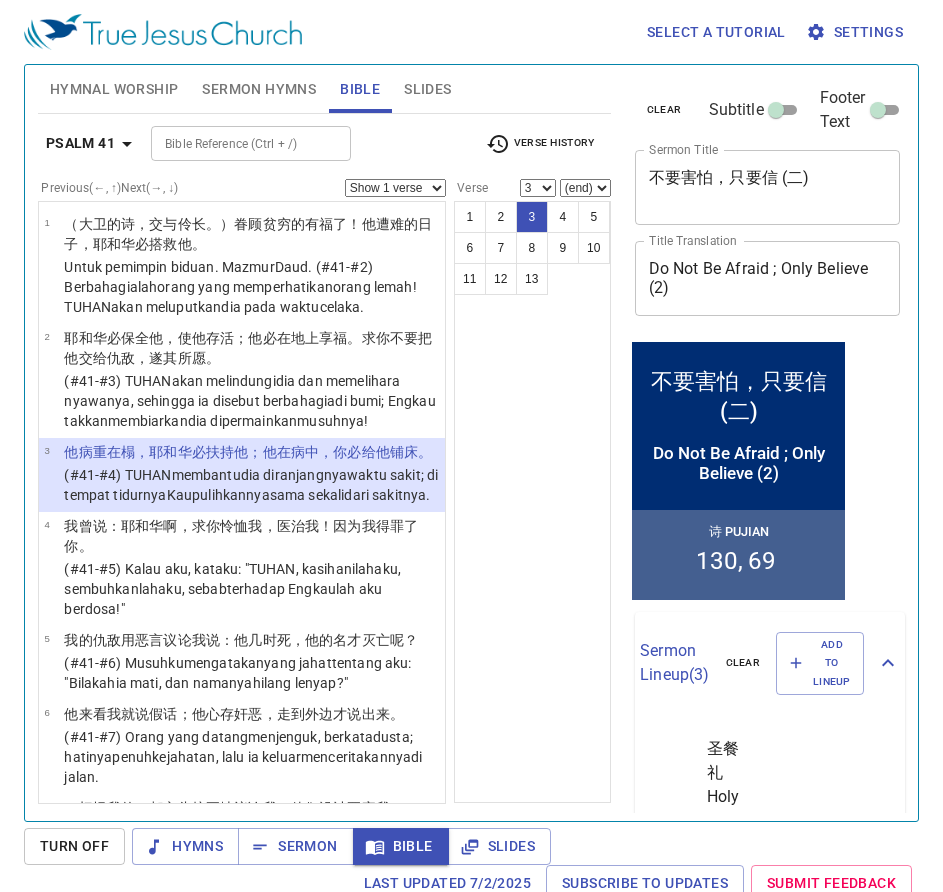 scroll, scrollTop: 9, scrollLeft: 0, axis: vertical 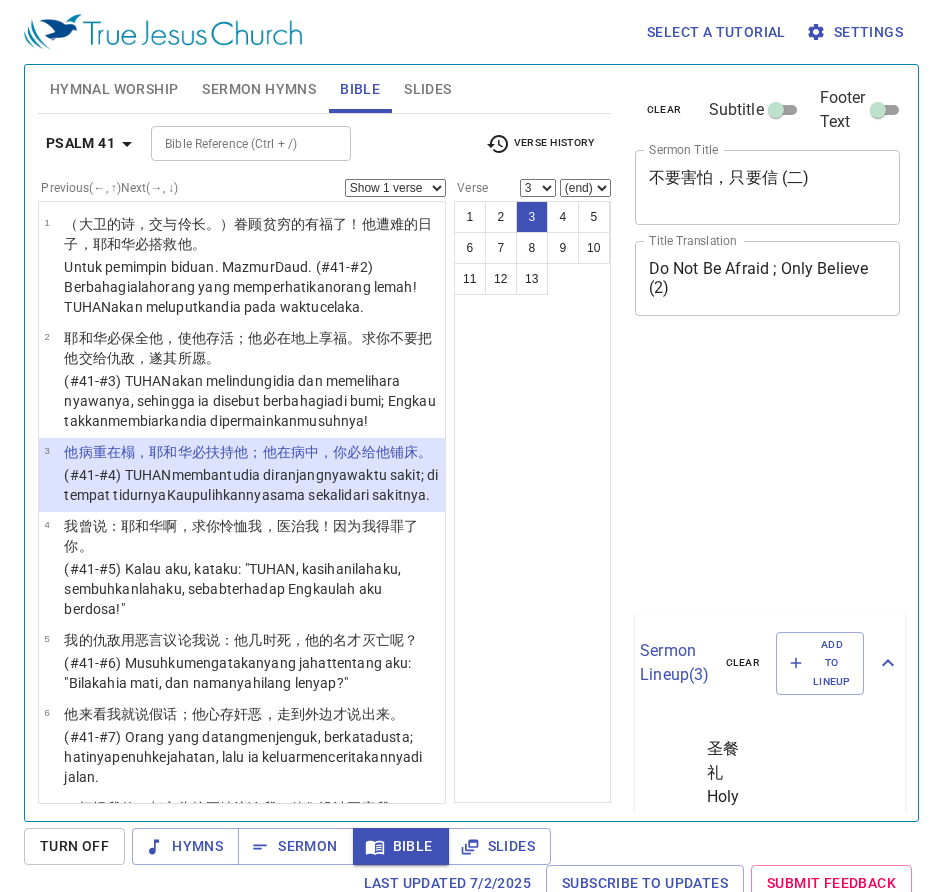 select on "3" 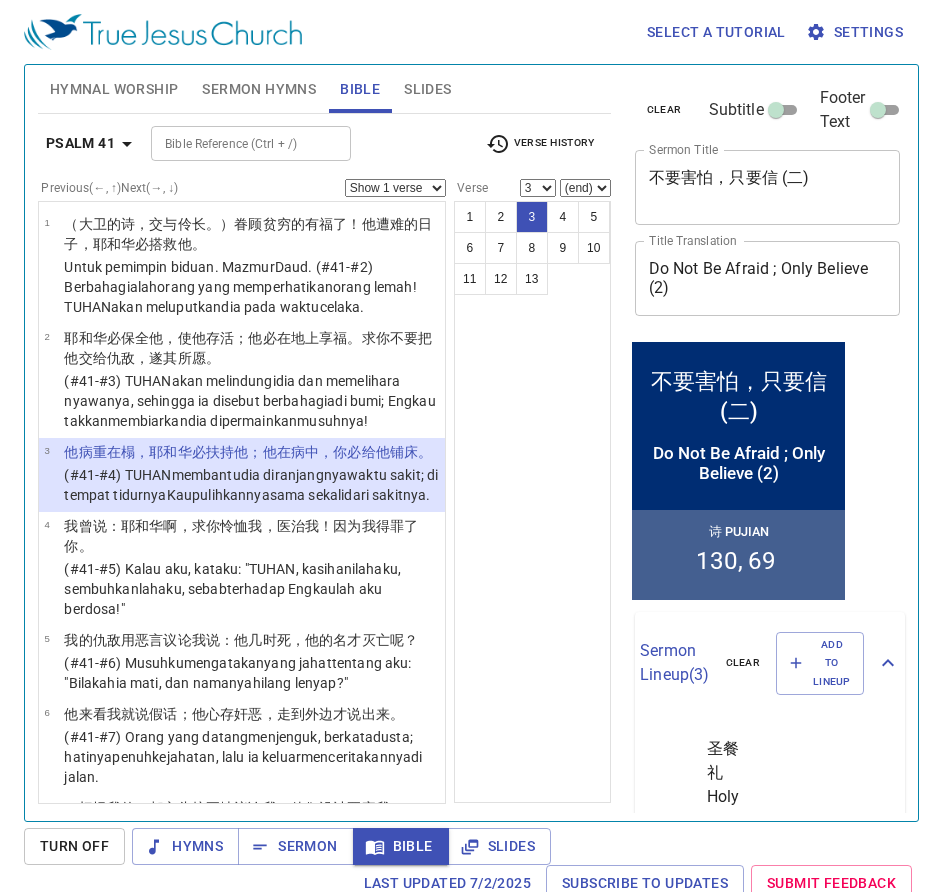 scroll, scrollTop: 9, scrollLeft: 0, axis: vertical 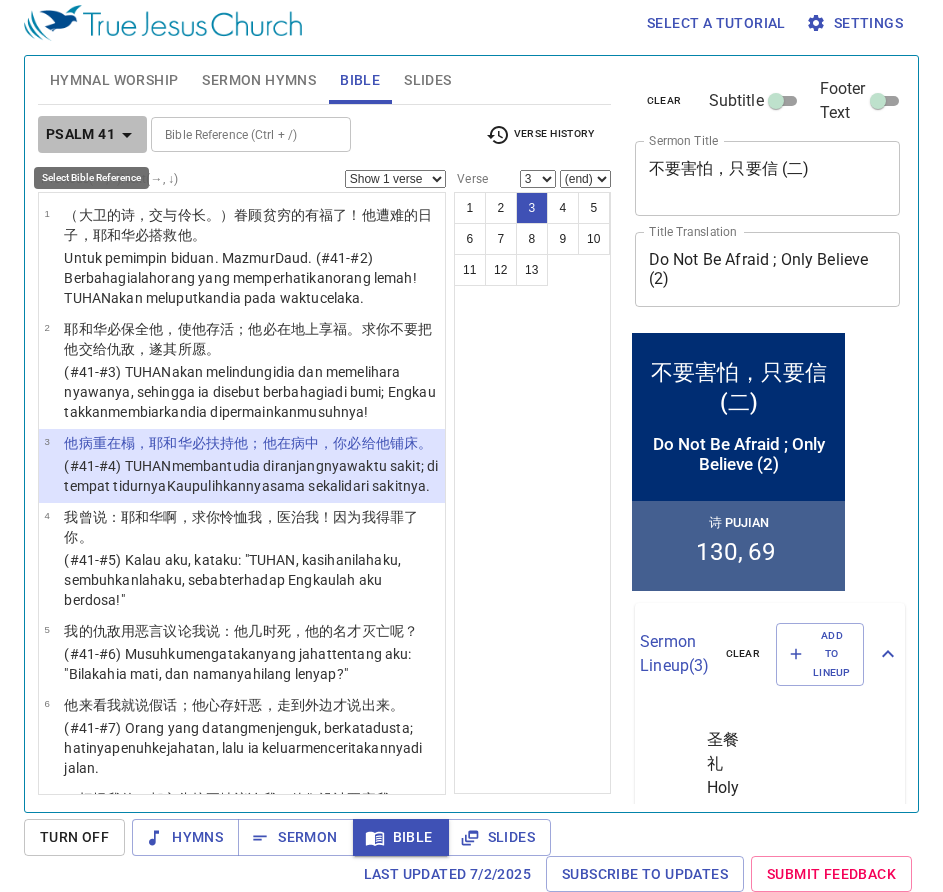 click on "Psalm 41" at bounding box center (80, 134) 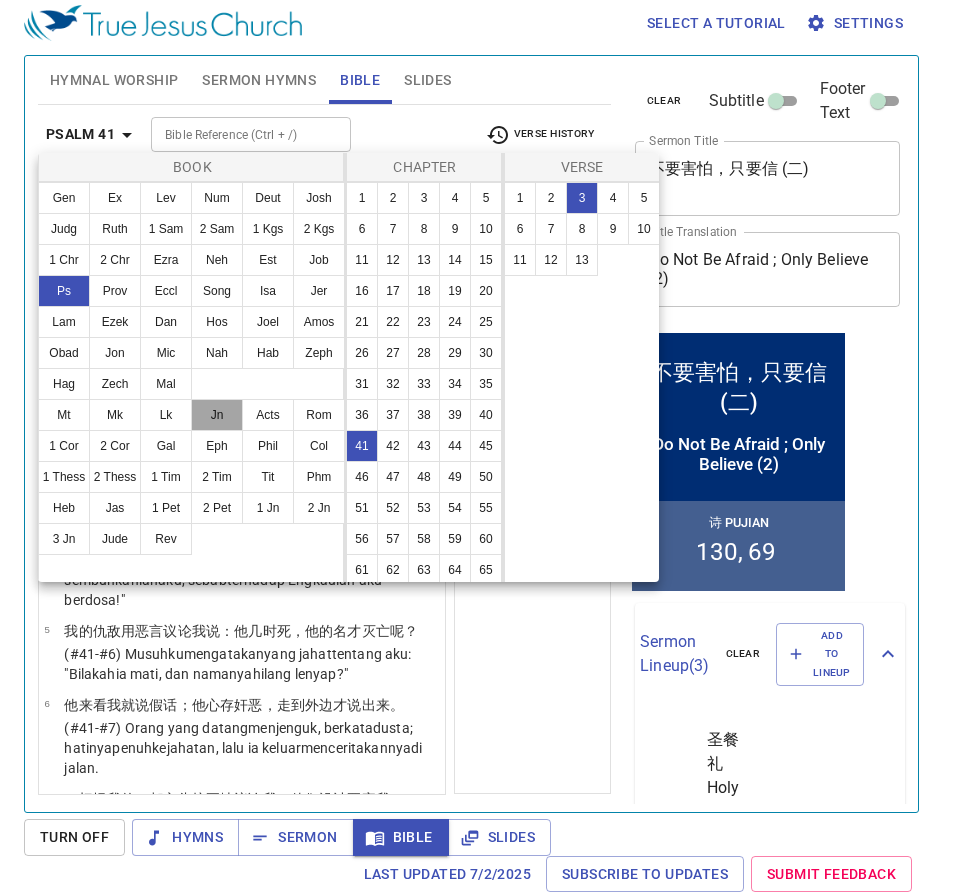 click on "Jn" at bounding box center [217, 415] 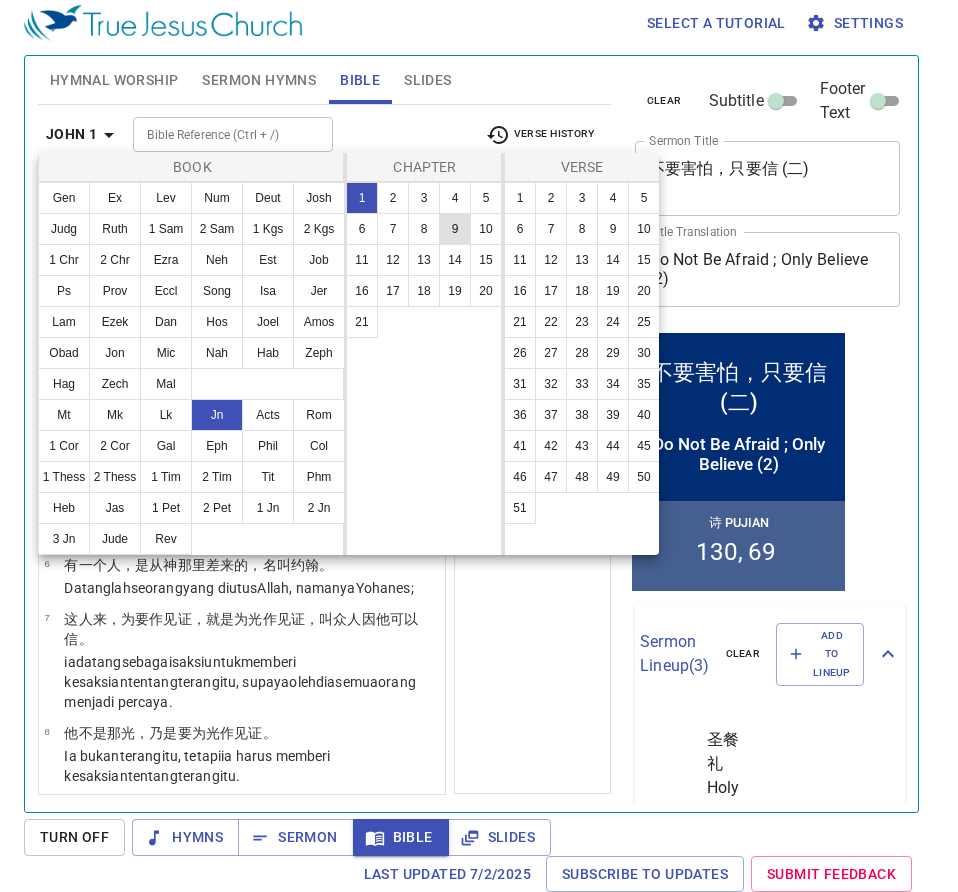 click on "9" at bounding box center (455, 229) 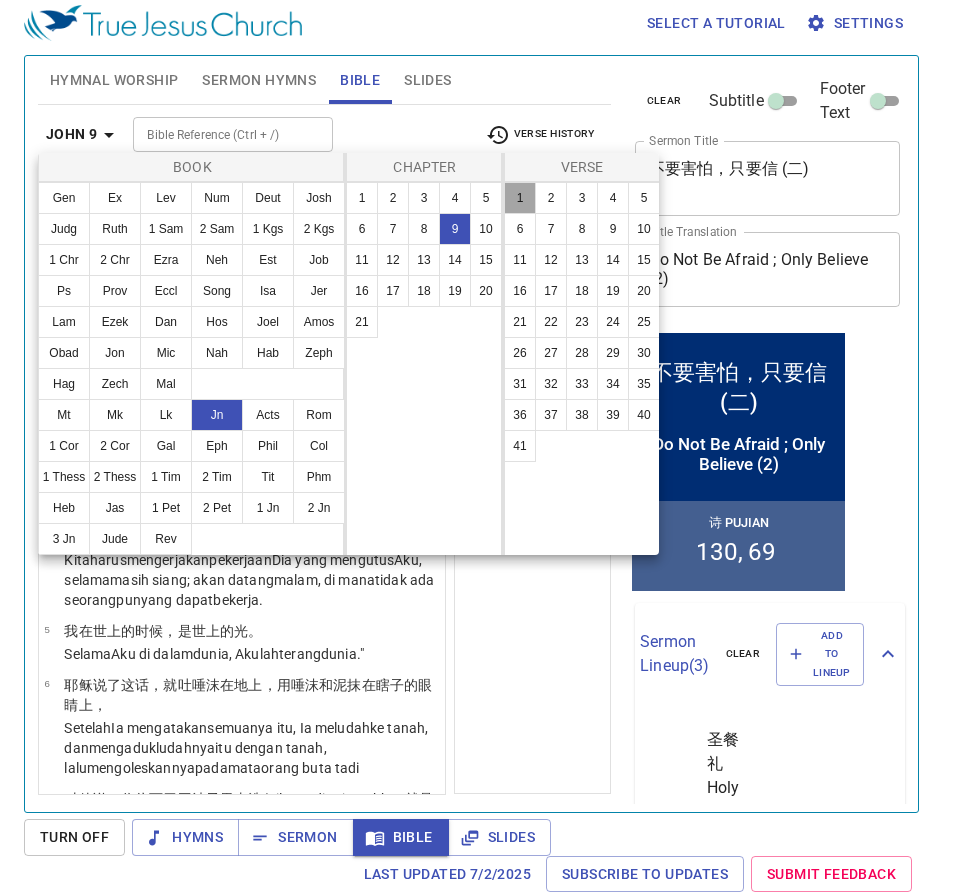 click on "1" at bounding box center (520, 198) 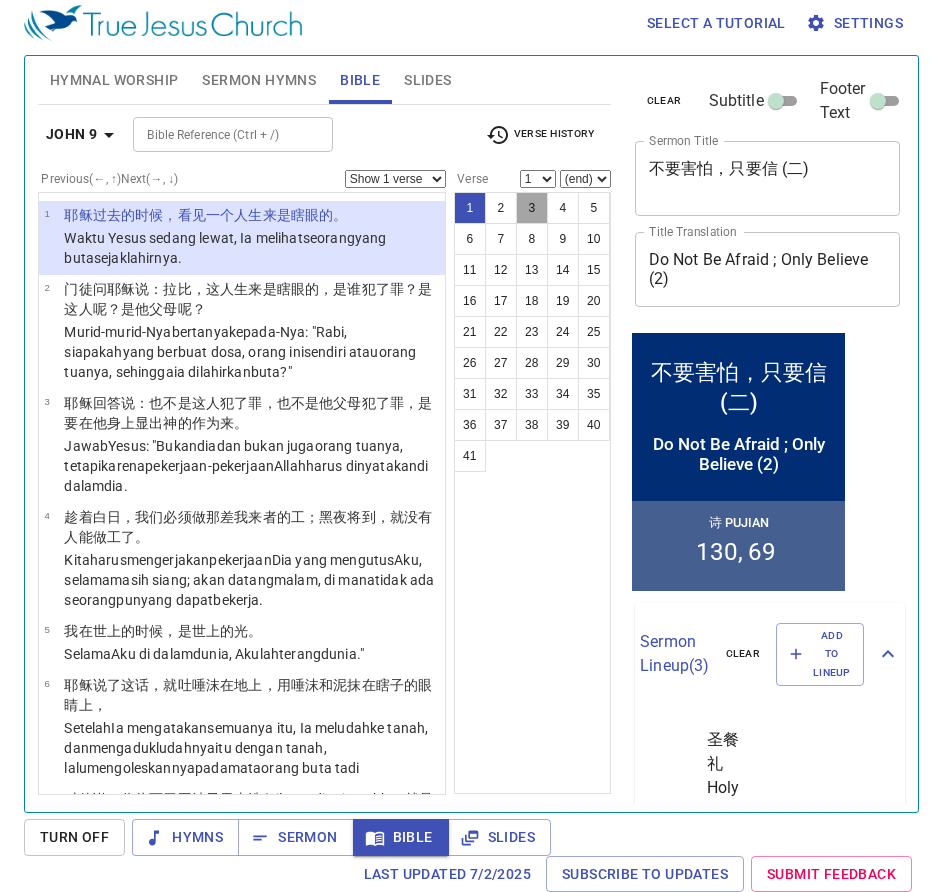 click on "3" at bounding box center (532, 208) 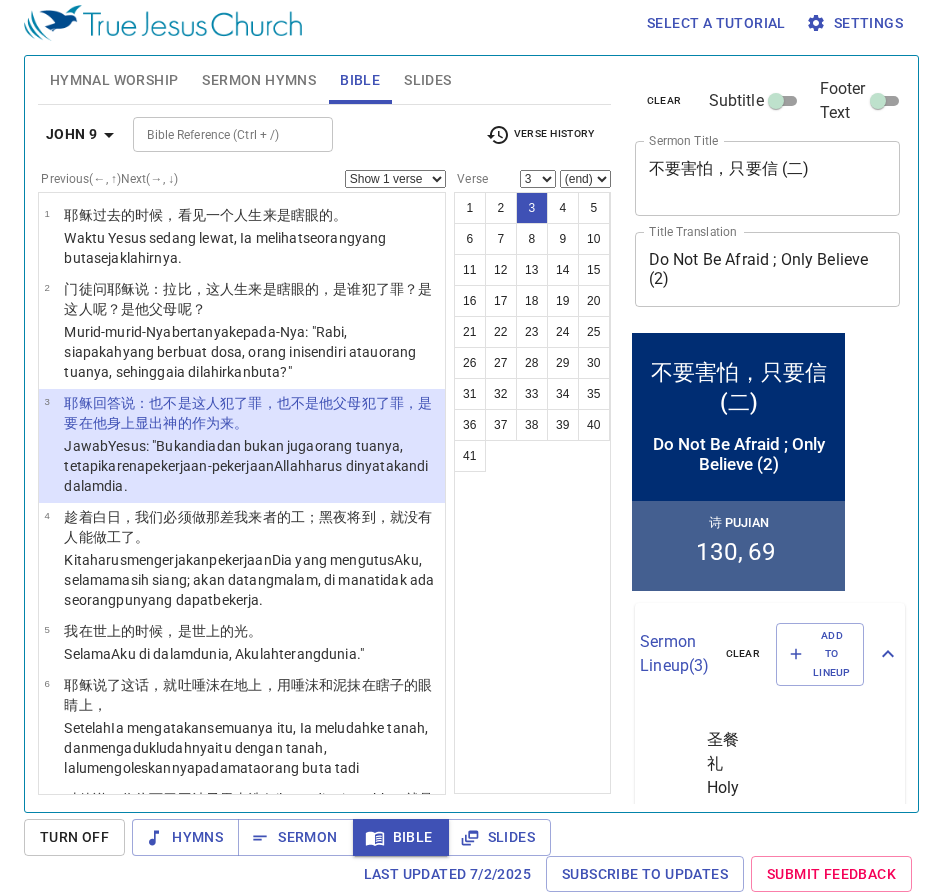 click on "John 9" at bounding box center [71, 134] 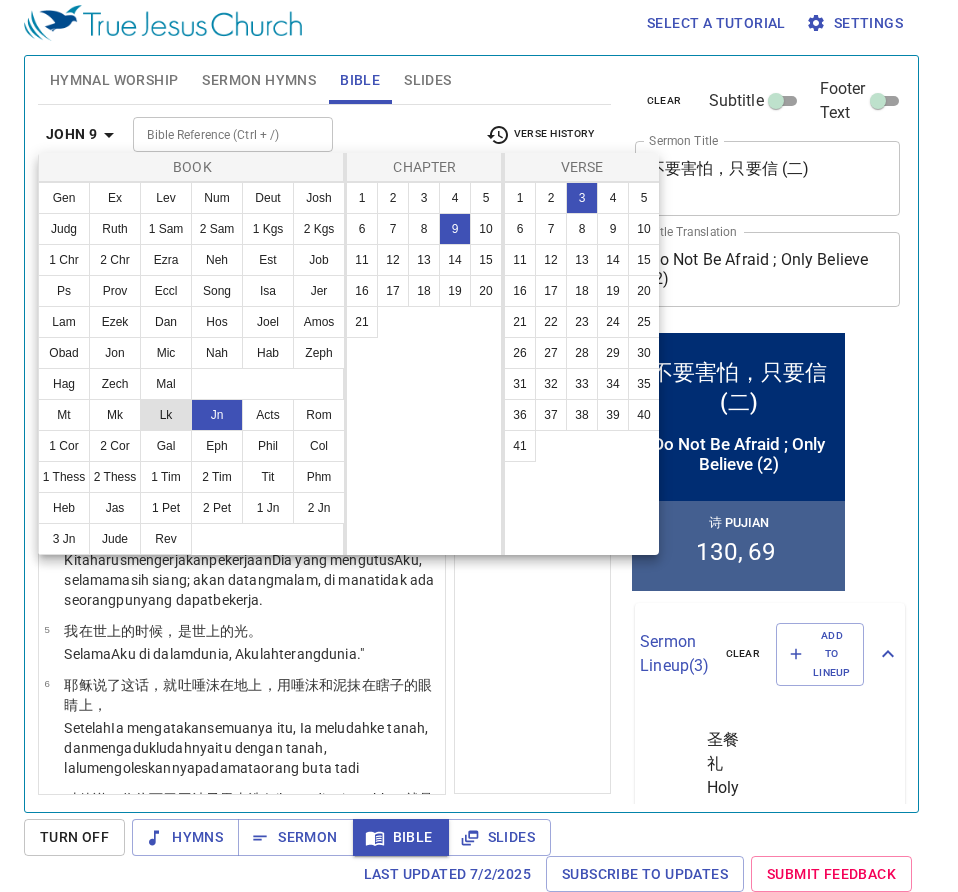 drag, startPoint x: 160, startPoint y: 413, endPoint x: 182, endPoint y: 412, distance: 22.022715 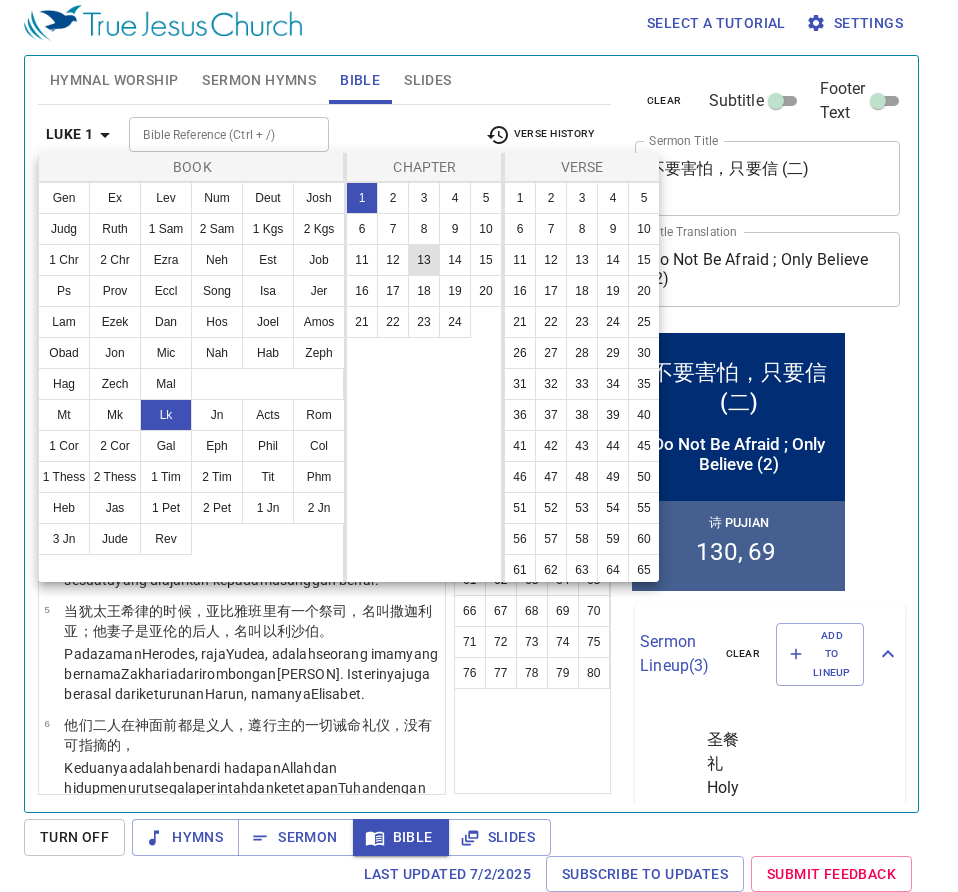 click on "13" at bounding box center [424, 260] 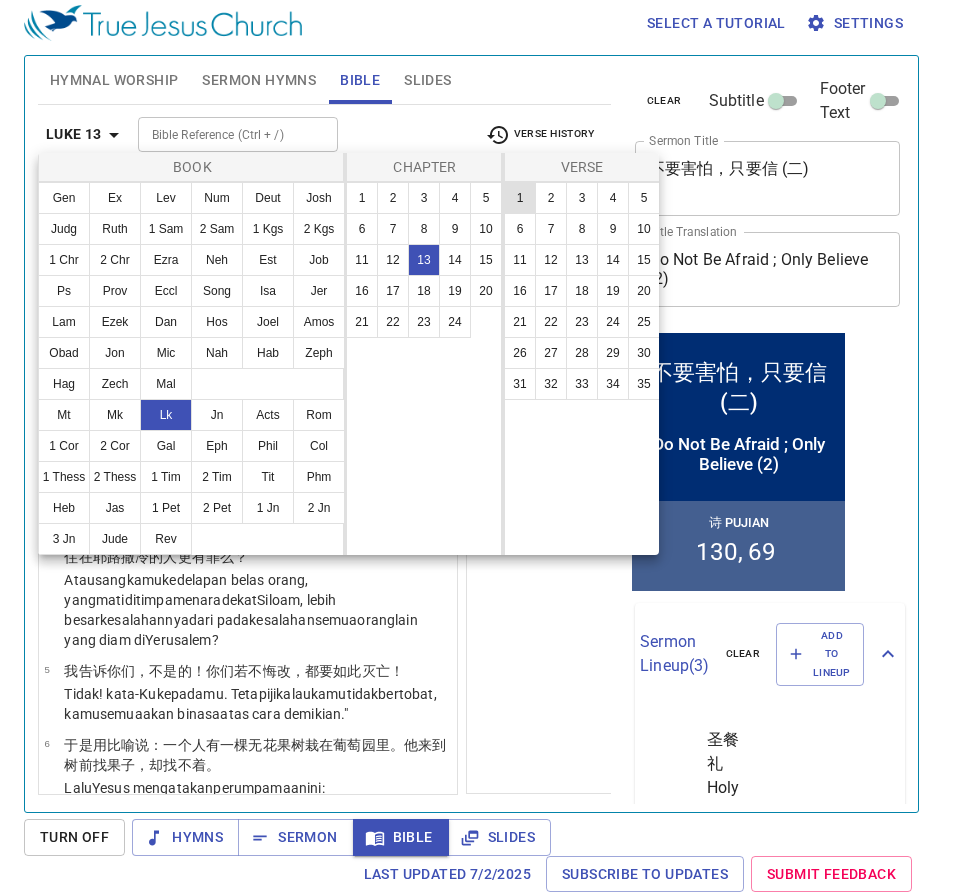 click on "1" at bounding box center (520, 198) 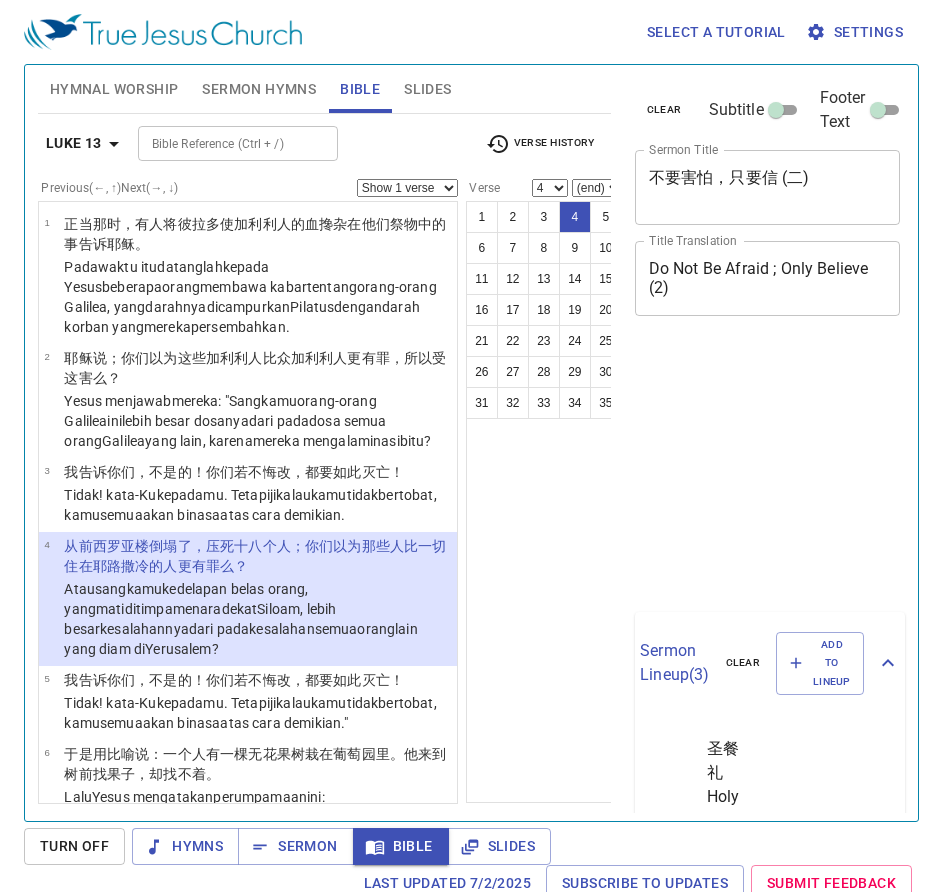 select on "4" 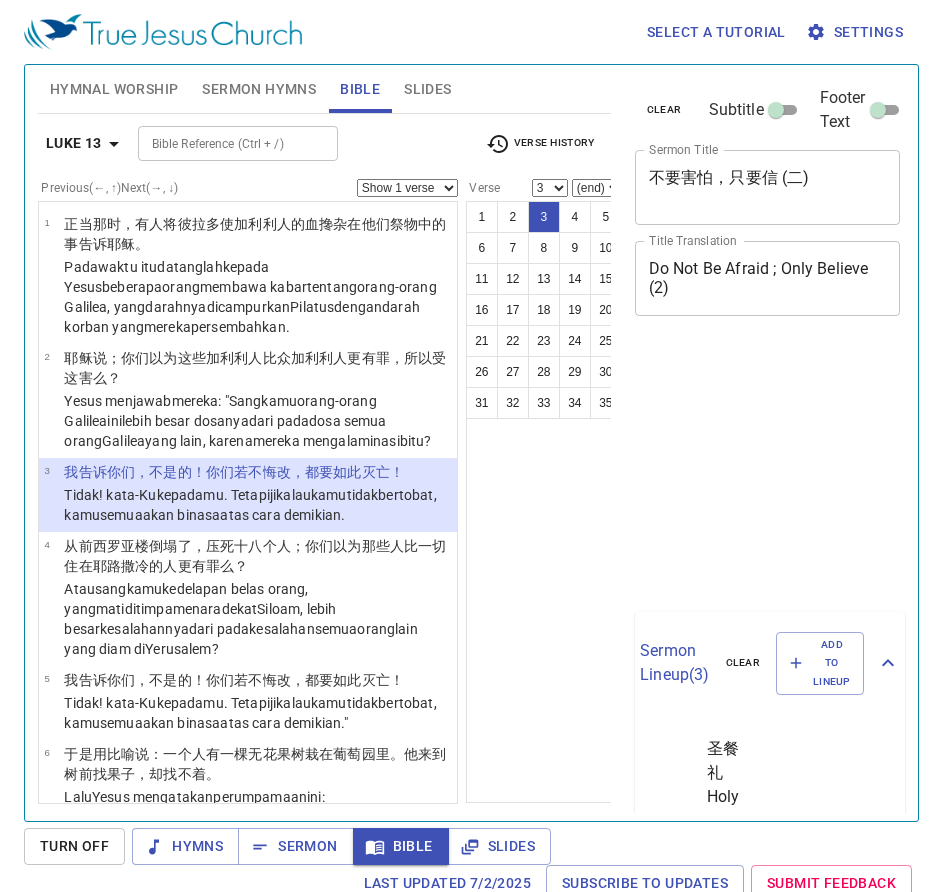 select on "3" 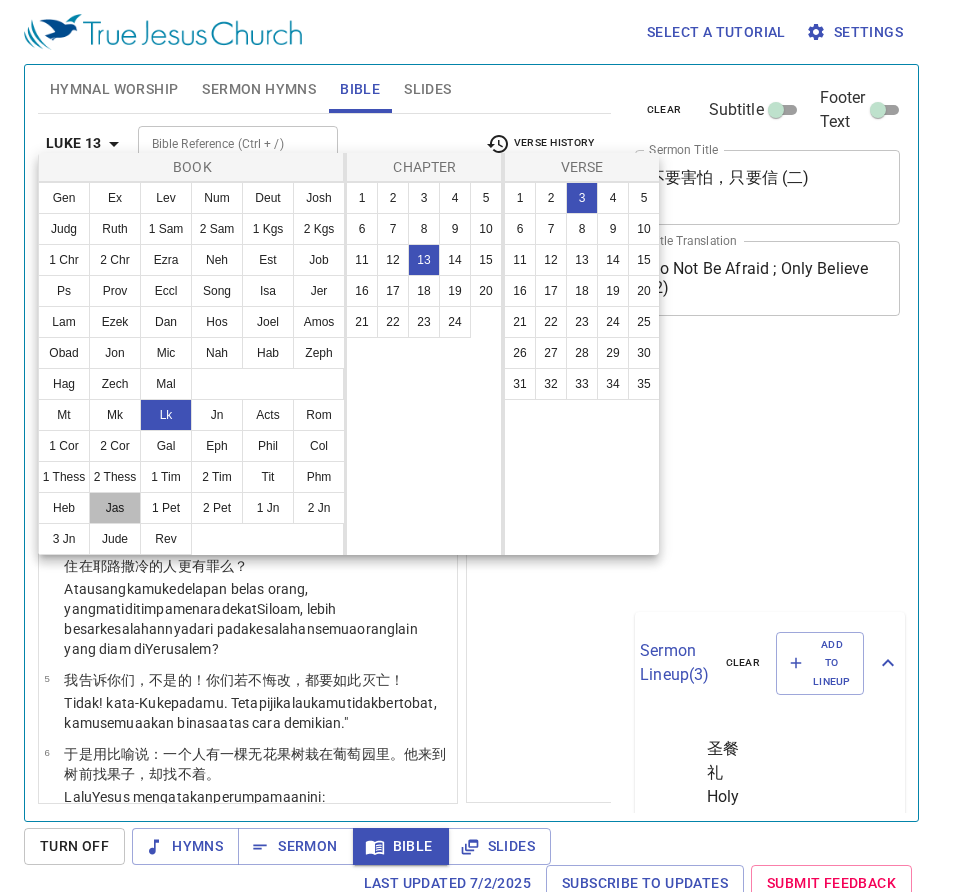 select on "3" 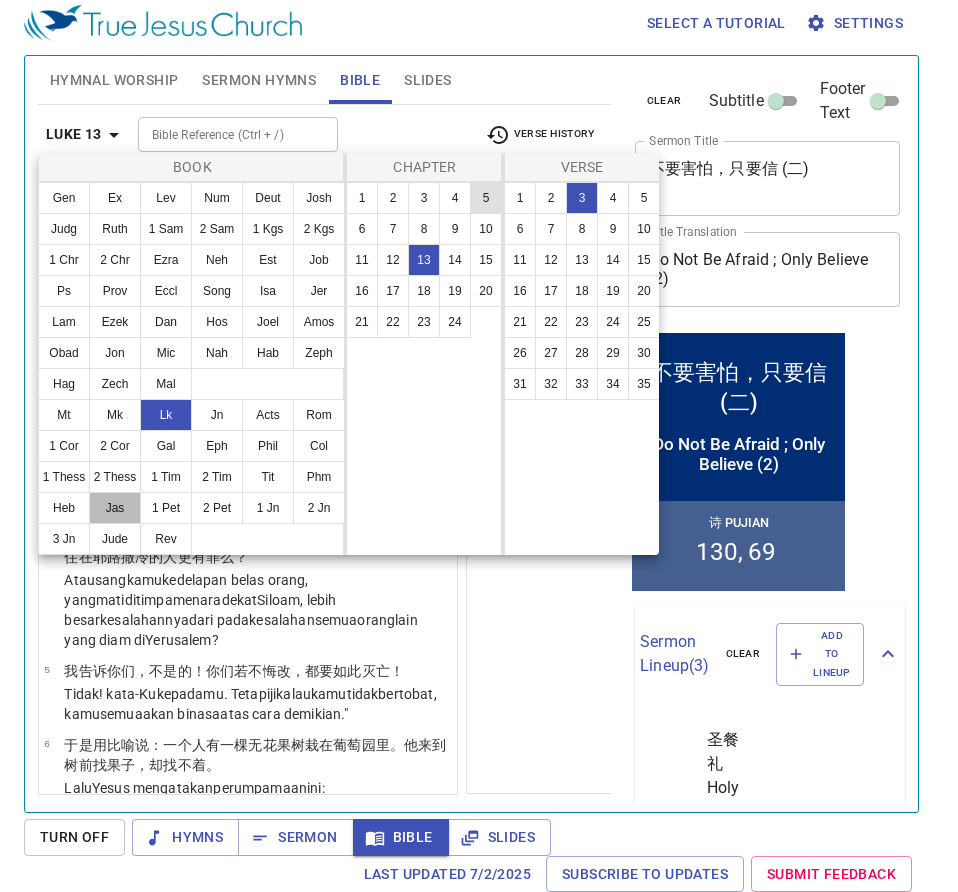 click on "5" at bounding box center (486, 198) 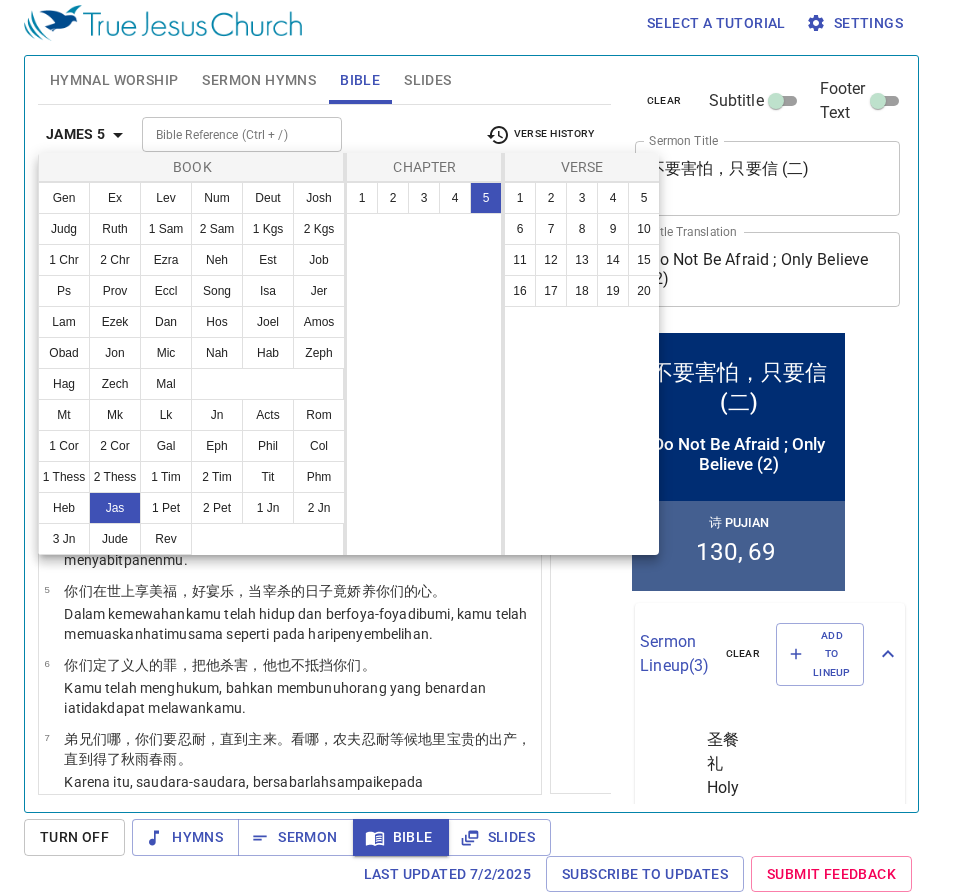 scroll, scrollTop: 9, scrollLeft: 0, axis: vertical 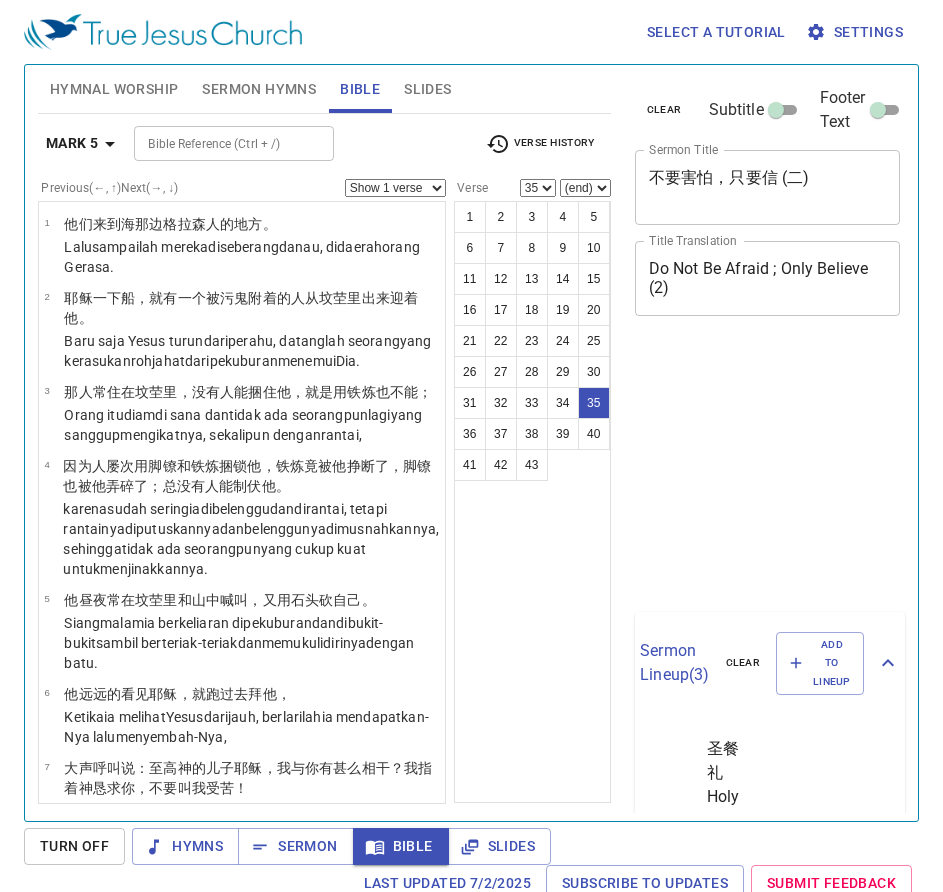 select on "35" 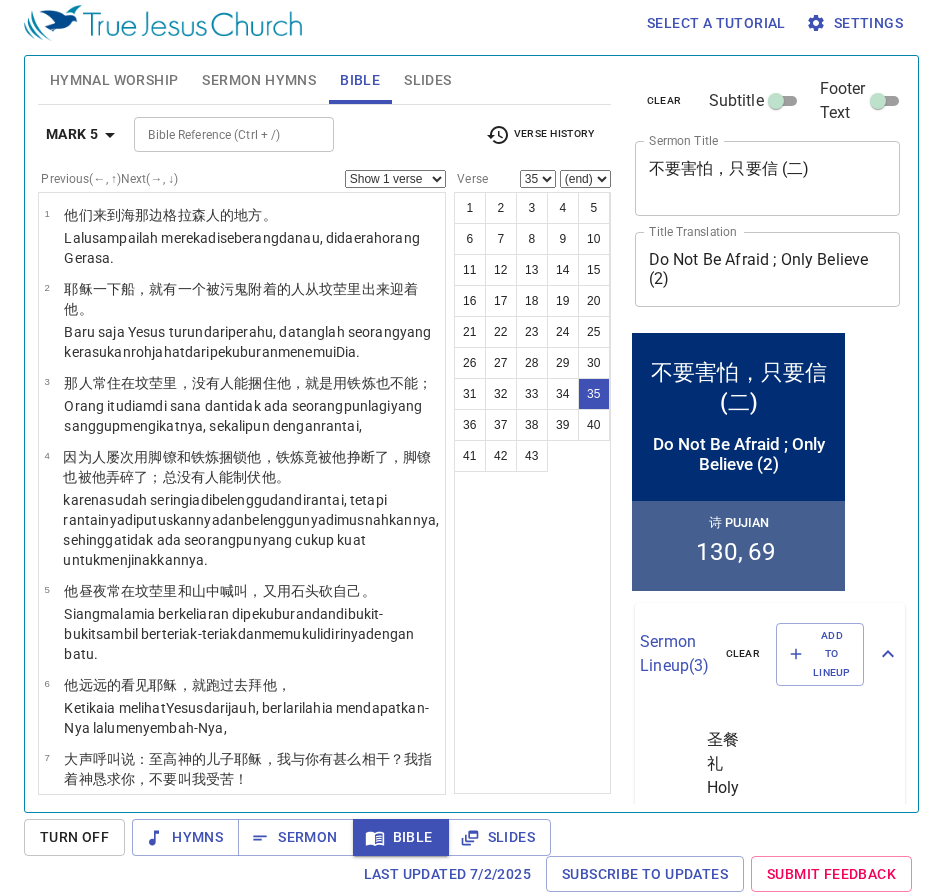scroll, scrollTop: 9, scrollLeft: 0, axis: vertical 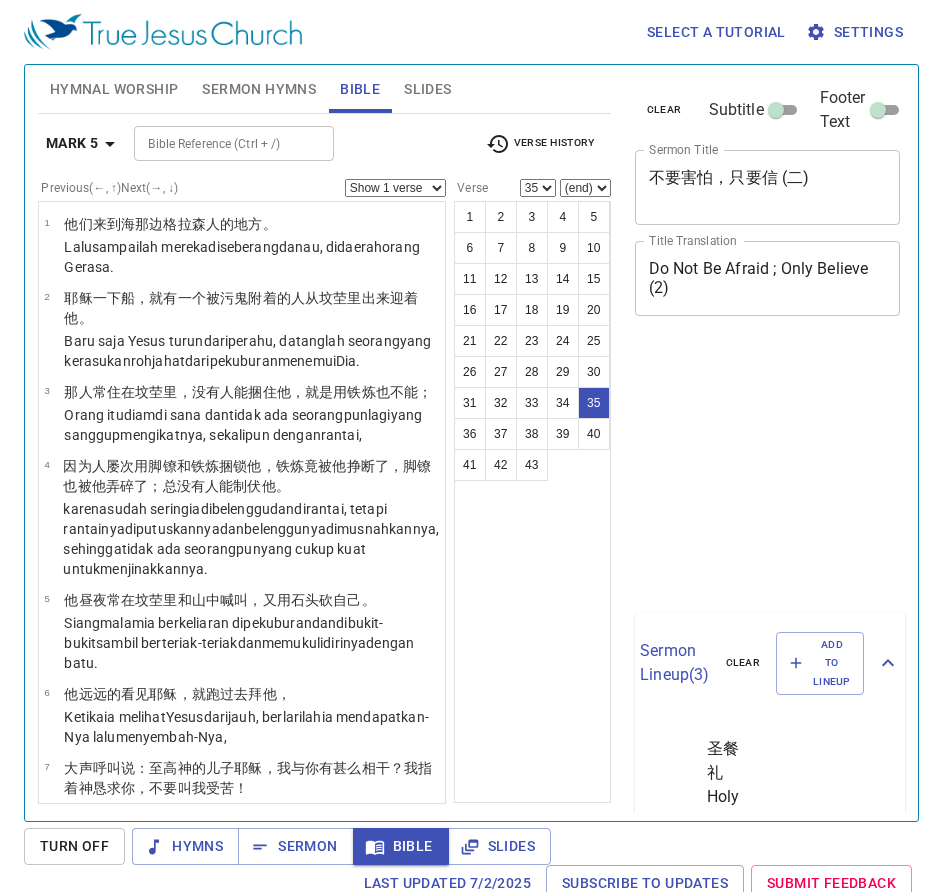 select on "35" 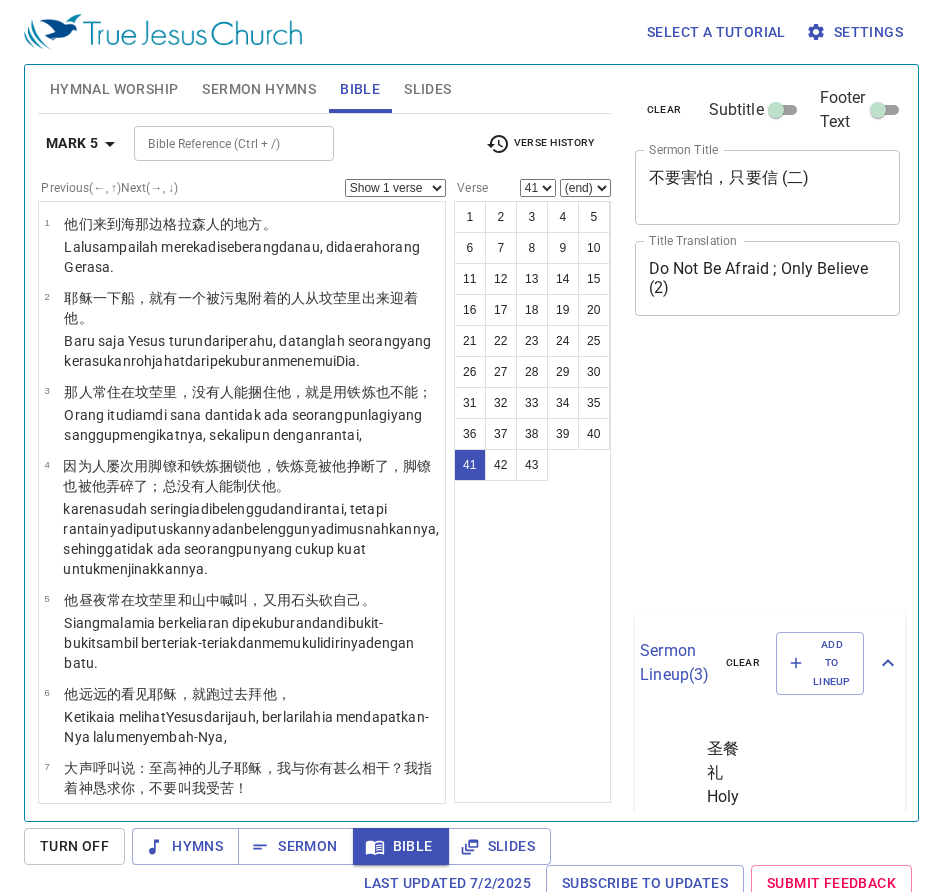 select on "41" 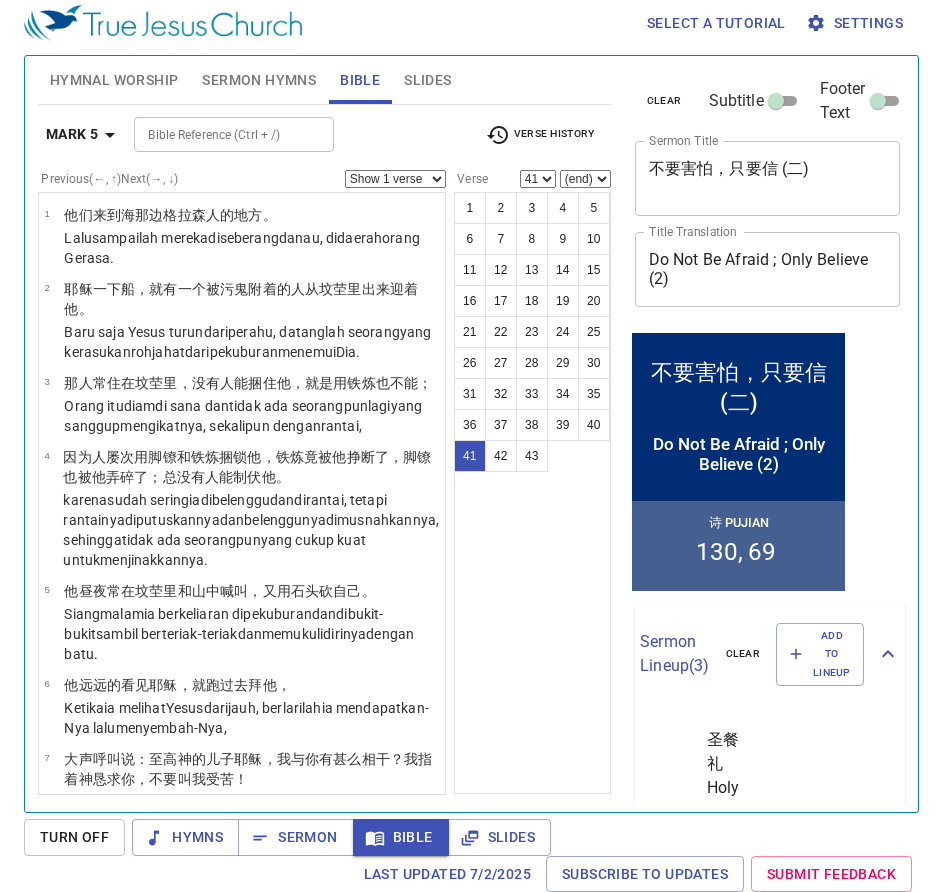scroll, scrollTop: 9, scrollLeft: 0, axis: vertical 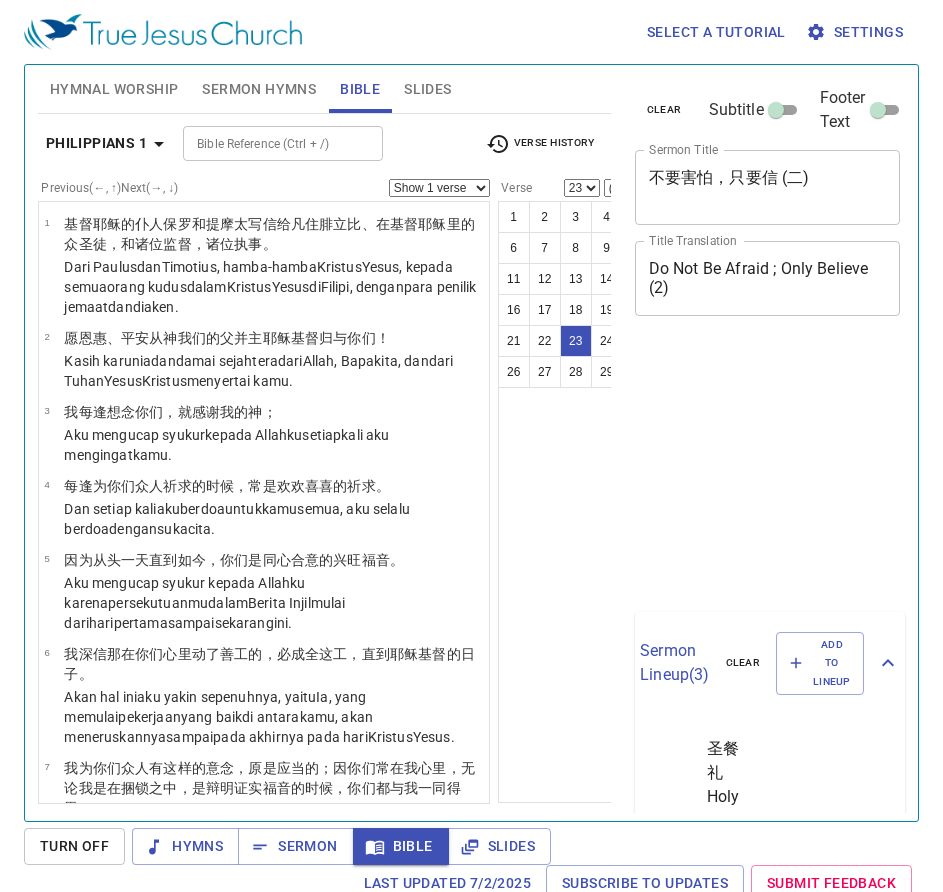 select on "23" 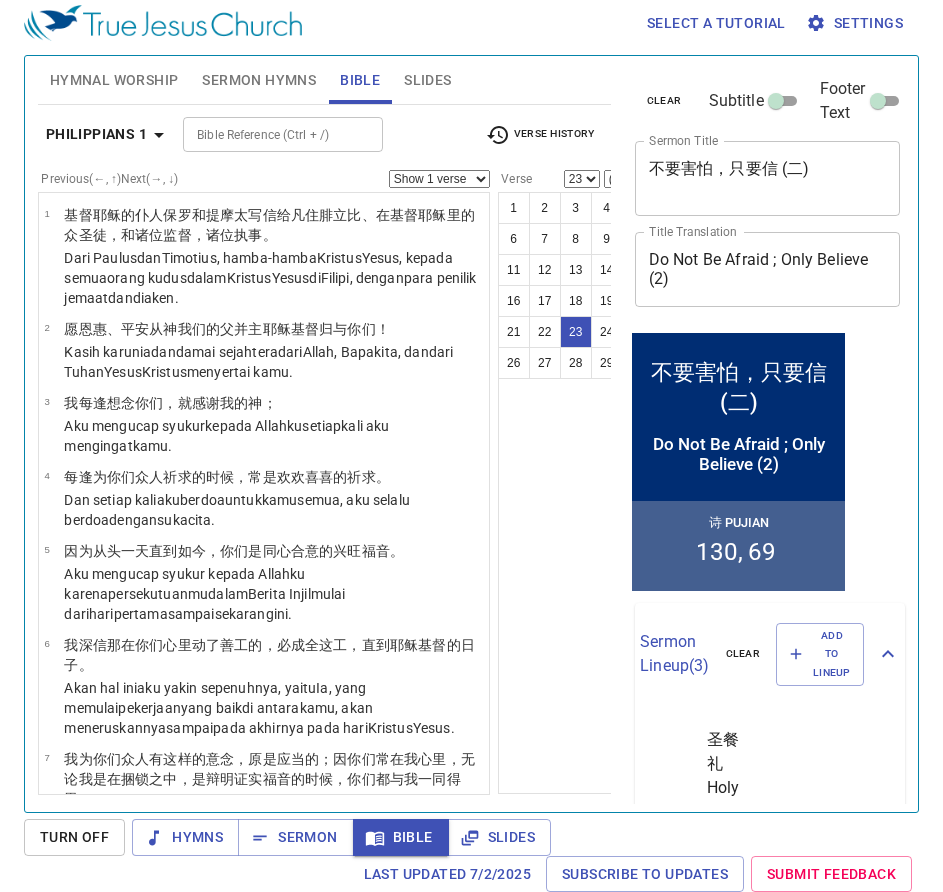 scroll, scrollTop: 9, scrollLeft: 0, axis: vertical 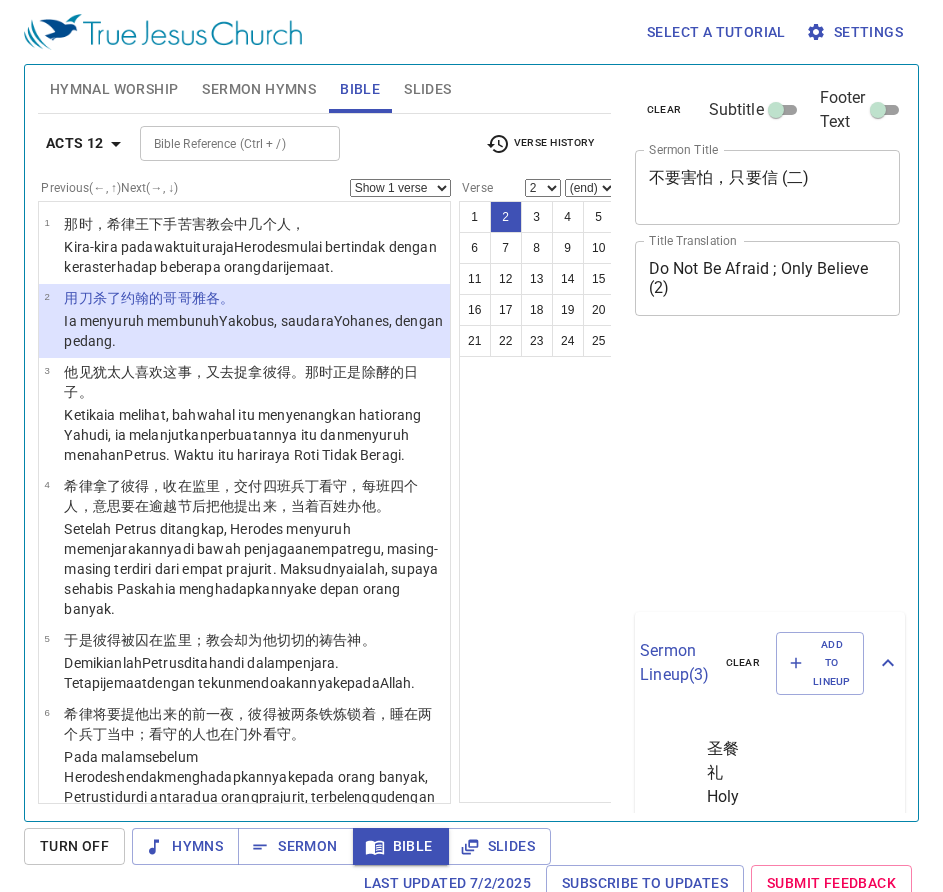 select on "2" 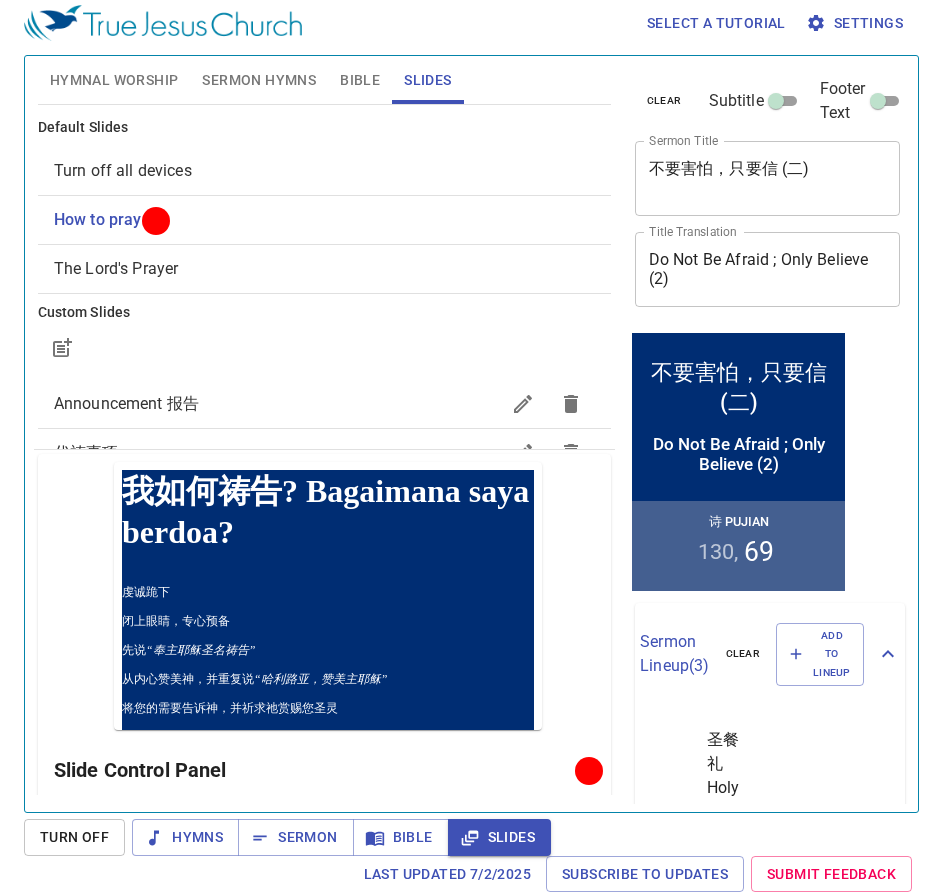 scroll, scrollTop: 9, scrollLeft: 0, axis: vertical 